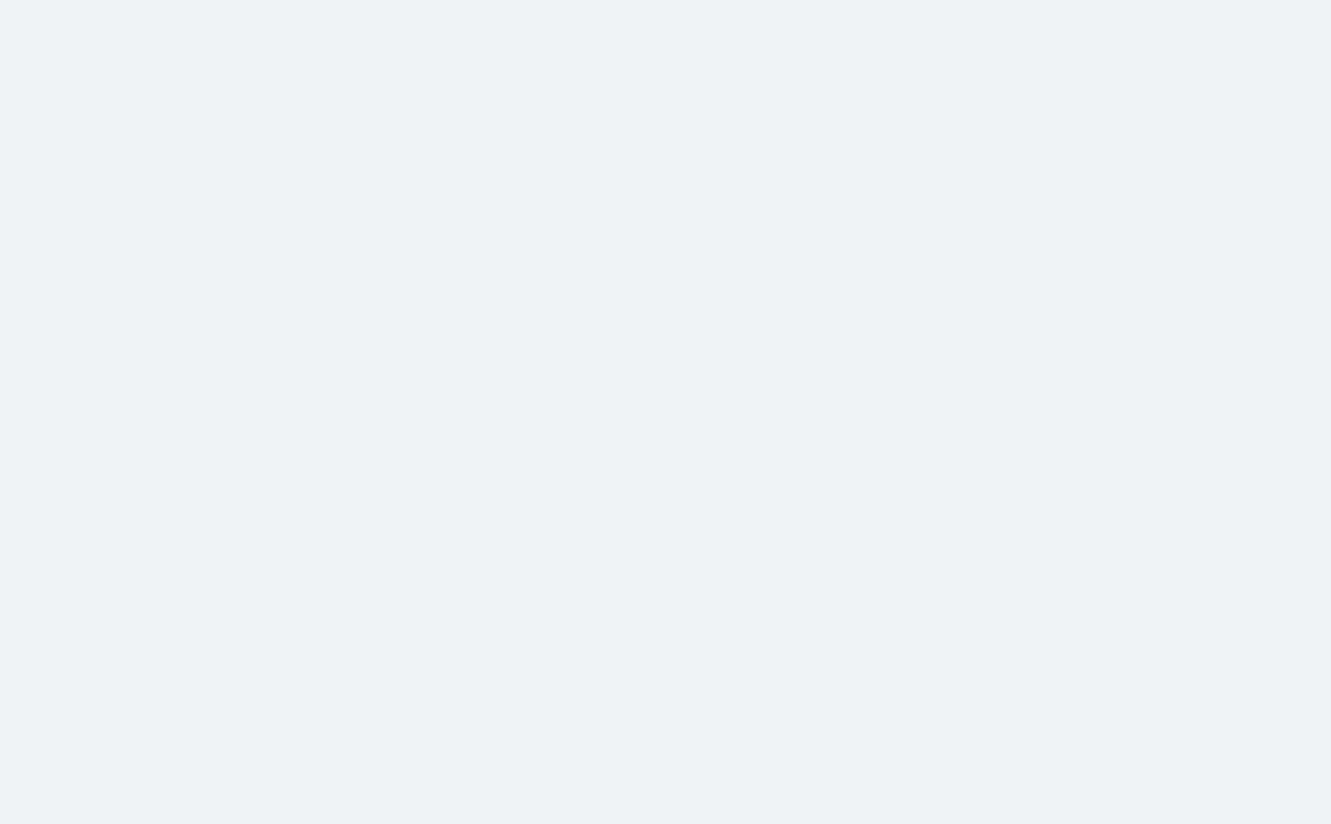 scroll, scrollTop: 0, scrollLeft: 0, axis: both 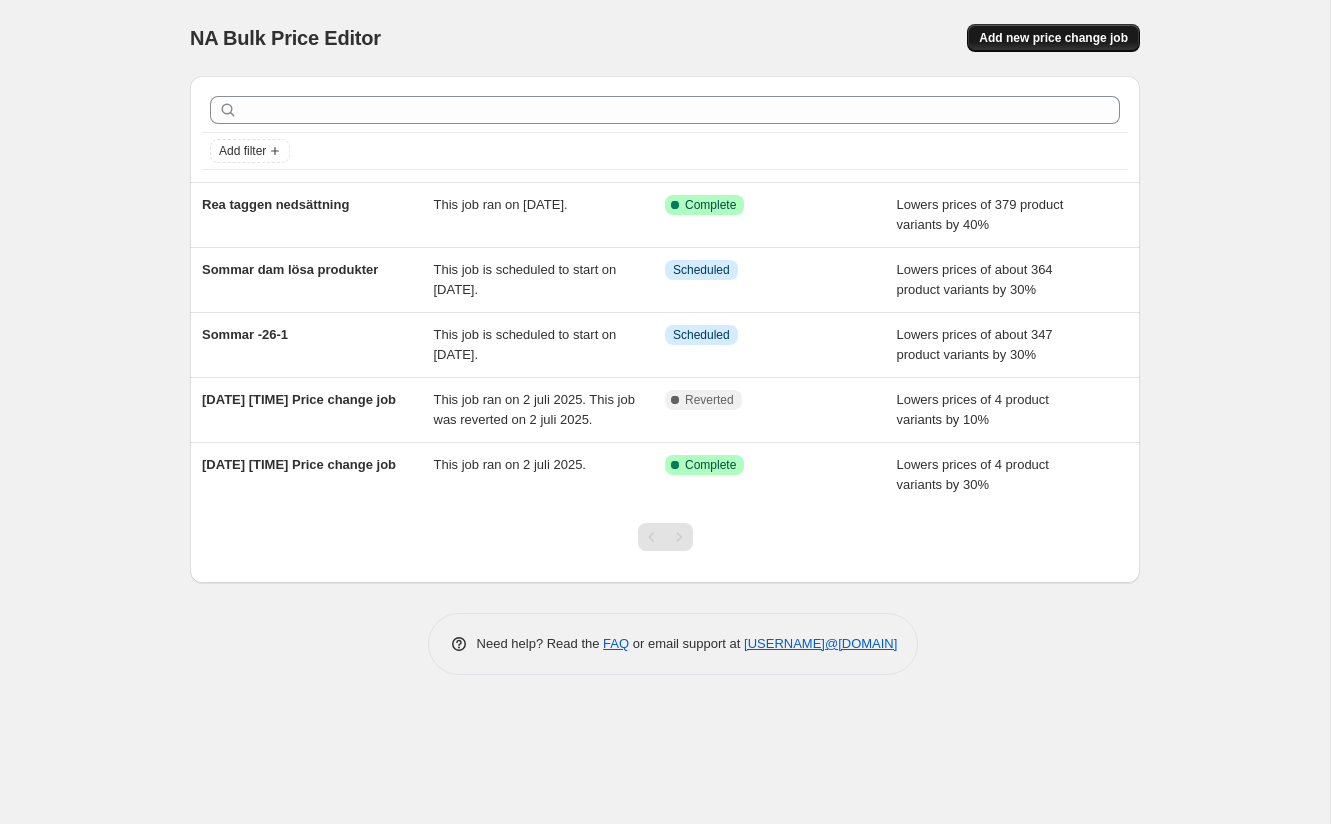 click on "Add new price change job" at bounding box center [1053, 38] 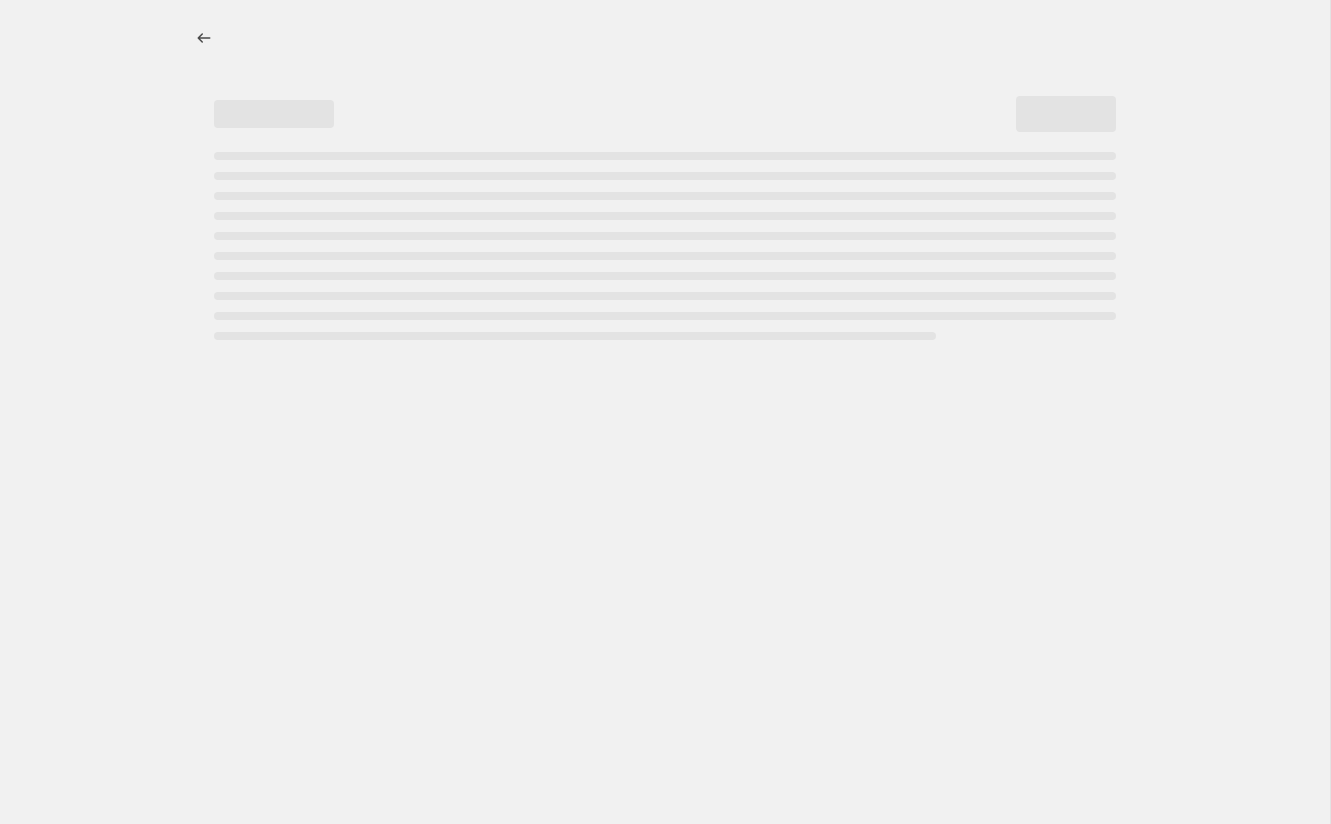 select on "percentage" 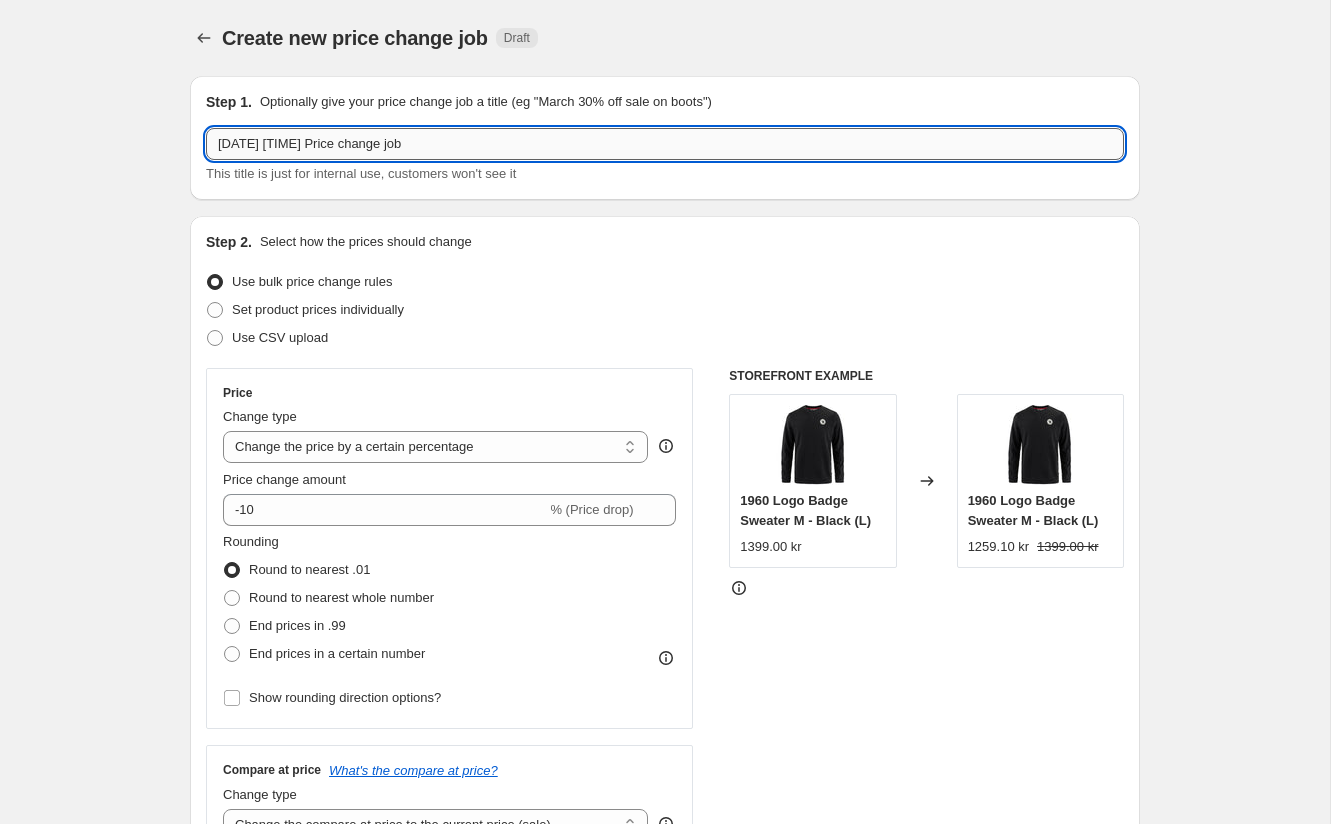 click on "[DATE] [TIME] Price change job" at bounding box center [665, 144] 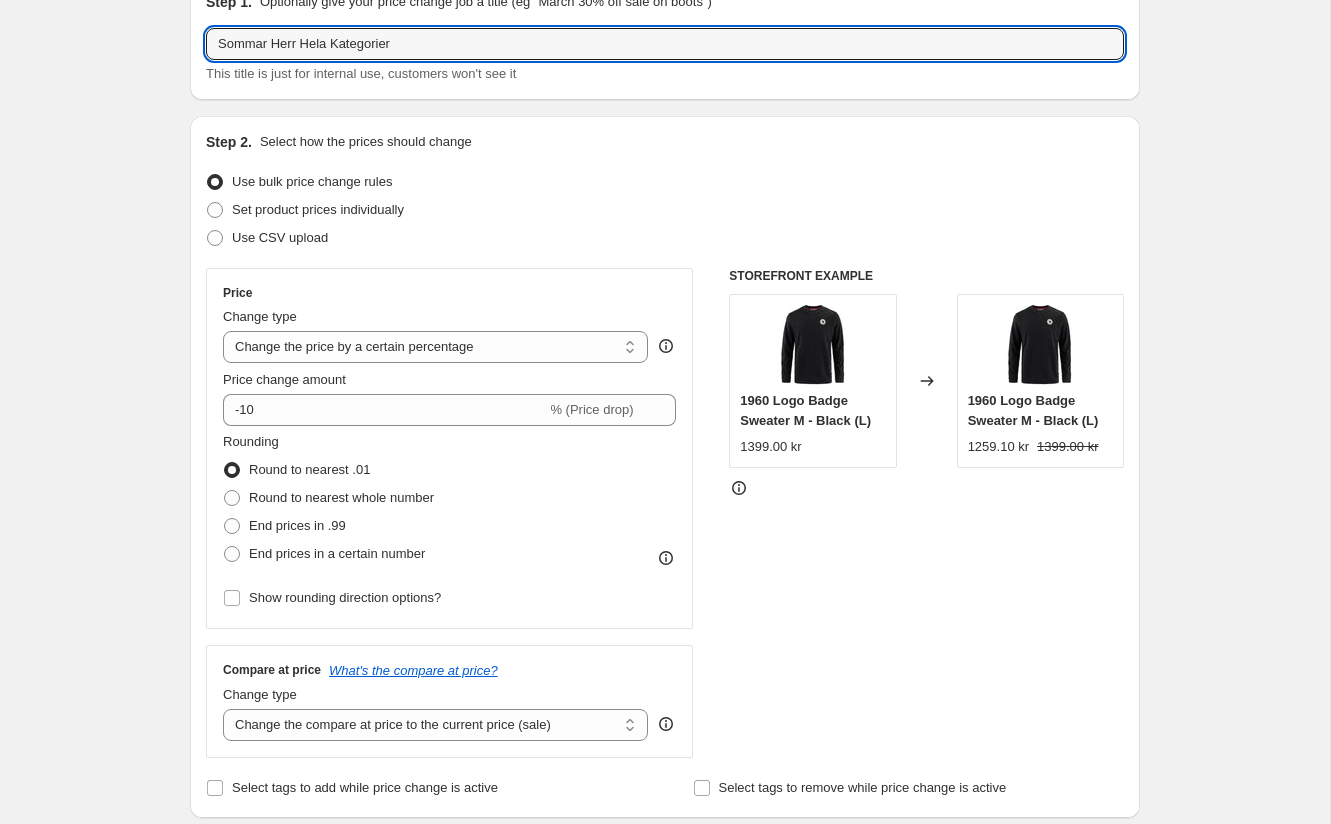 scroll, scrollTop: 102, scrollLeft: 0, axis: vertical 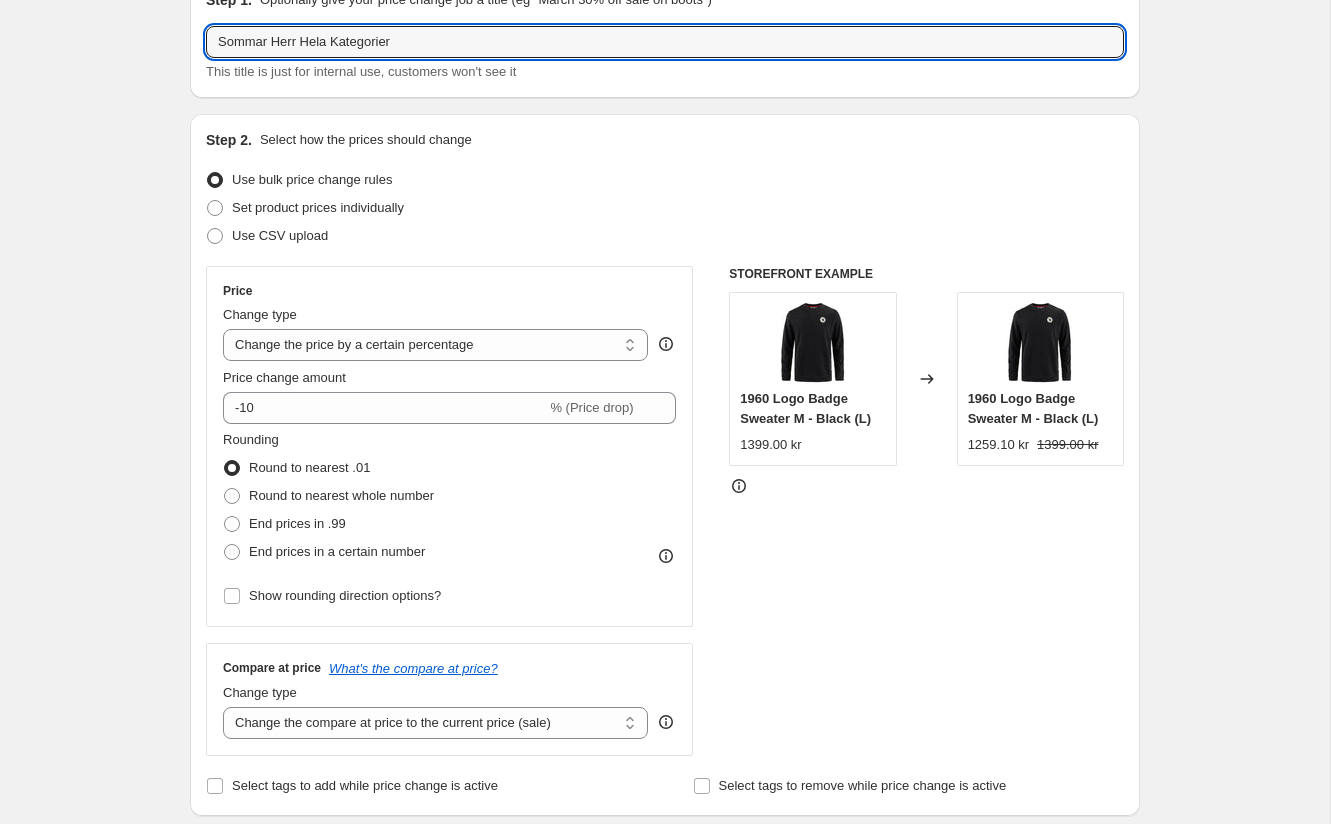 type on "Sommar Herr Hela Kategorier" 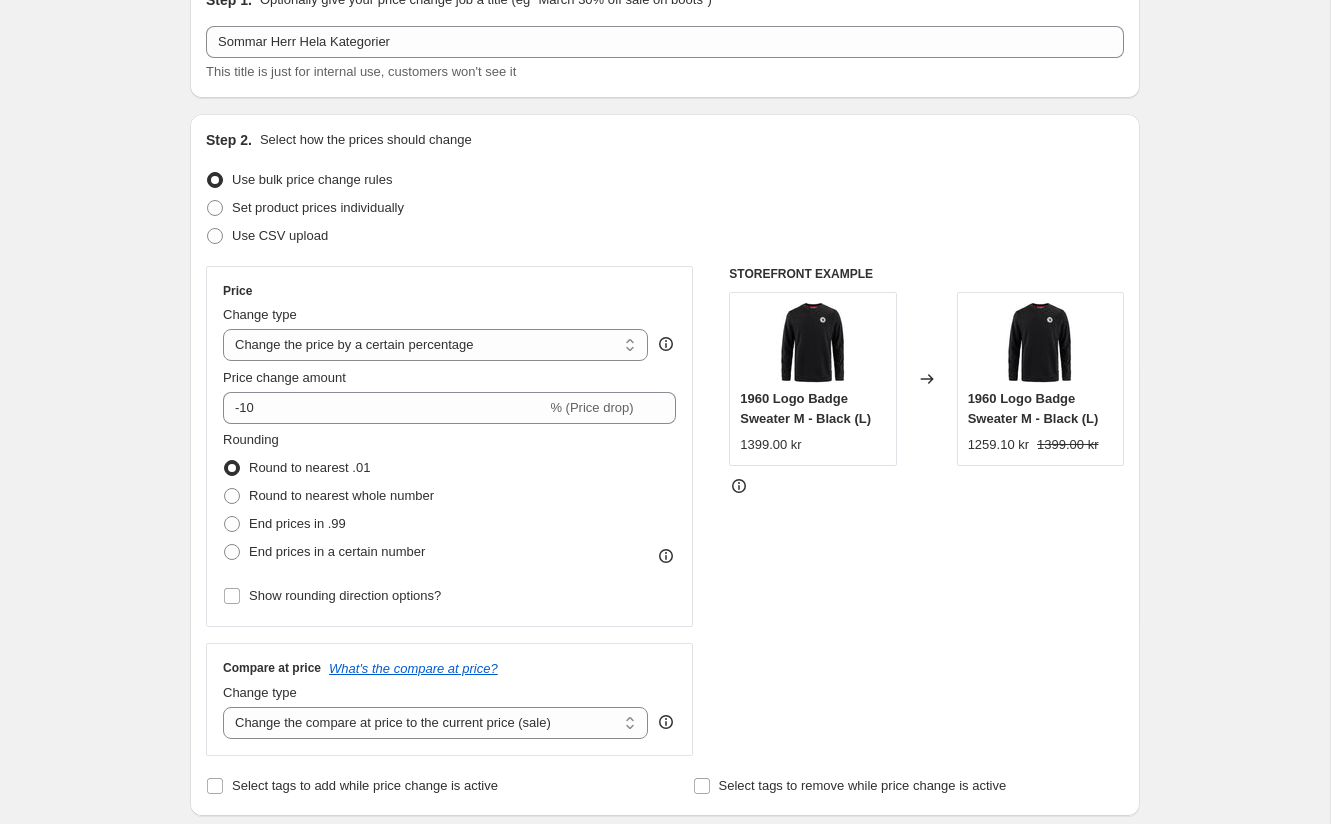 click on "Set product prices individually" at bounding box center (665, 208) 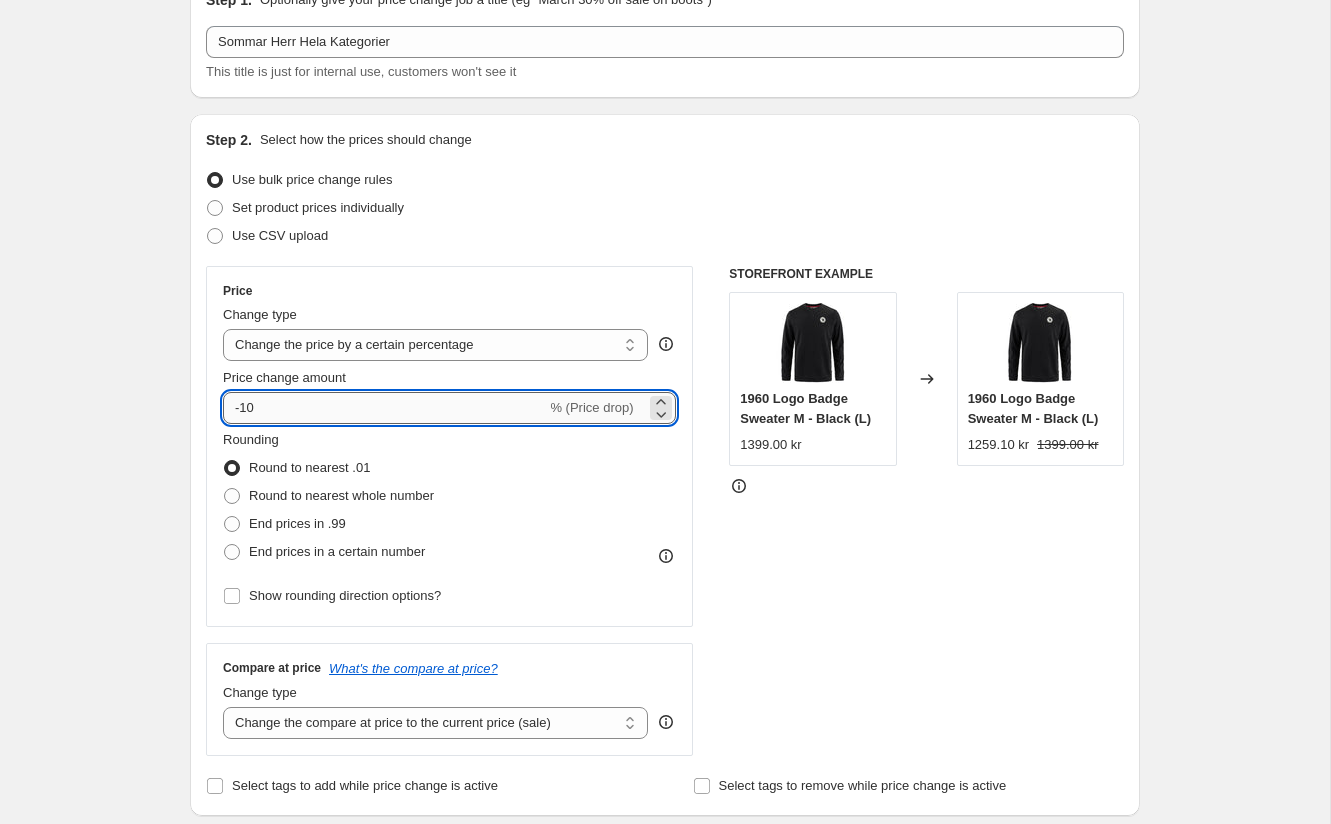 drag, startPoint x: 246, startPoint y: 408, endPoint x: 268, endPoint y: 406, distance: 22.090721 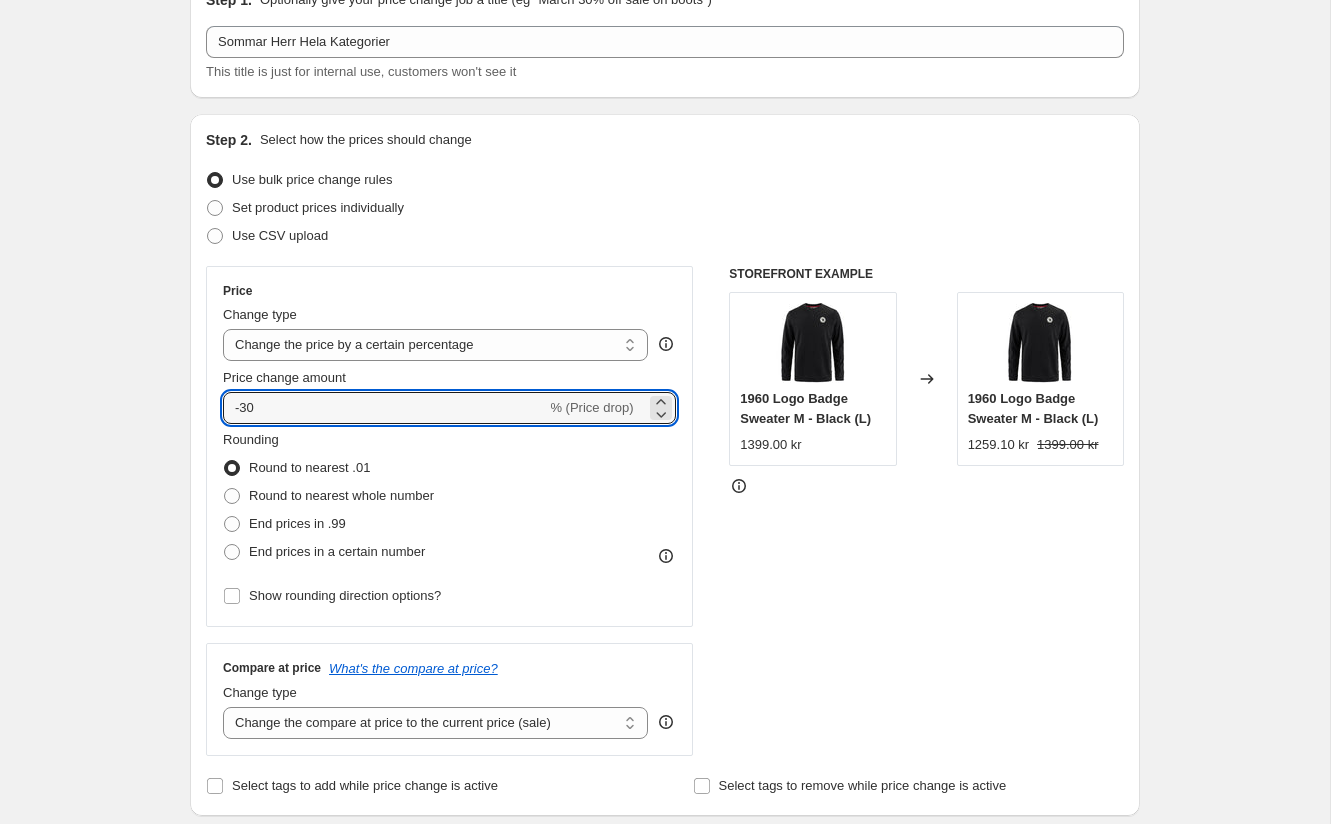 type on "-30" 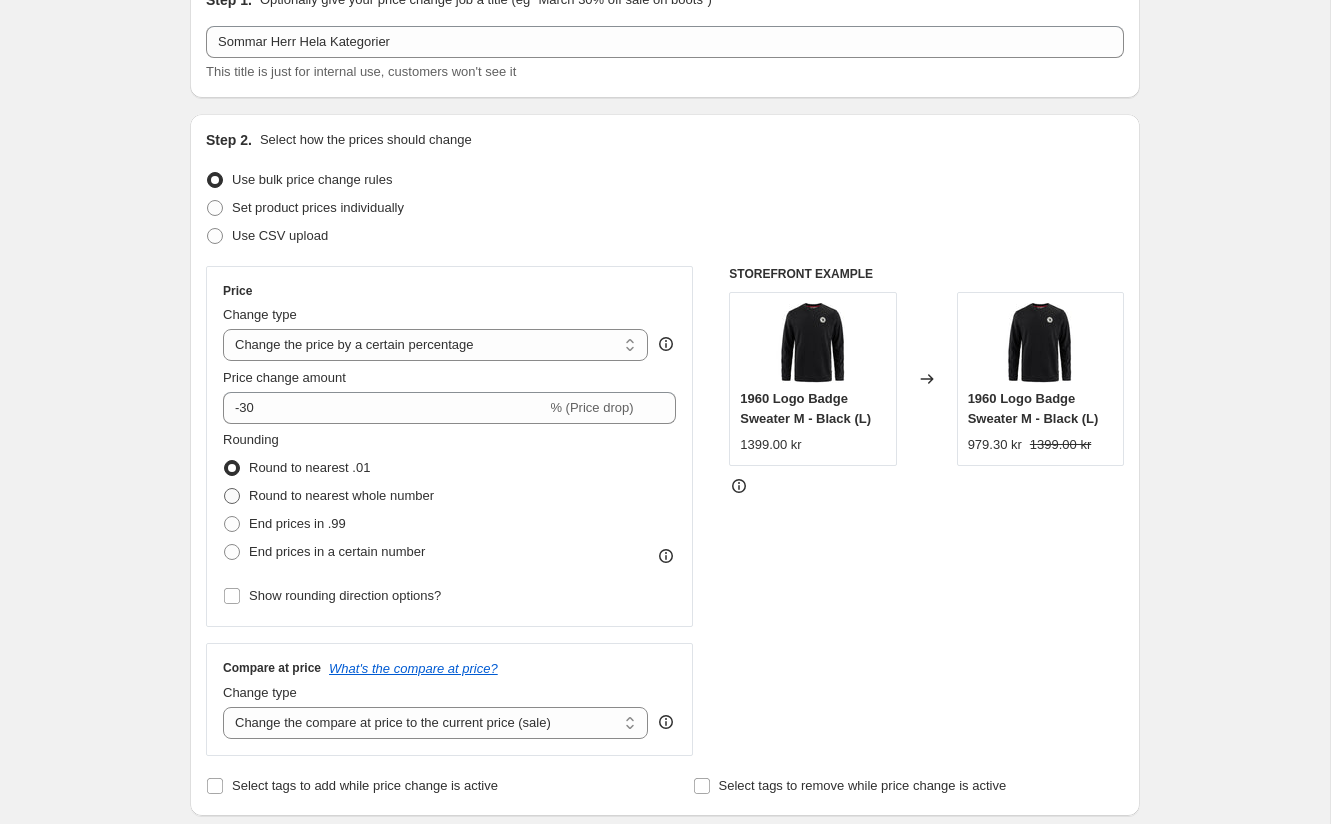 click on "Round to nearest whole number" at bounding box center (341, 495) 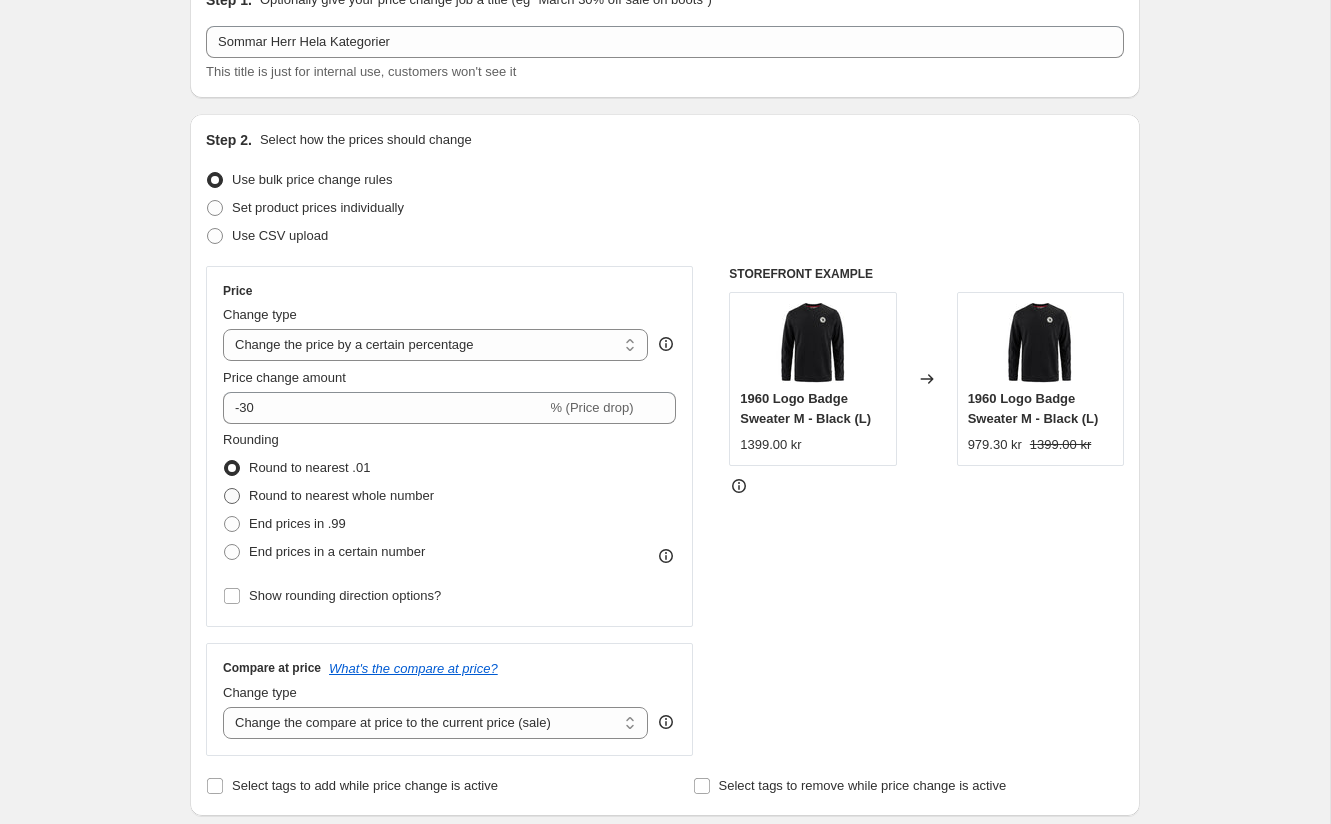 radio on "true" 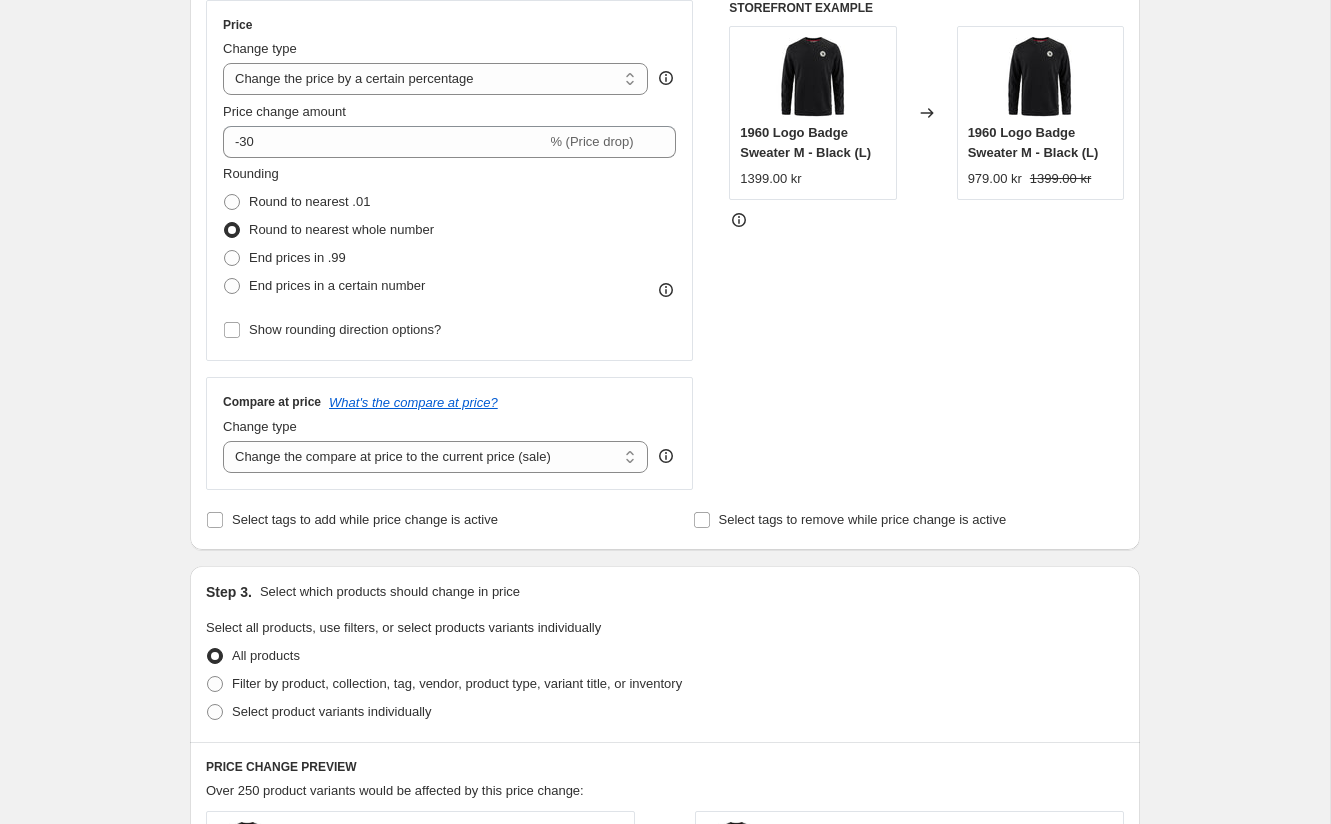 scroll, scrollTop: 369, scrollLeft: 0, axis: vertical 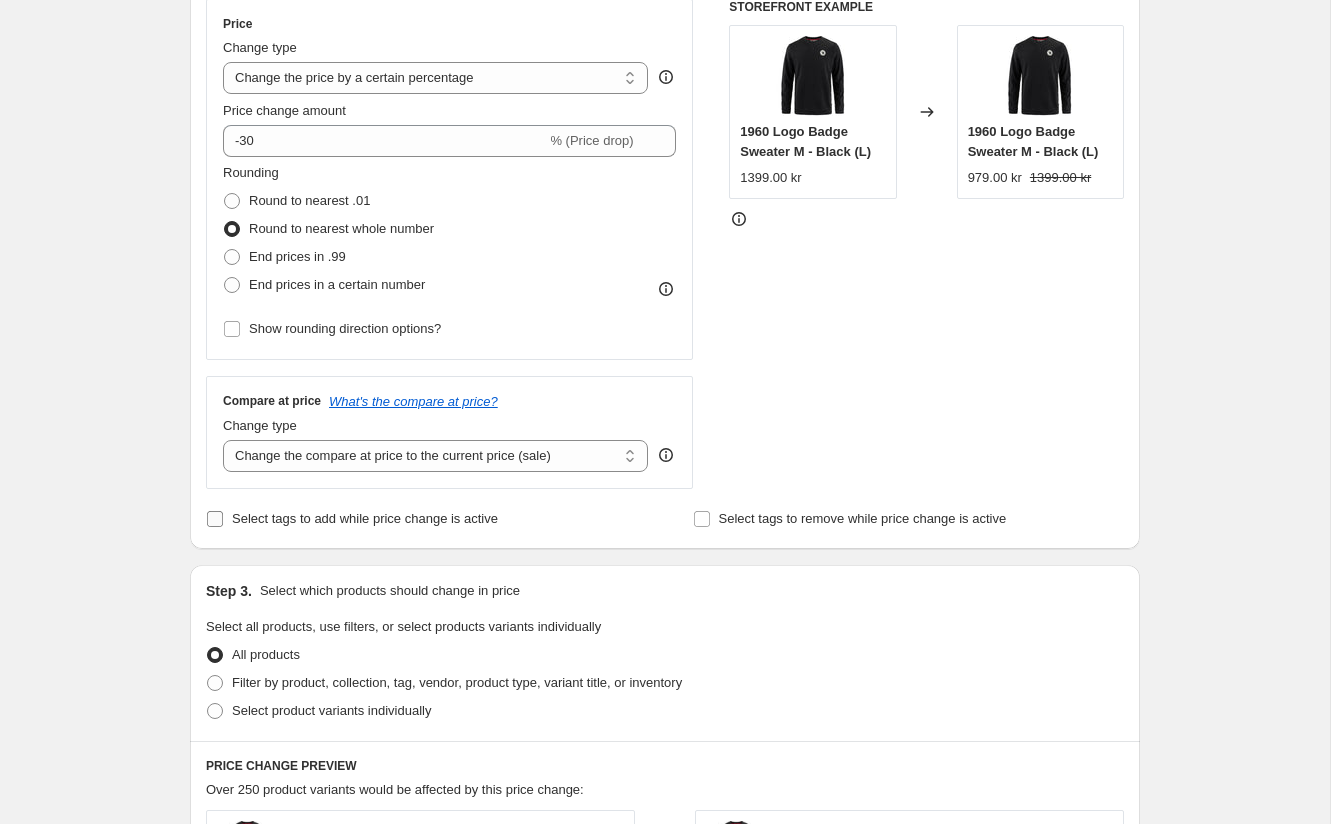 click on "Select tags to add while price change is active" at bounding box center (365, 518) 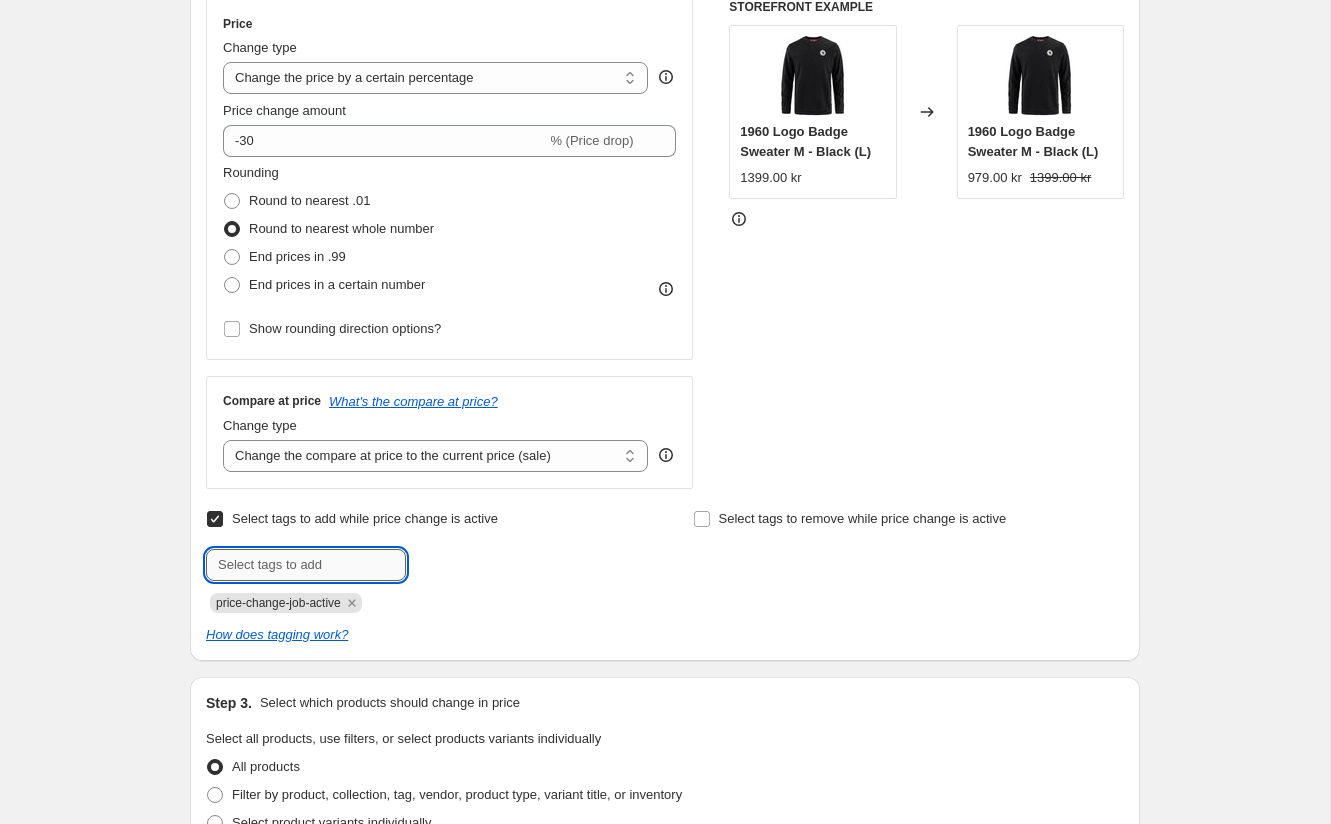 click at bounding box center [306, 565] 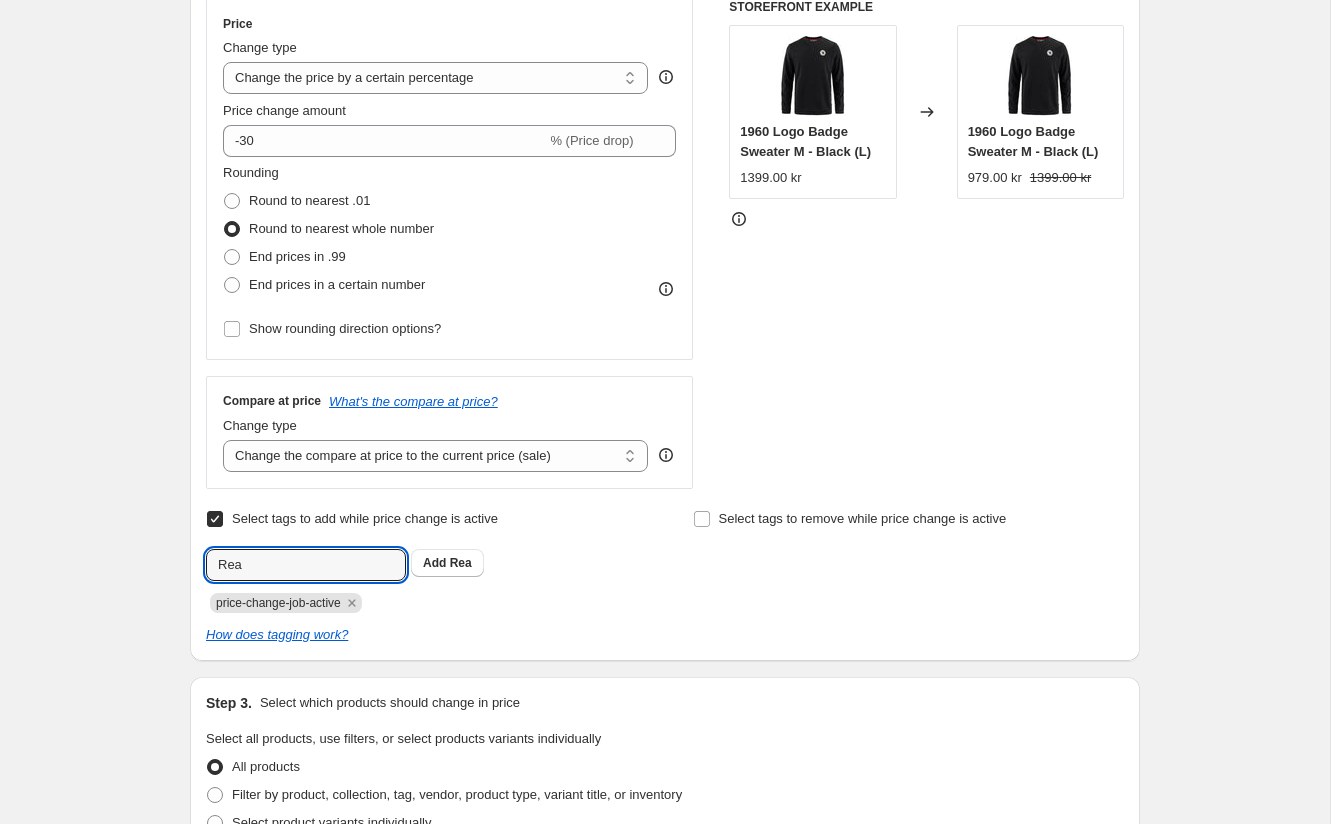 click on "Select tags to add while price change is active Submit Rea Add   Rea price-change-job-active" at bounding box center (421, 559) 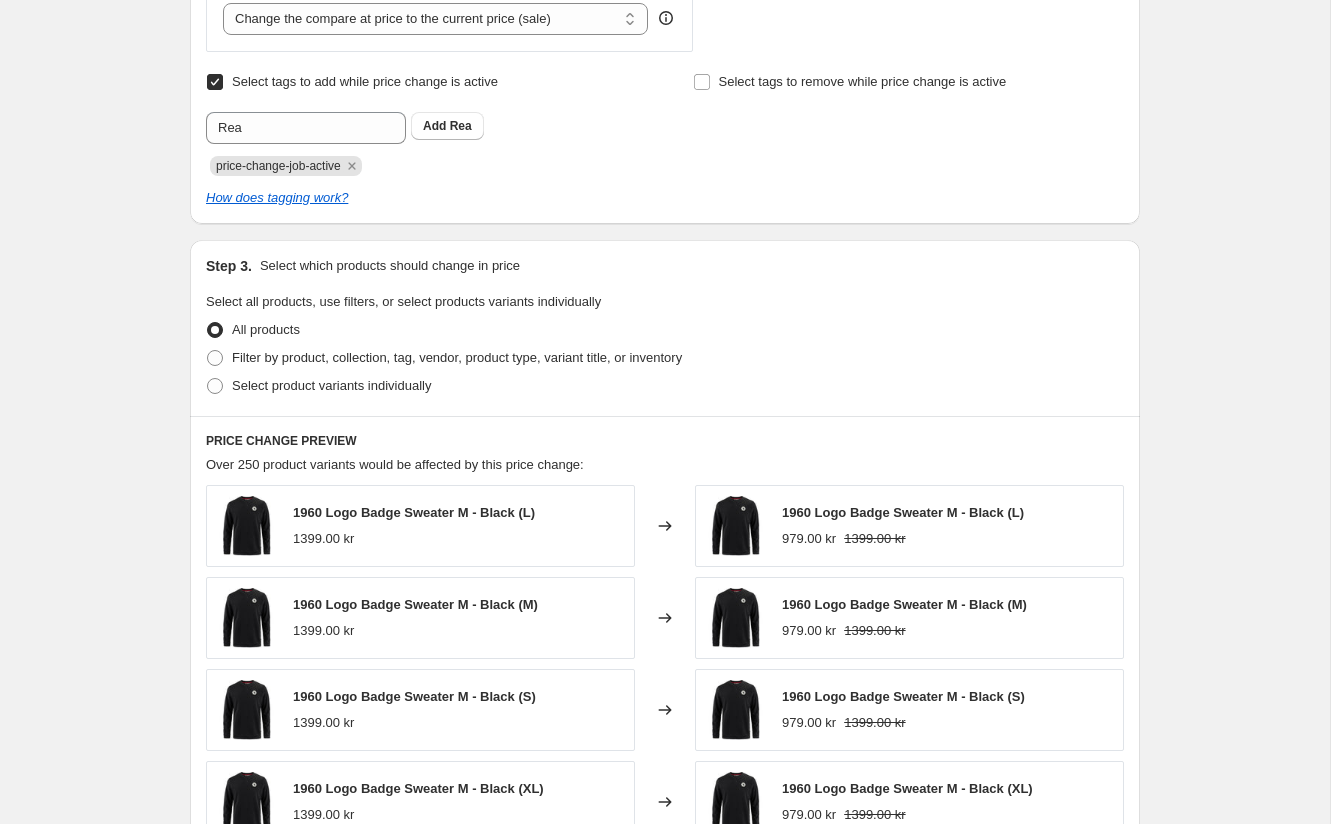 scroll, scrollTop: 819, scrollLeft: 0, axis: vertical 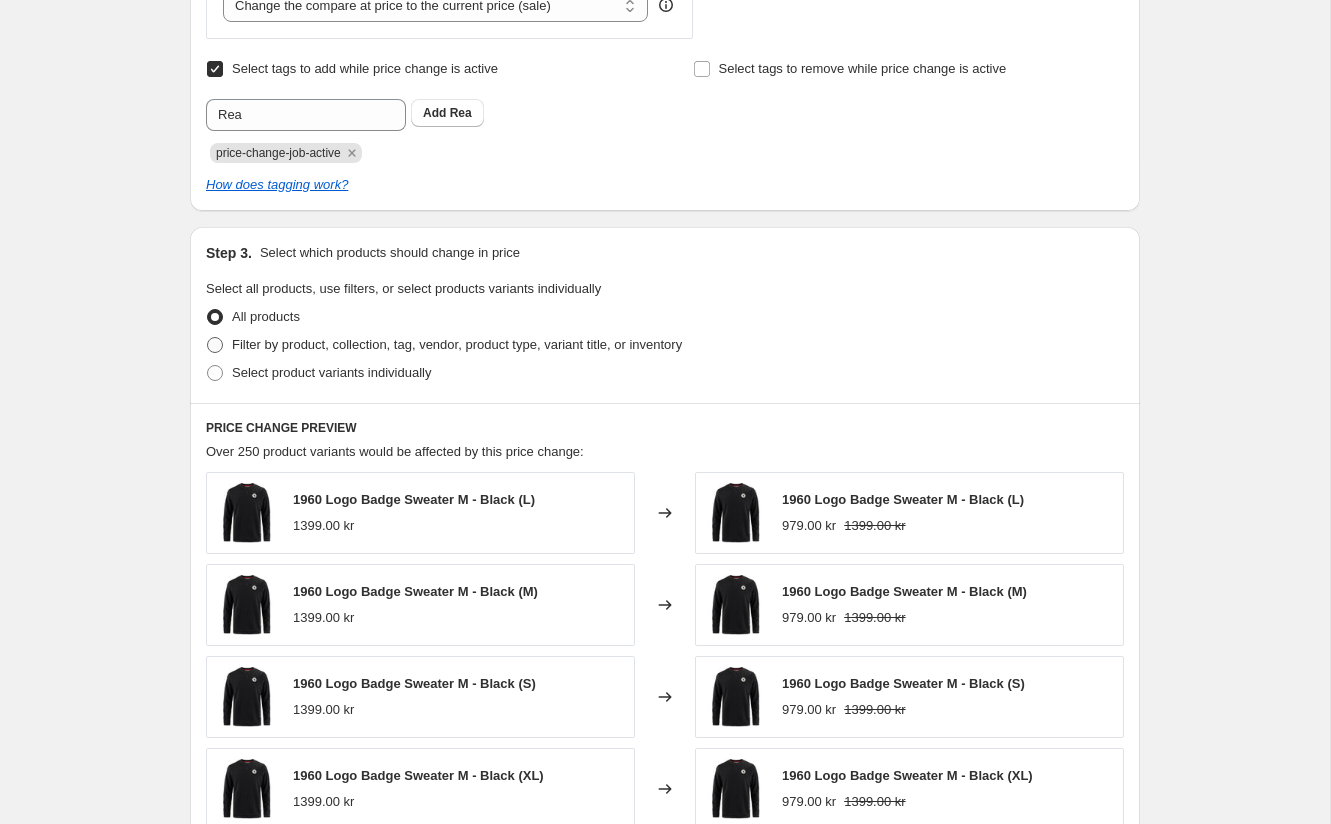 click on "Filter by product, collection, tag, vendor, product type, variant title, or inventory" at bounding box center [457, 344] 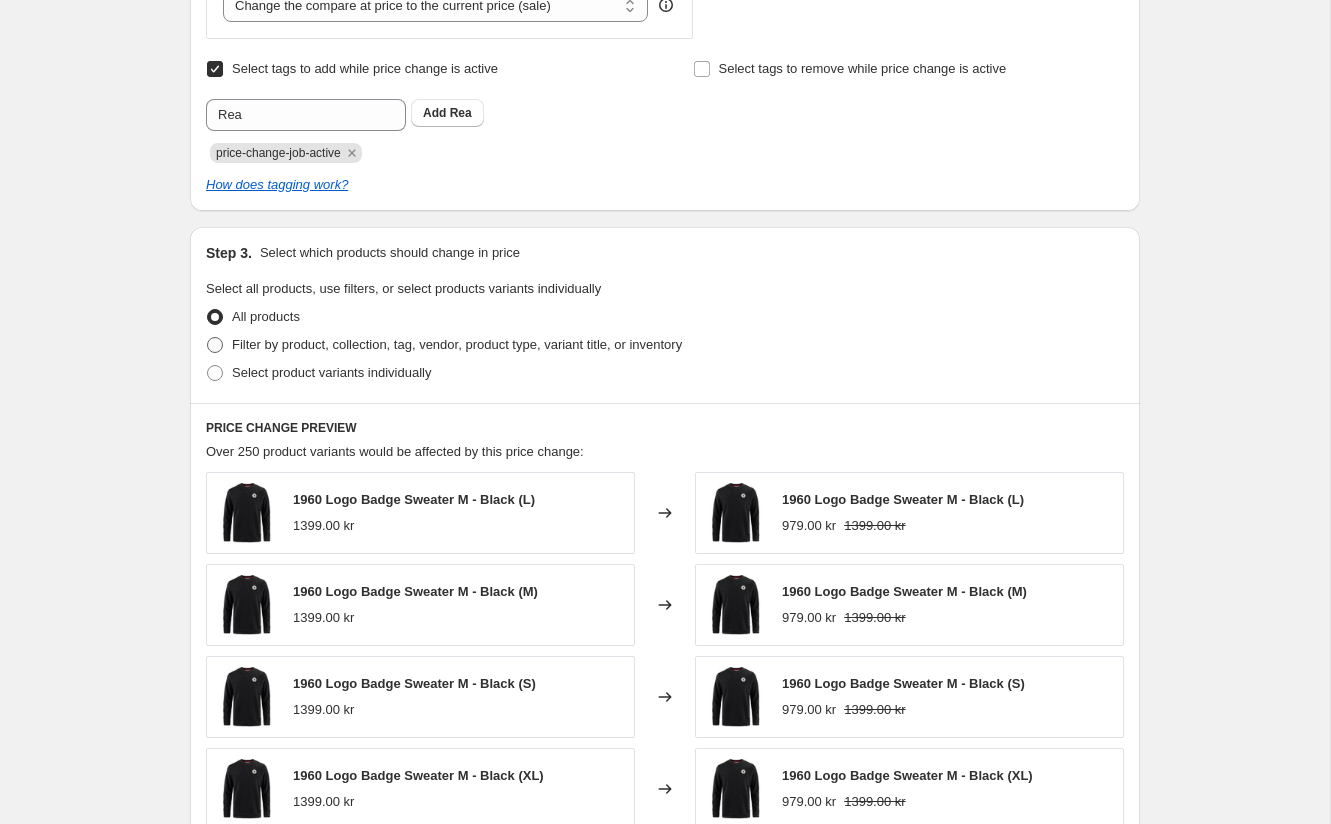 radio on "true" 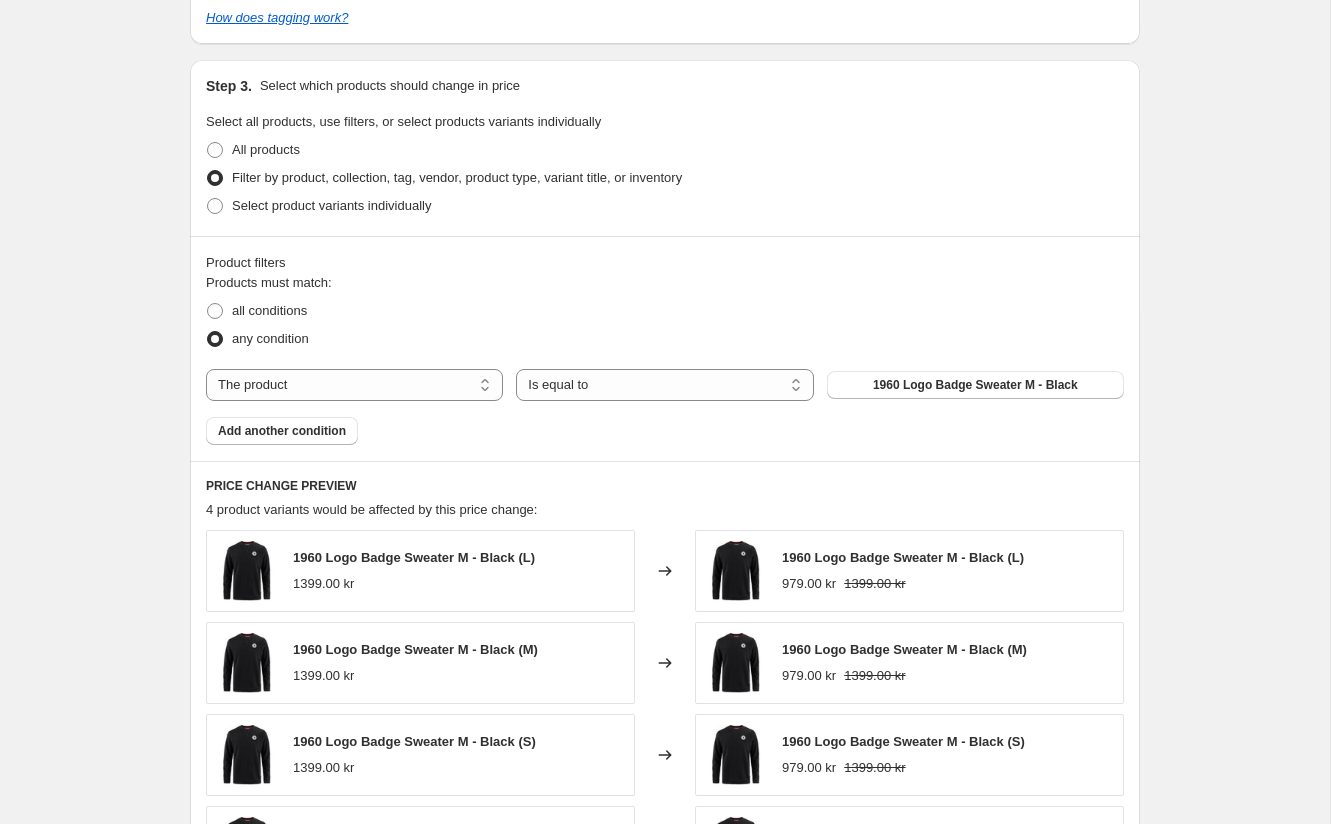 scroll, scrollTop: 1007, scrollLeft: 0, axis: vertical 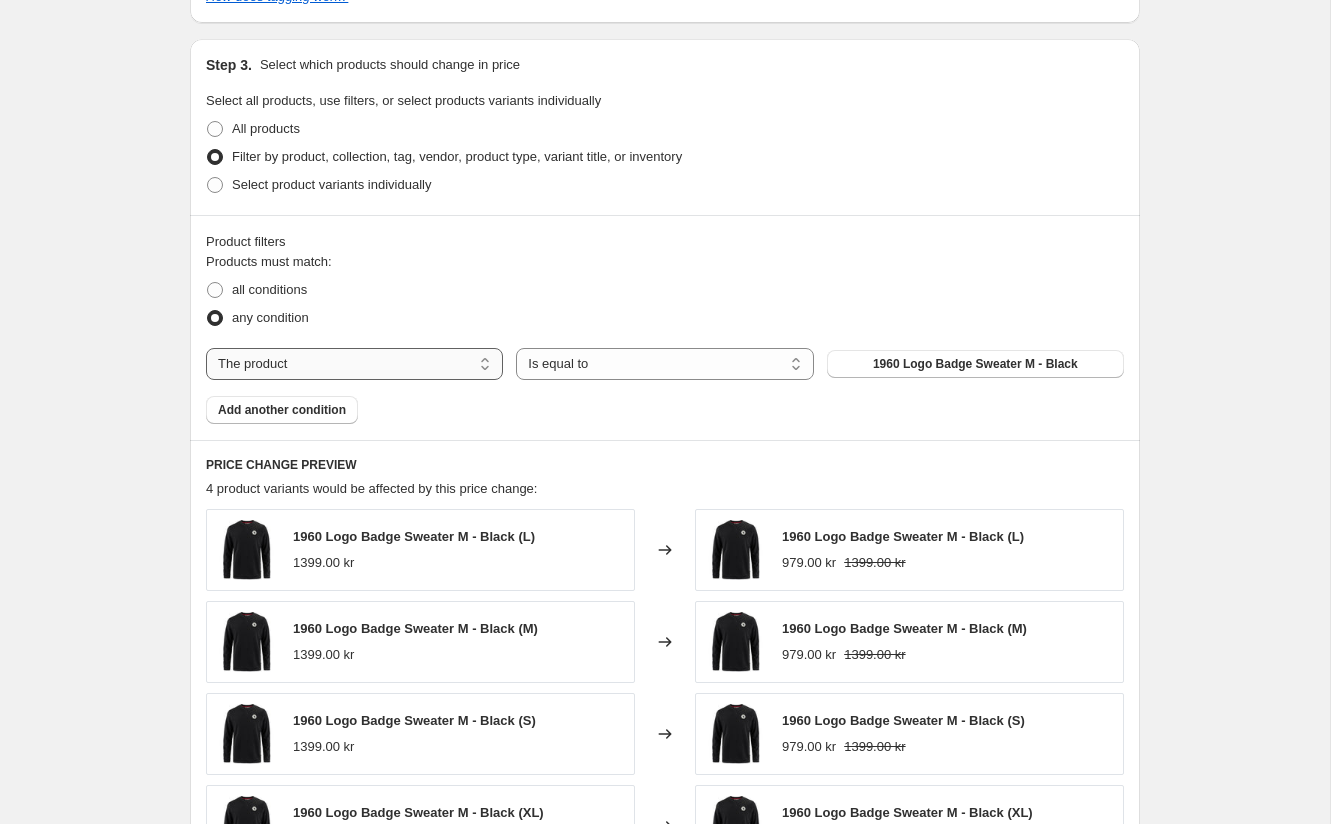 click on "The product The product's collection The product's tag The product's vendor The product's type The product's status The variant's title Inventory quantity" at bounding box center [354, 364] 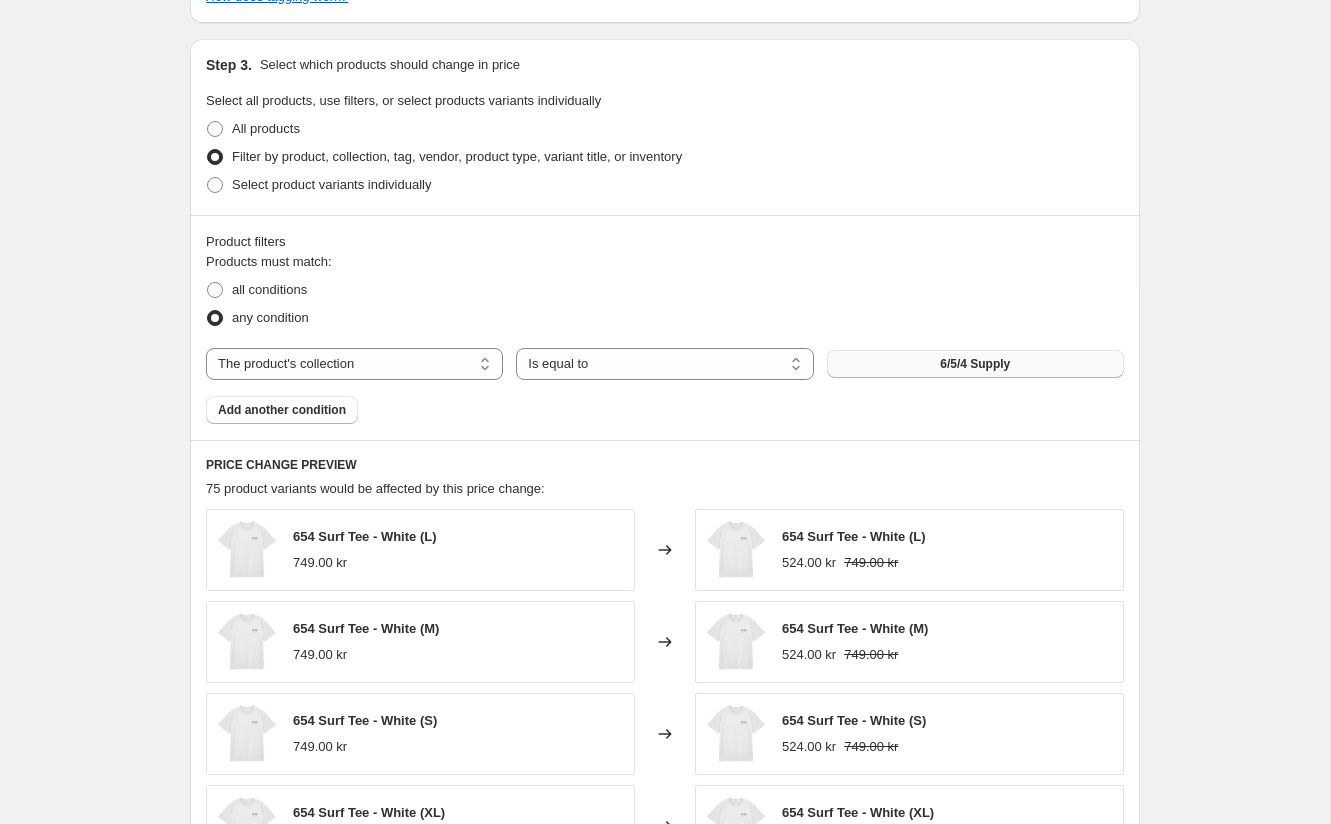 click on "6/5/4 Supply" at bounding box center [975, 364] 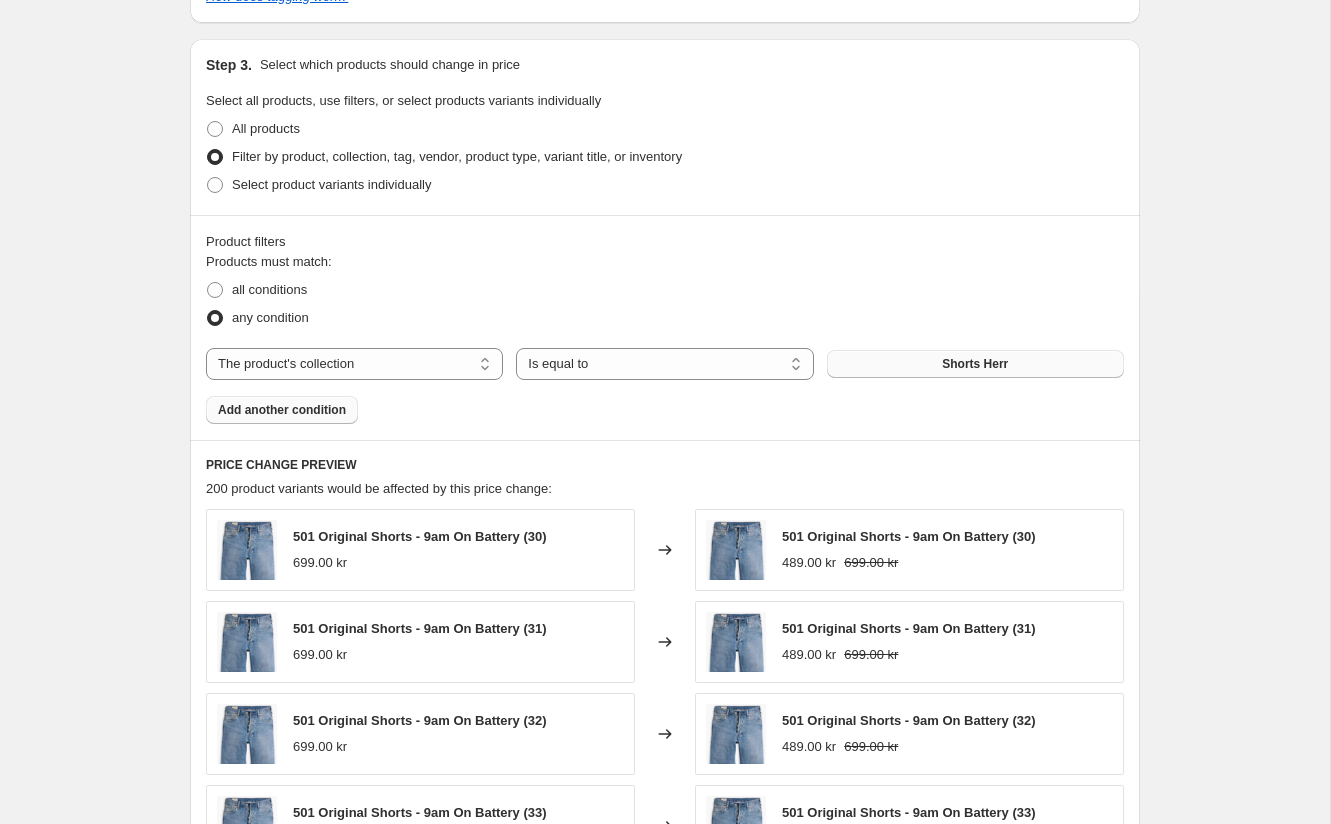 click on "Add another condition" at bounding box center (282, 410) 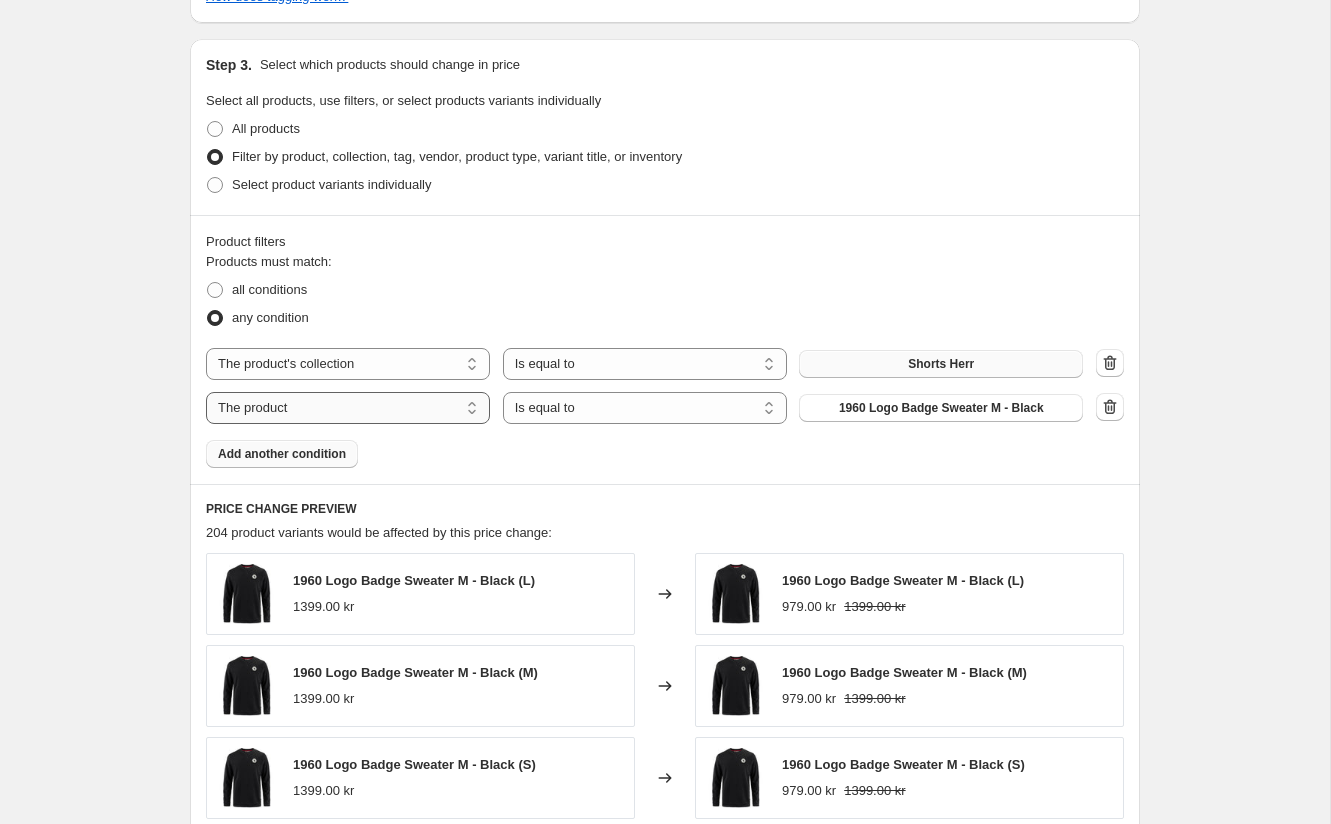 click on "The product The product's collection The product's tag The product's vendor The product's type The product's status The variant's title Inventory quantity" at bounding box center (348, 408) 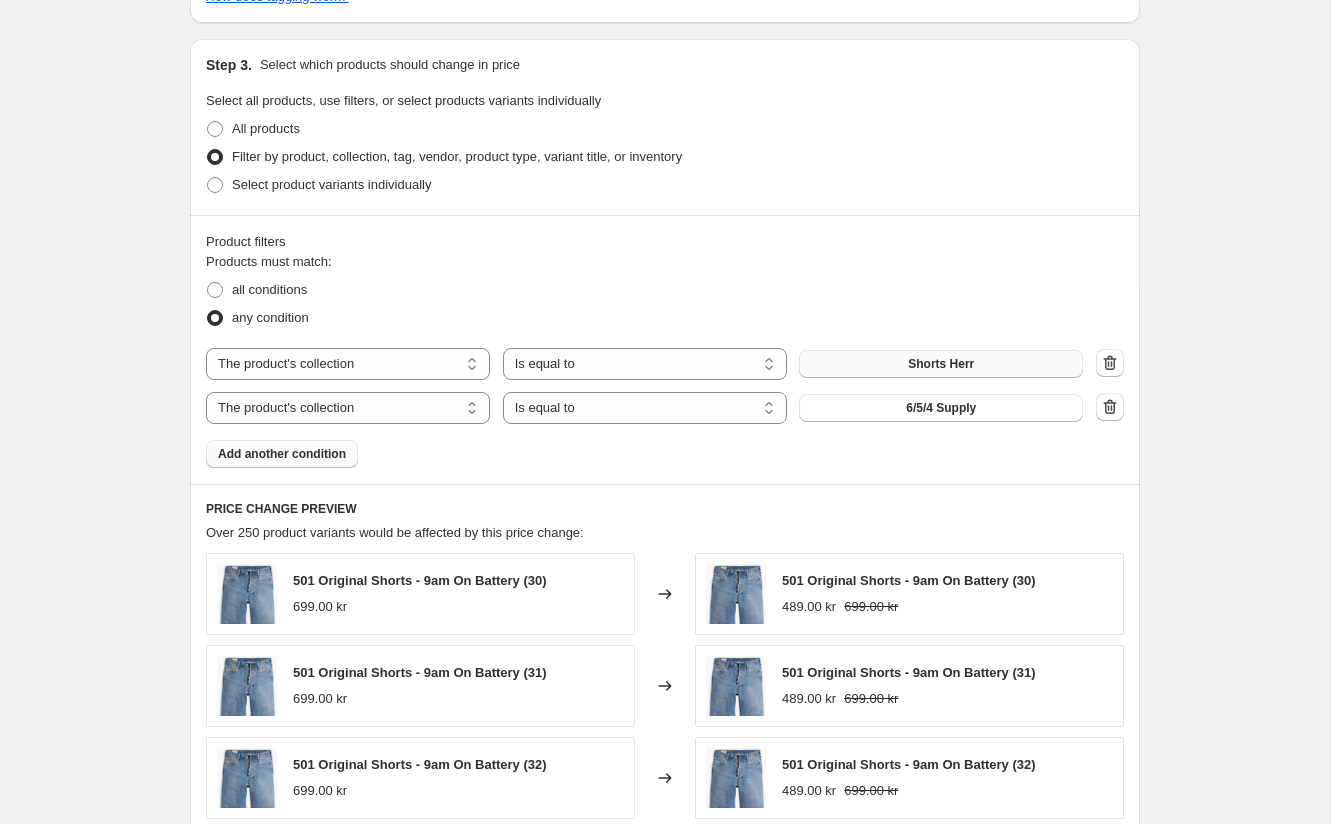 click on "6/5/4 Supply" at bounding box center [941, 408] 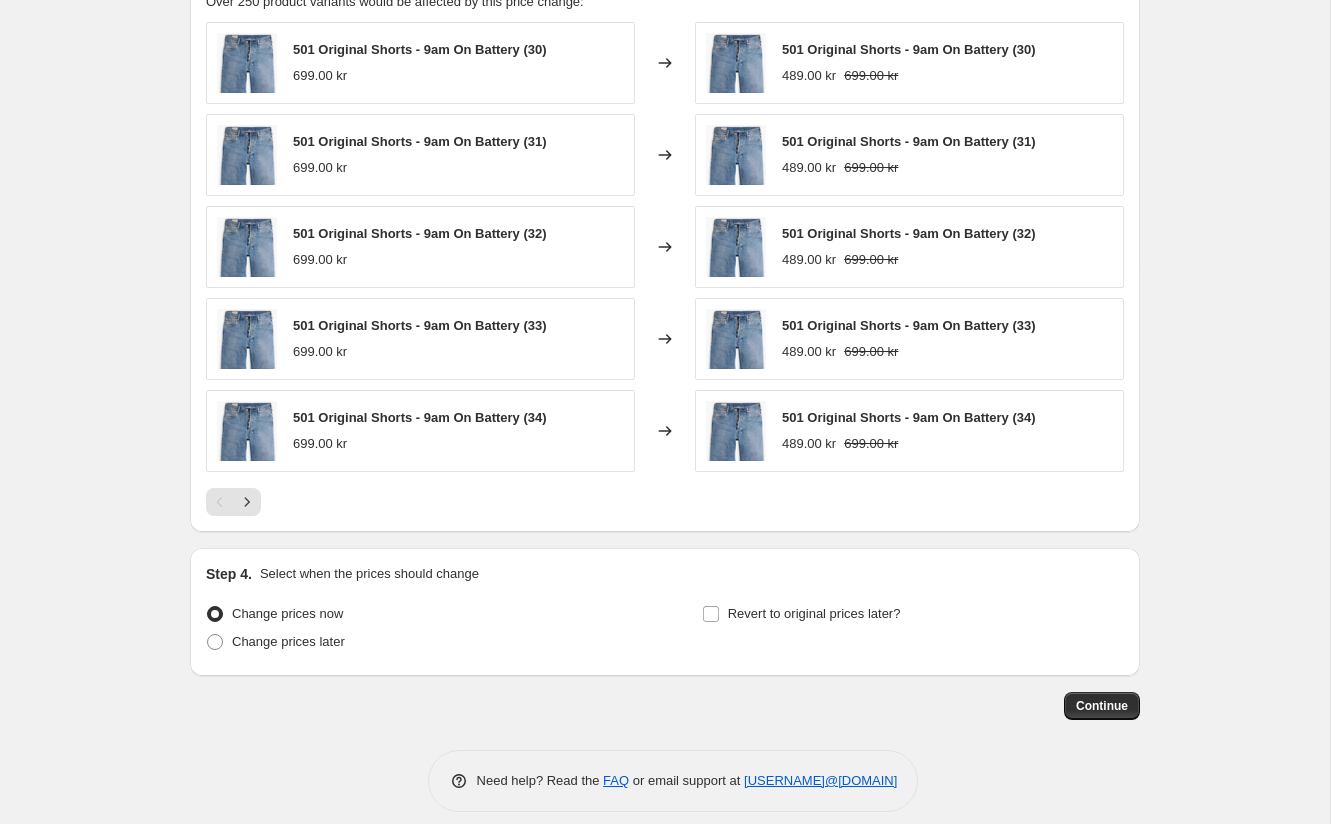 scroll, scrollTop: 1556, scrollLeft: 0, axis: vertical 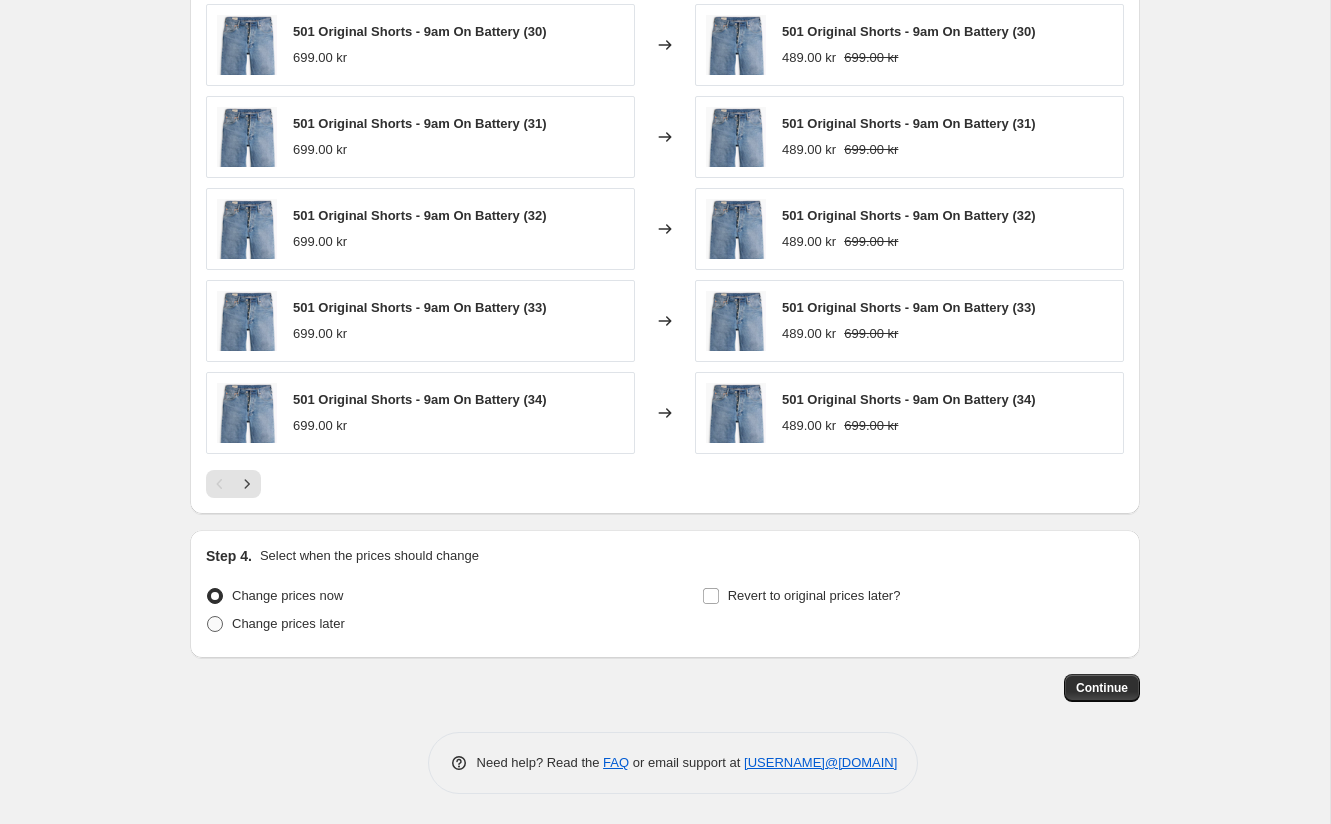 click on "Change prices later" at bounding box center (288, 623) 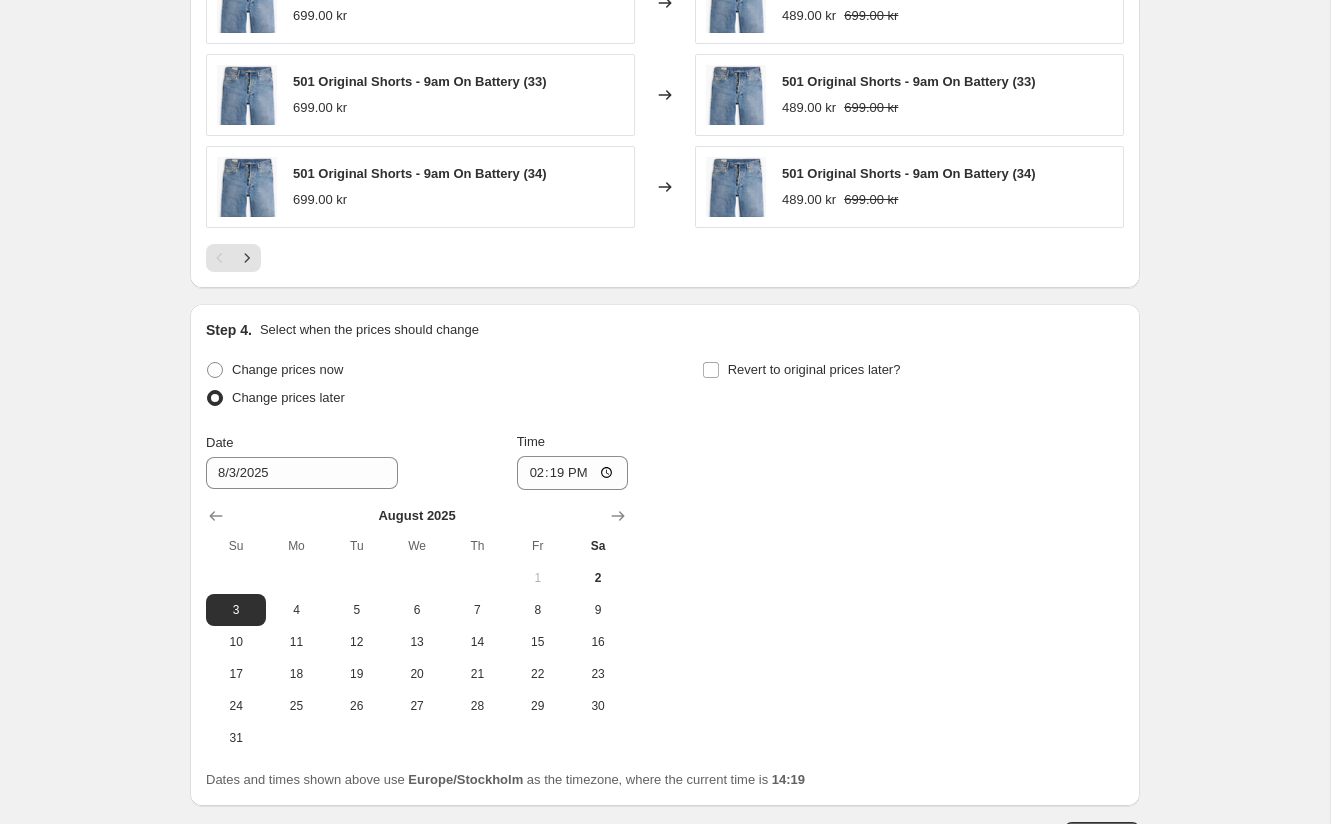 scroll, scrollTop: 1832, scrollLeft: 0, axis: vertical 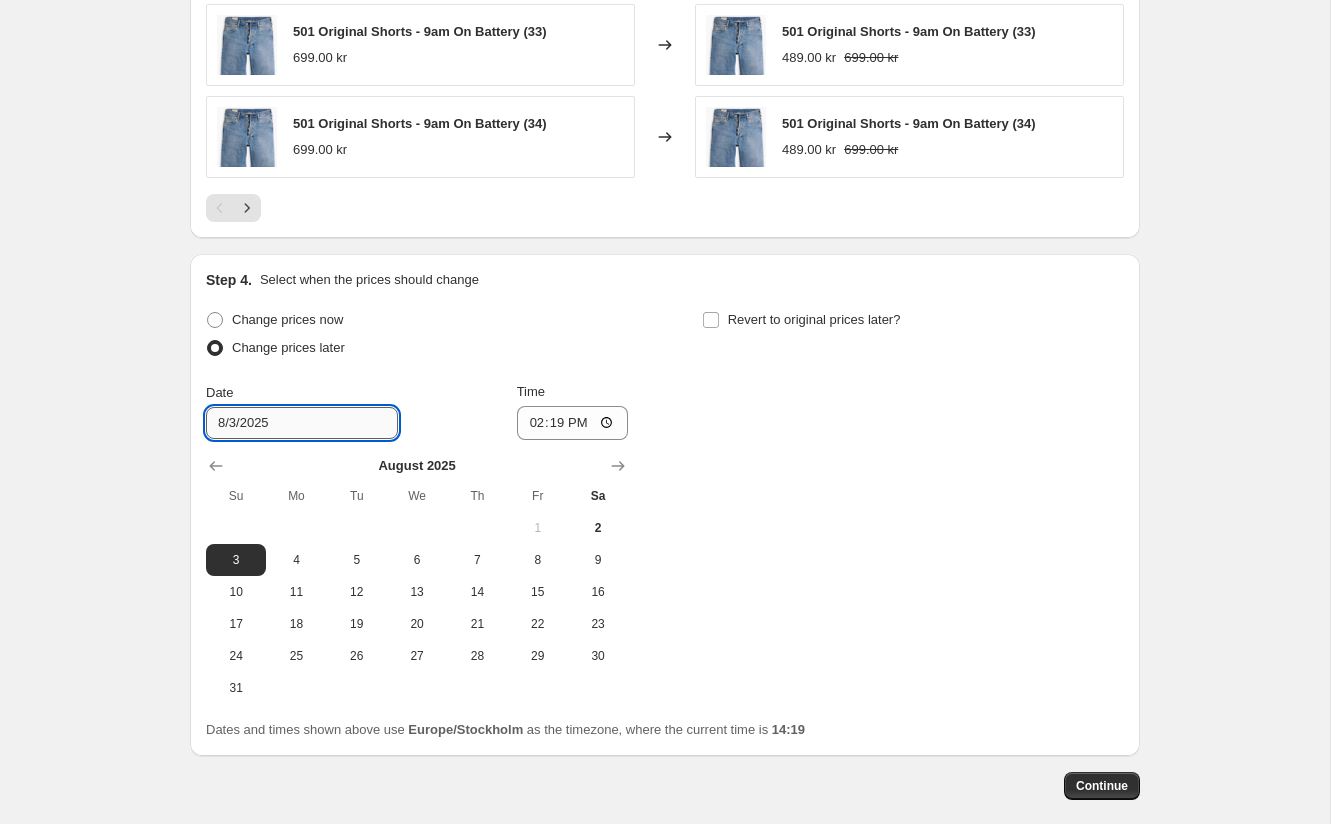 click on "8/3/2025" at bounding box center (302, 423) 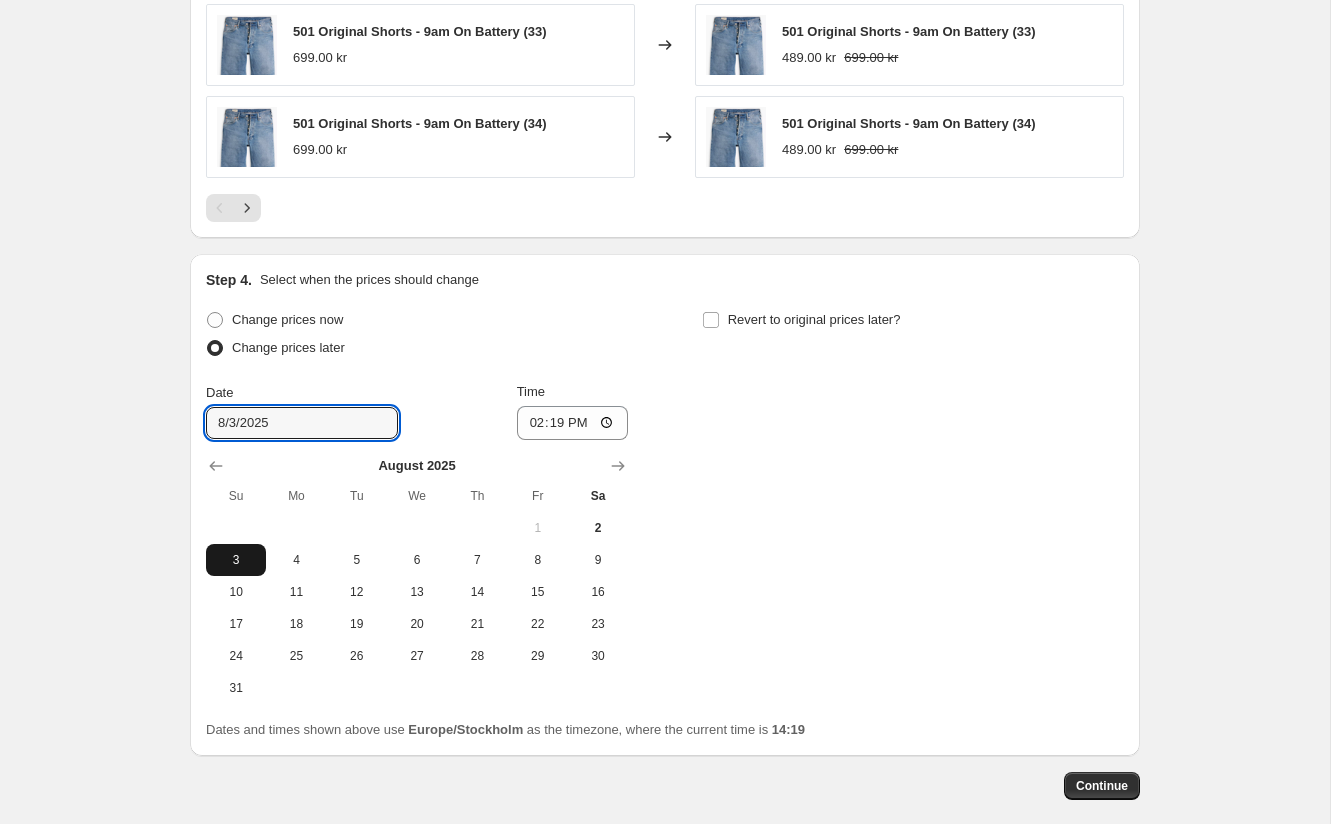 click on "3" at bounding box center [236, 560] 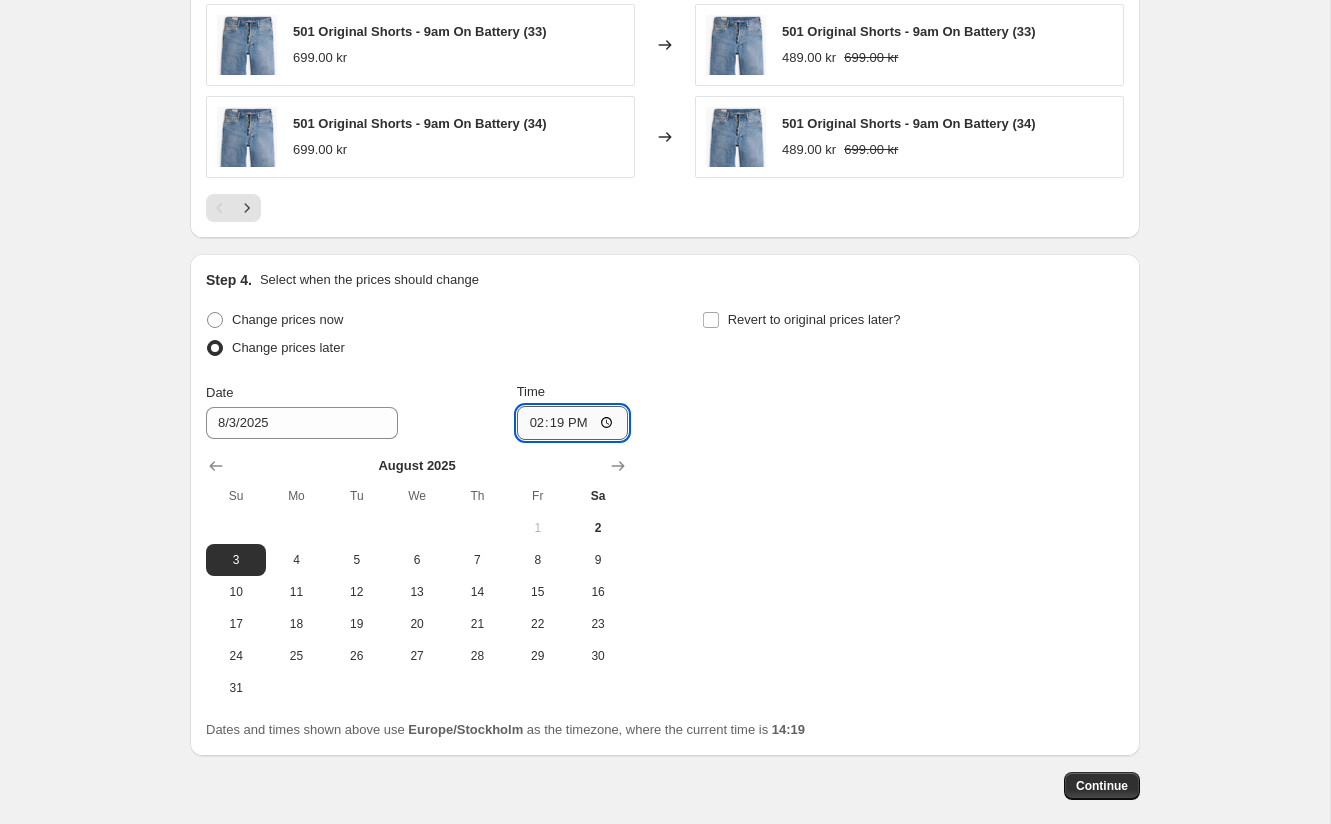 click on "14:19" at bounding box center (573, 423) 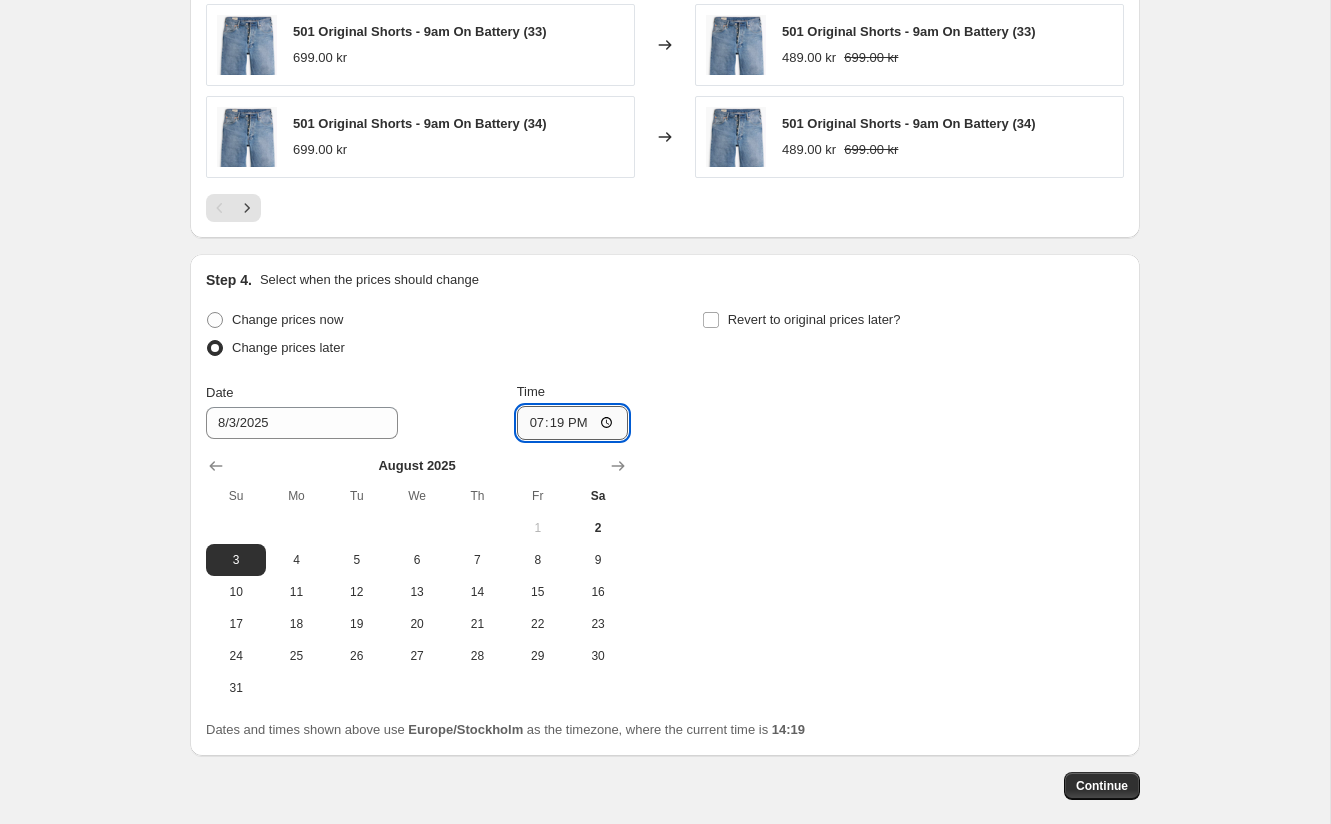 type on "19:00" 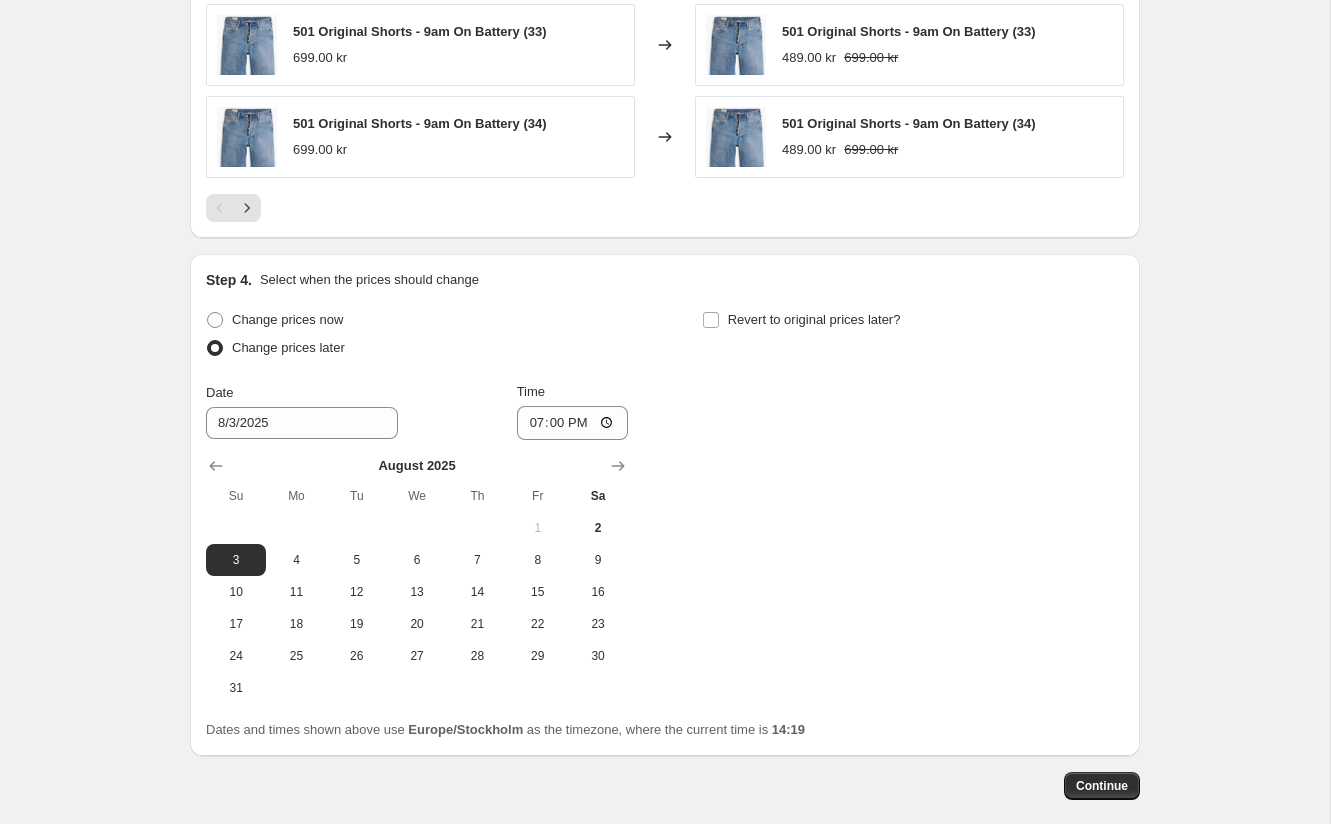 click on "Change prices now Change prices later Date [DATE] Time [TIME] August   2025 Su Mo Tu We Th Fr Sa 1 2 3 4 5 6 7 8 9 10 11 12 13 14 15 16 17 18 19 20 21 22 23 24 25 26 27 28 29 30 31 Revert to original prices later?" at bounding box center [665, 505] 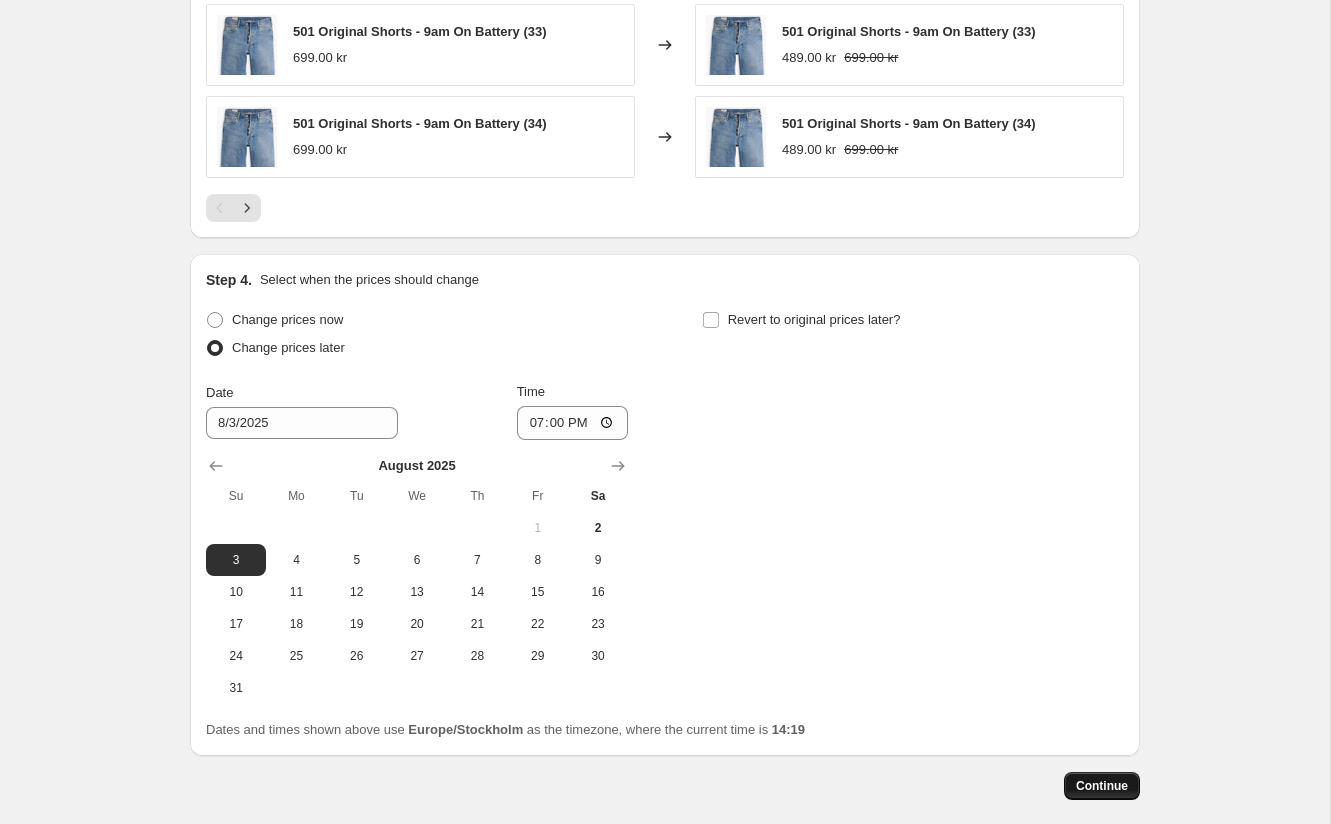 click on "Continue" at bounding box center (1102, 786) 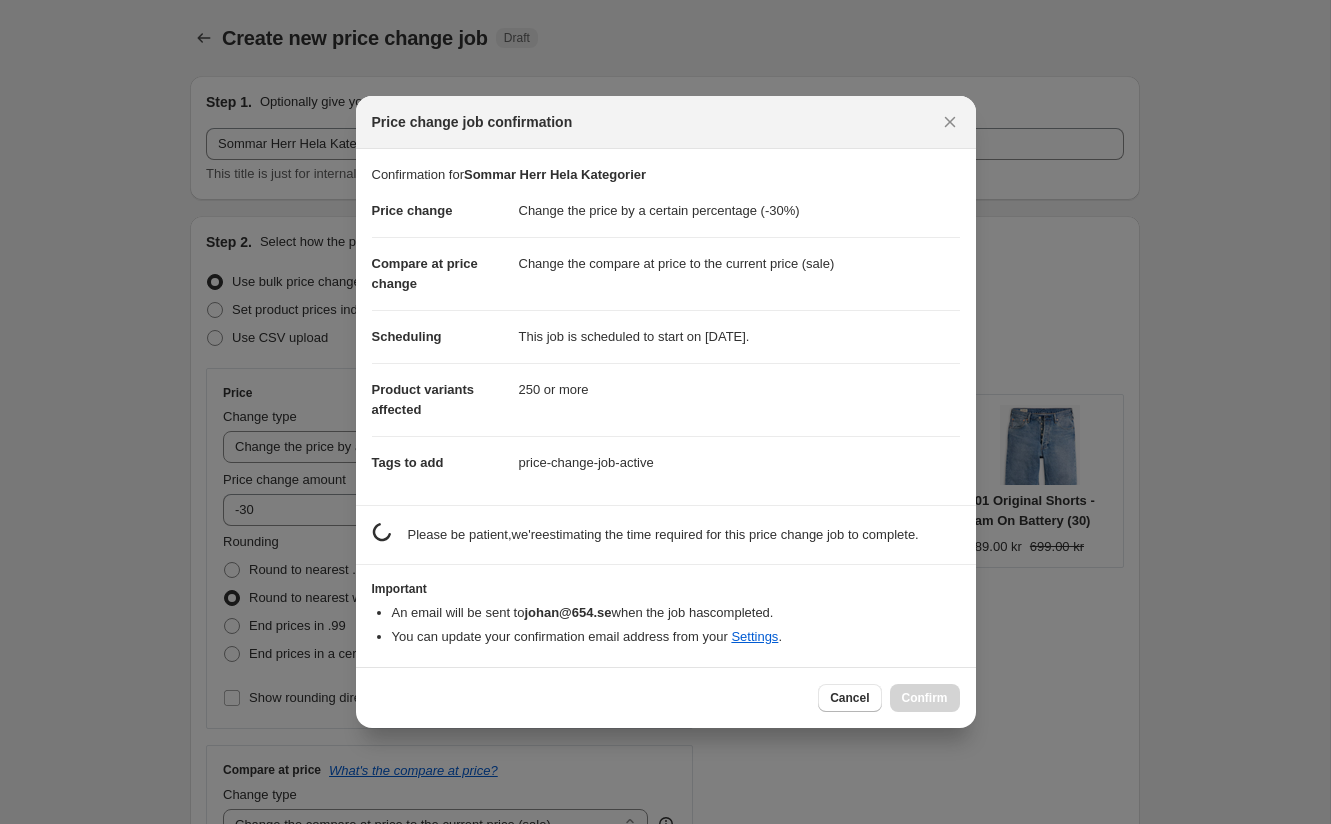 scroll, scrollTop: 0, scrollLeft: 0, axis: both 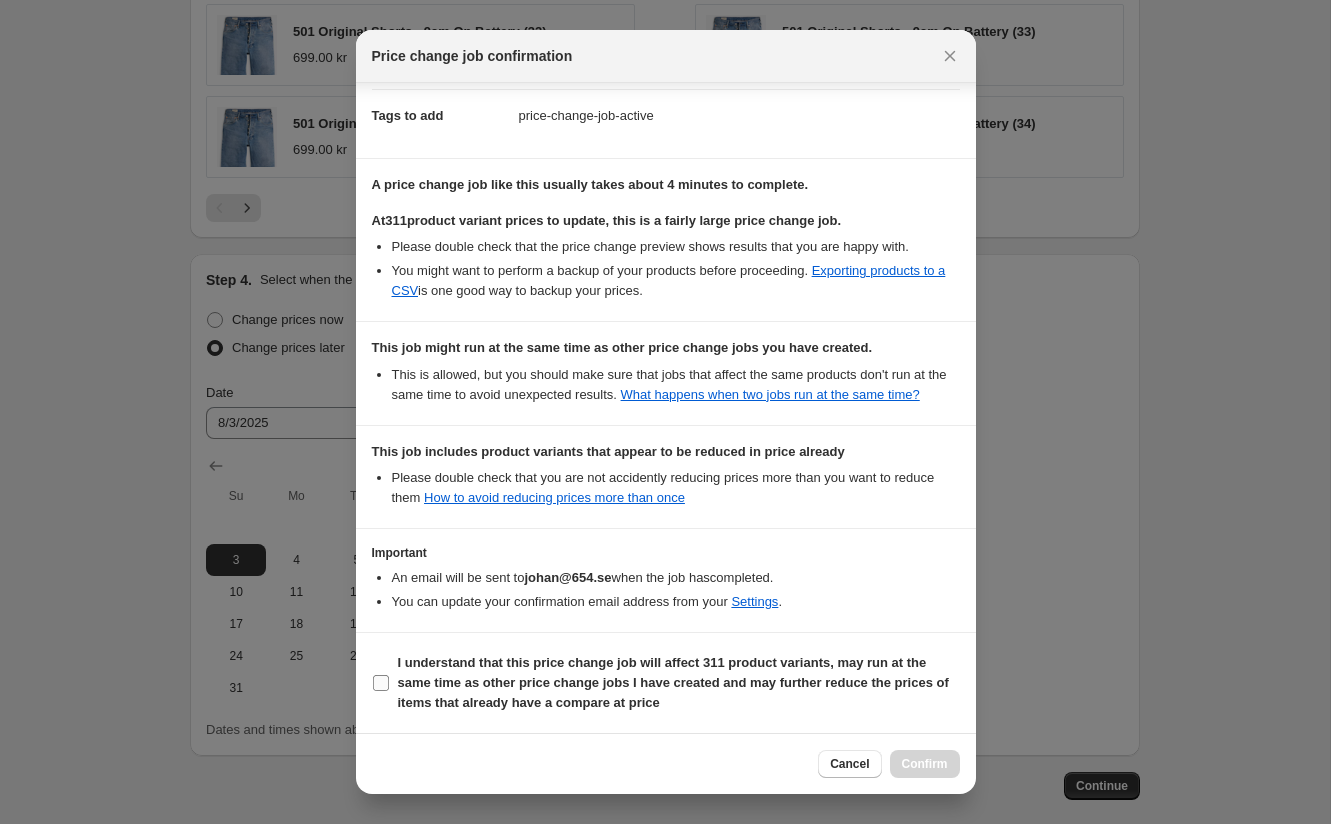 click on "I understand that this price change job will affect 311 product variants, may run at the same time as other price change jobs I have created and may further reduce the prices of items that already have a compare at price" at bounding box center (381, 683) 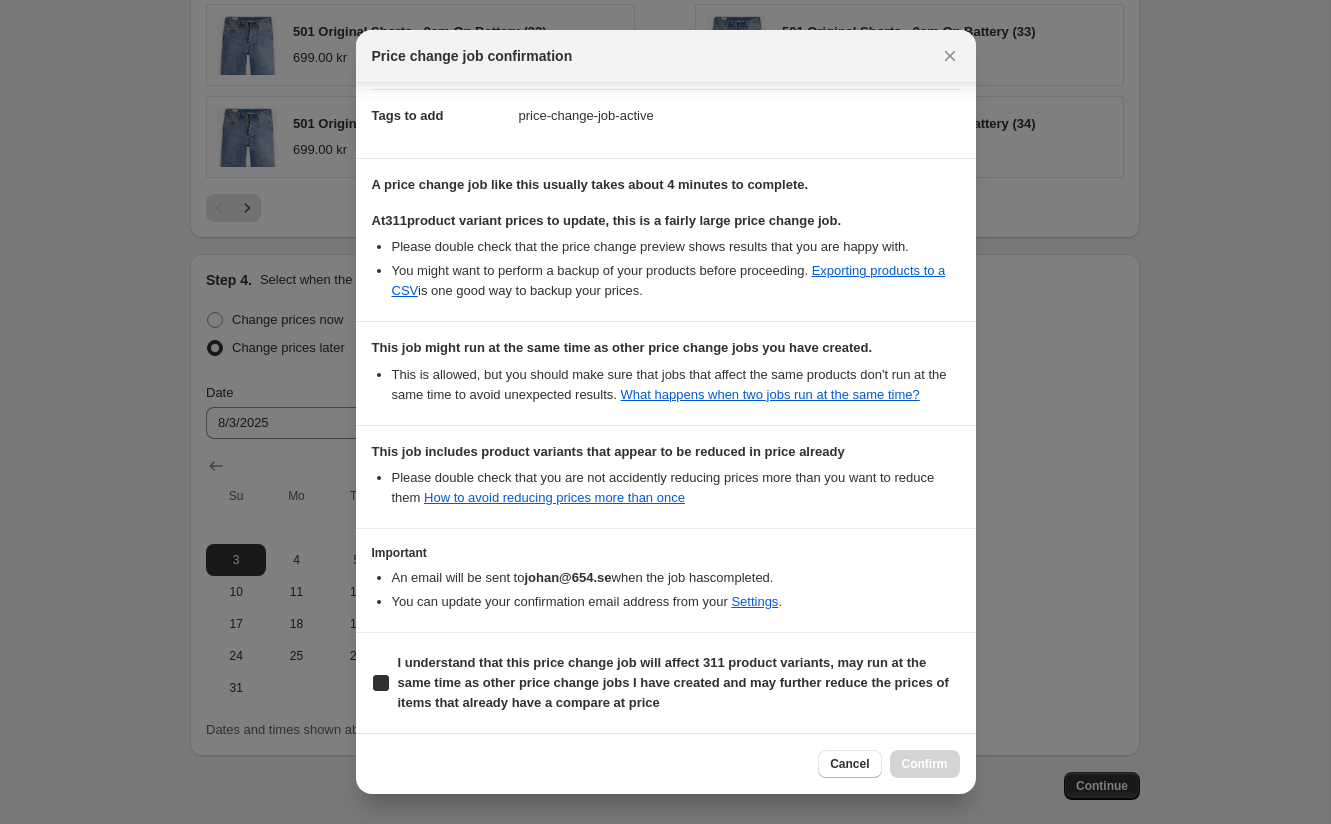 checkbox on "true" 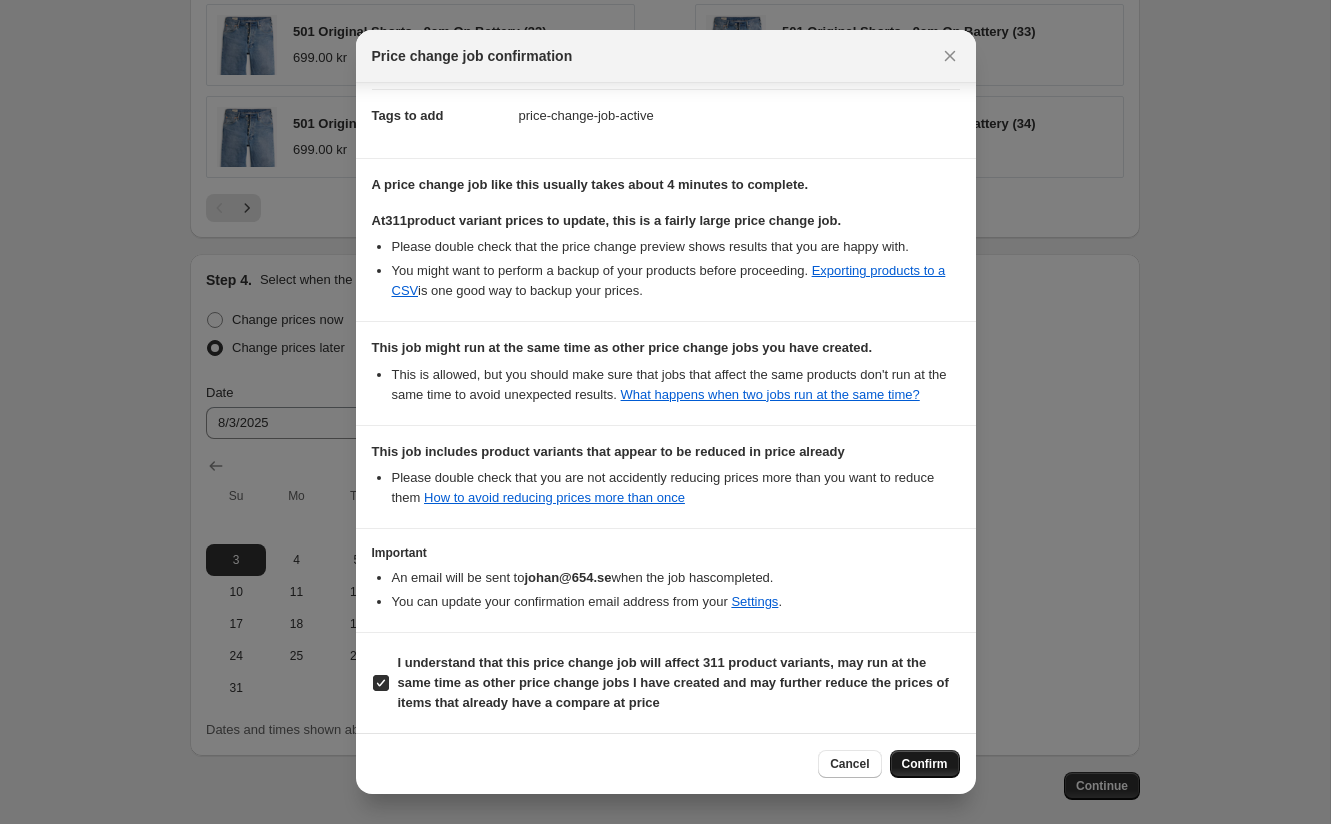 click on "Confirm" at bounding box center [925, 764] 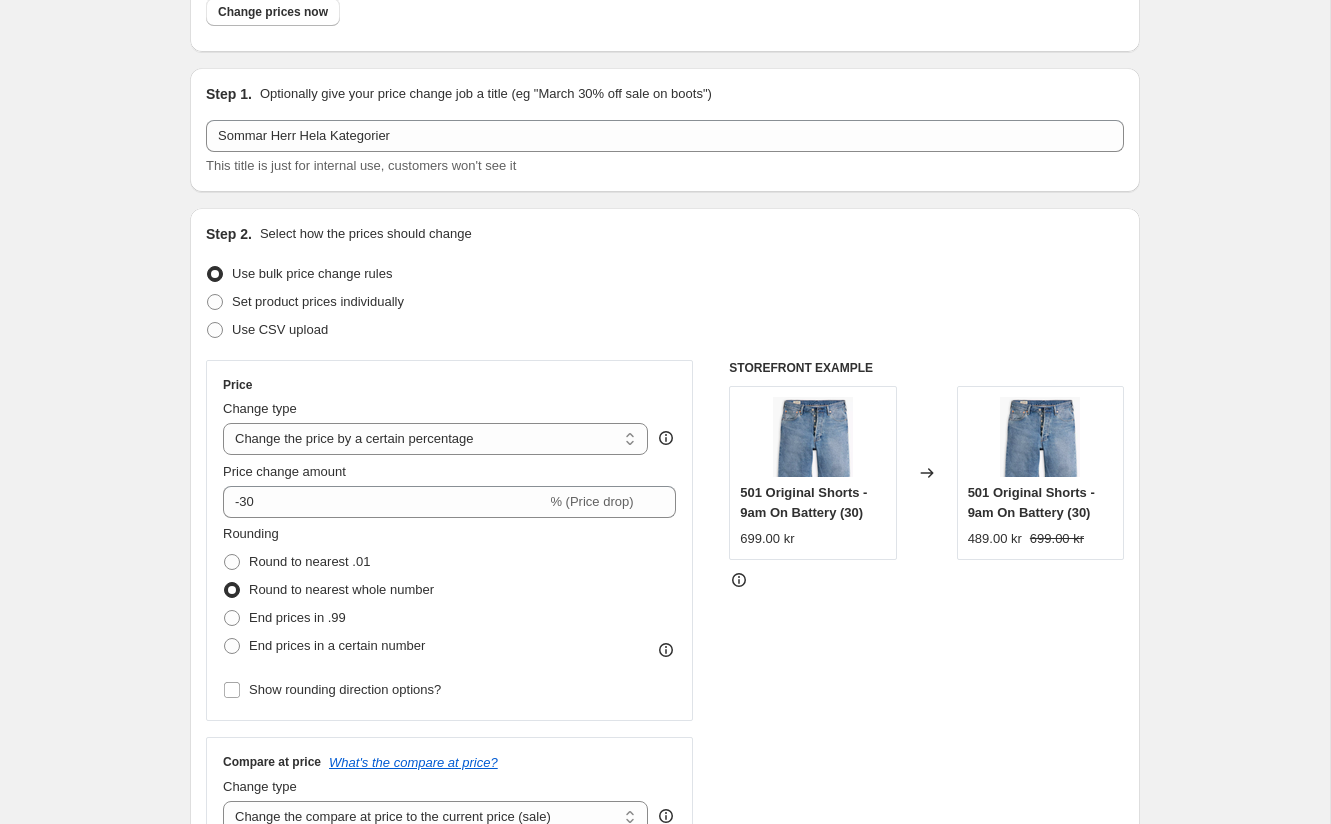 scroll, scrollTop: 0, scrollLeft: 0, axis: both 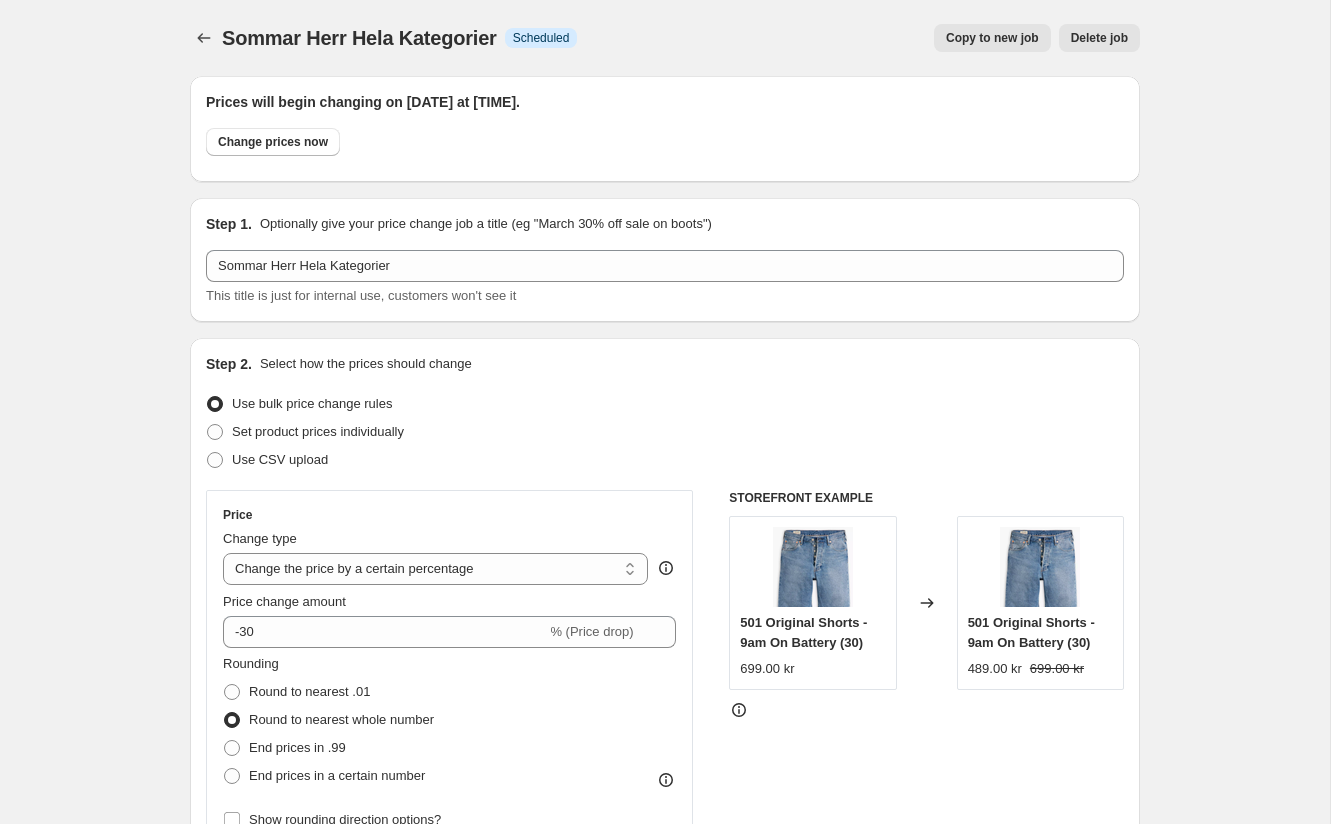 click on "Copy to new job" at bounding box center (992, 38) 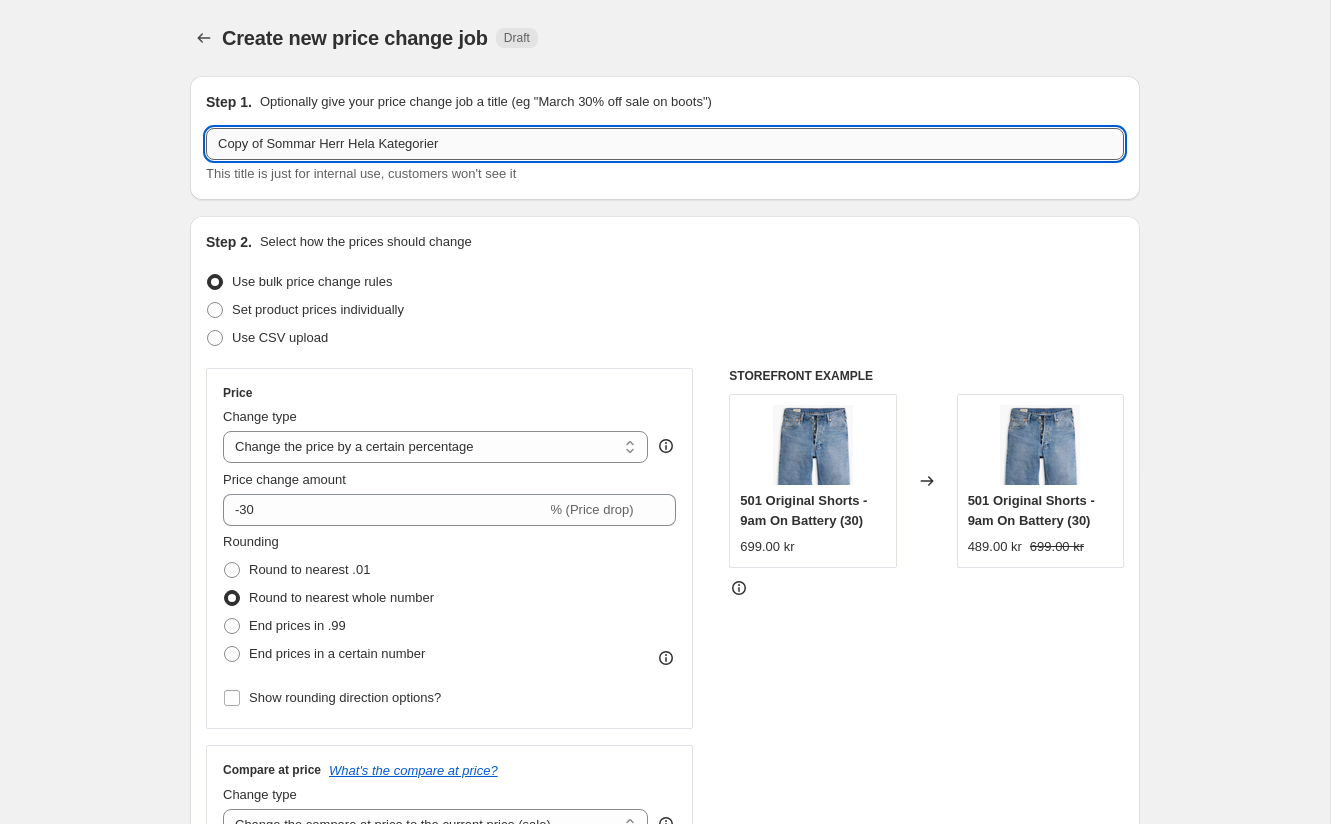 click on "Copy of Sommar Herr Hela Kategorier" at bounding box center (665, 144) 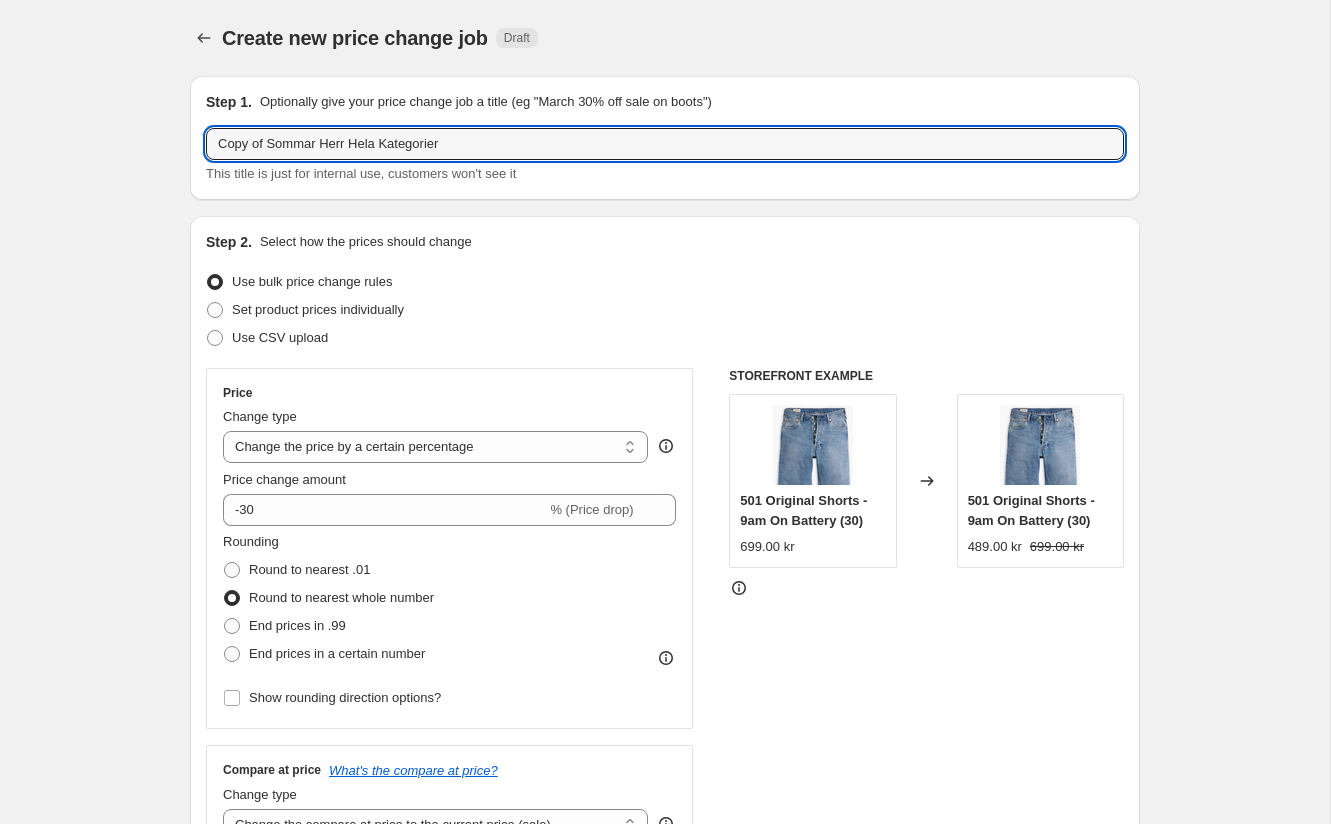 drag, startPoint x: 271, startPoint y: 142, endPoint x: 195, endPoint y: 142, distance: 76 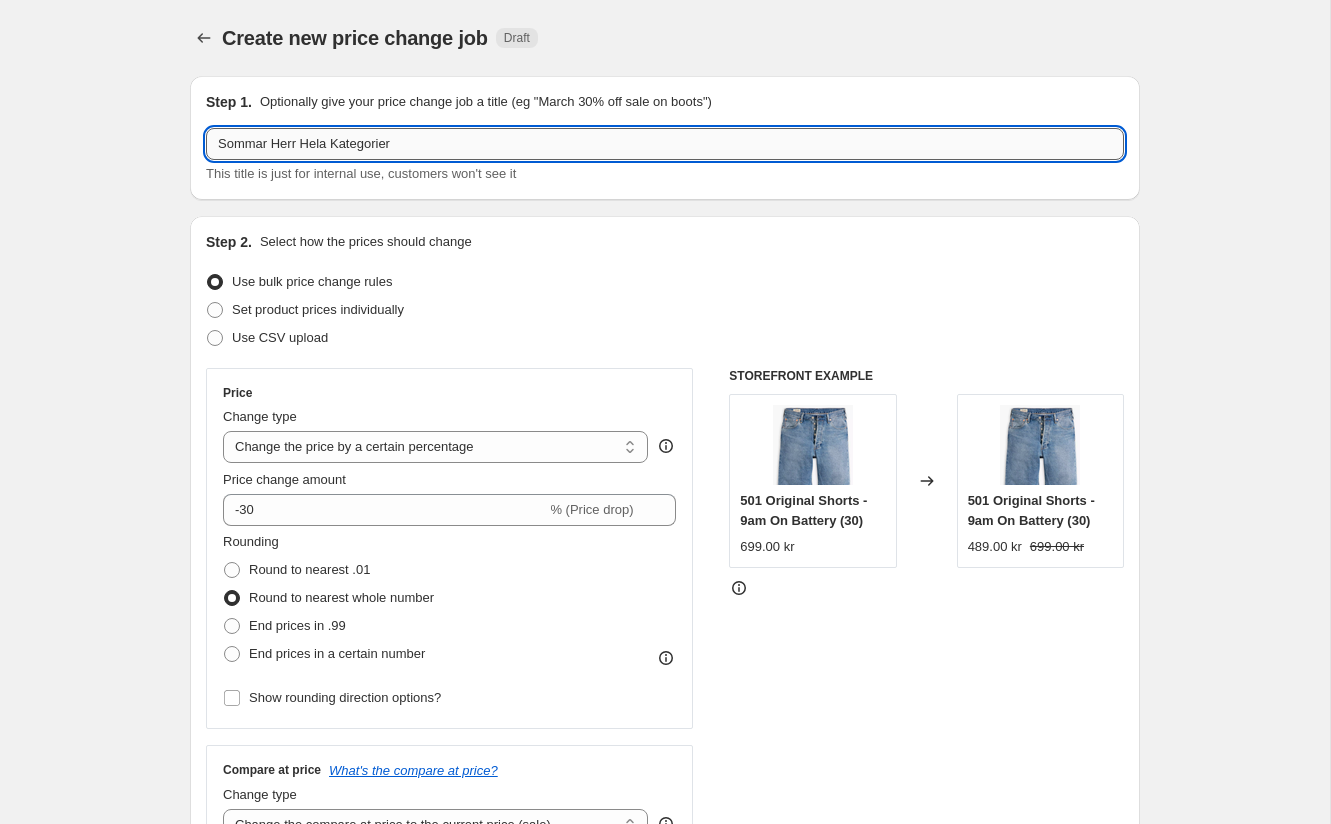 drag, startPoint x: 303, startPoint y: 143, endPoint x: 436, endPoint y: 143, distance: 133 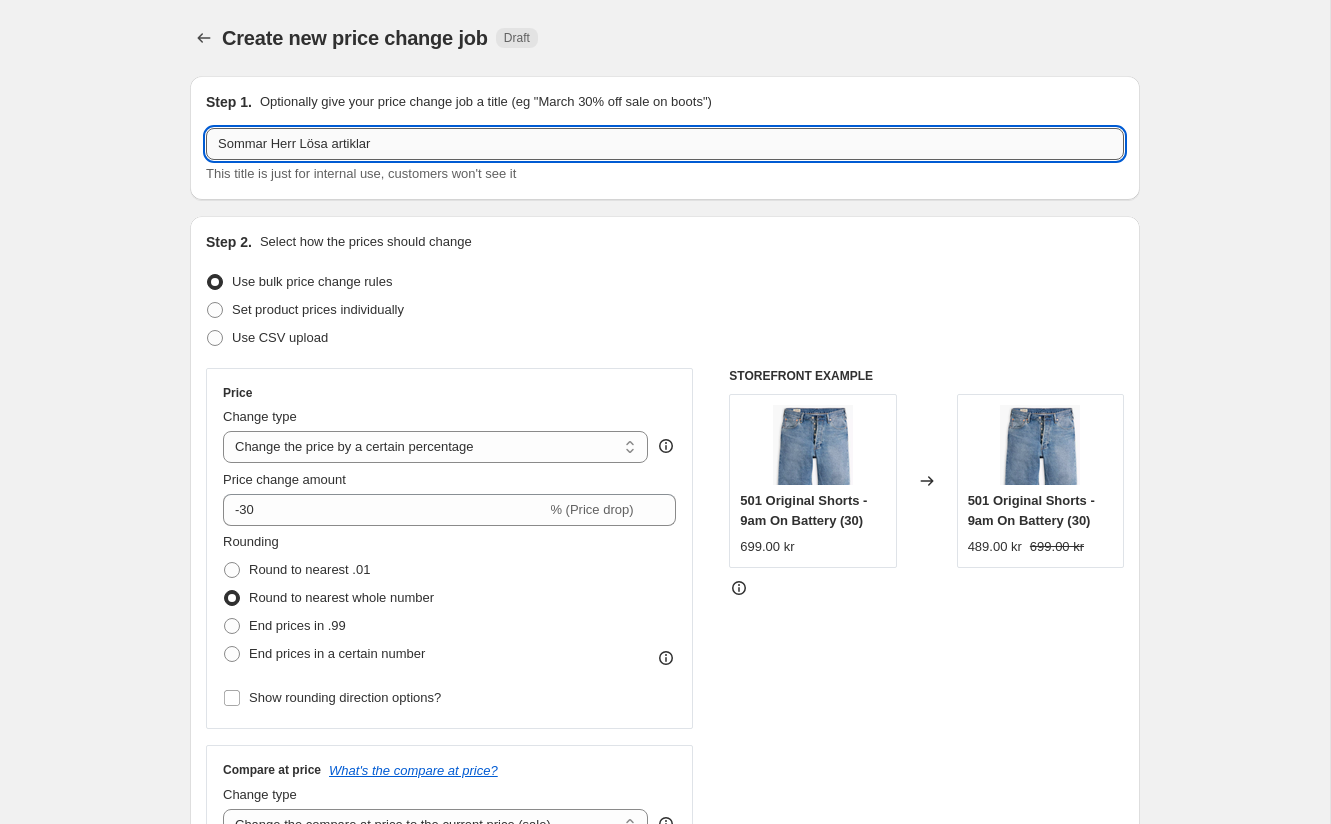 click on "Sommar Herr Lösa artiklar" at bounding box center [665, 144] 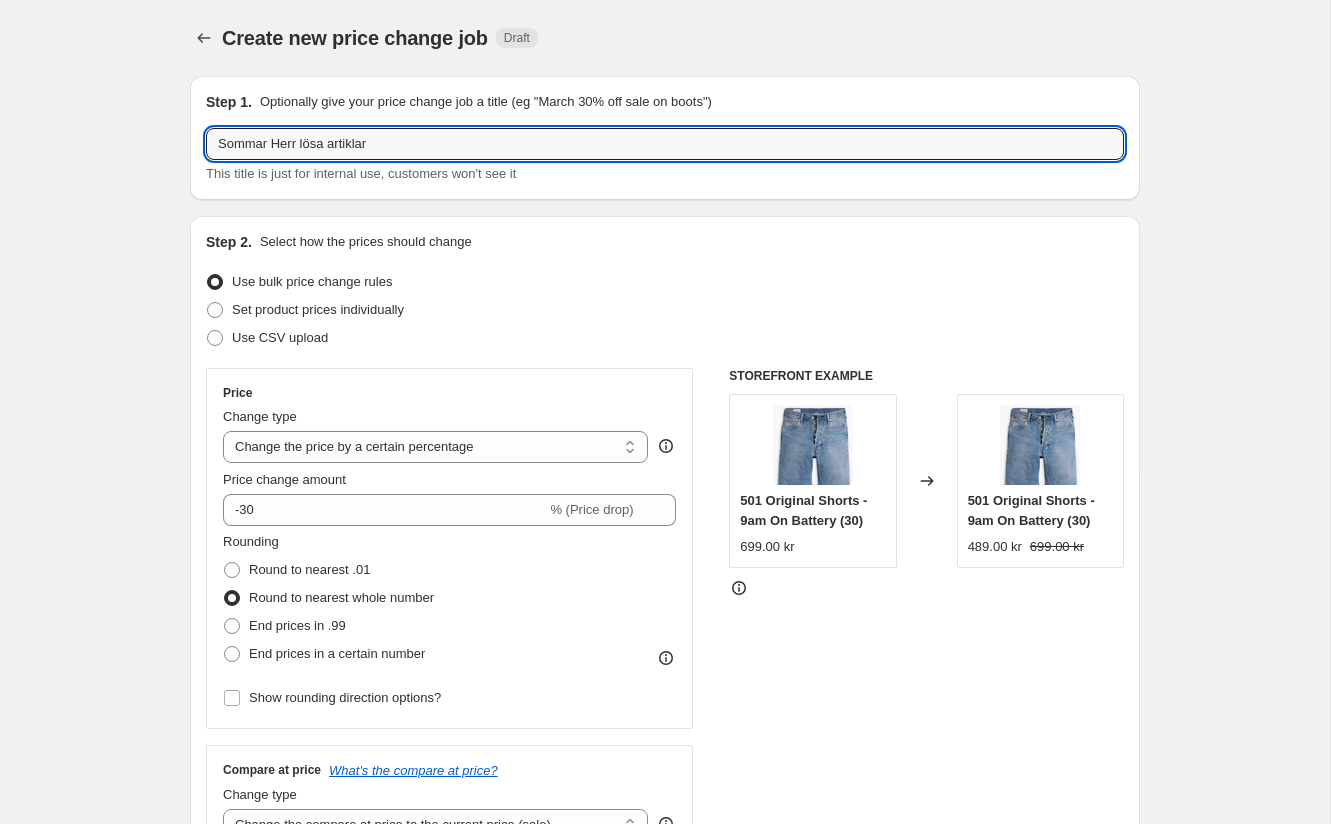 type on "Sommar Herr lösa artiklar" 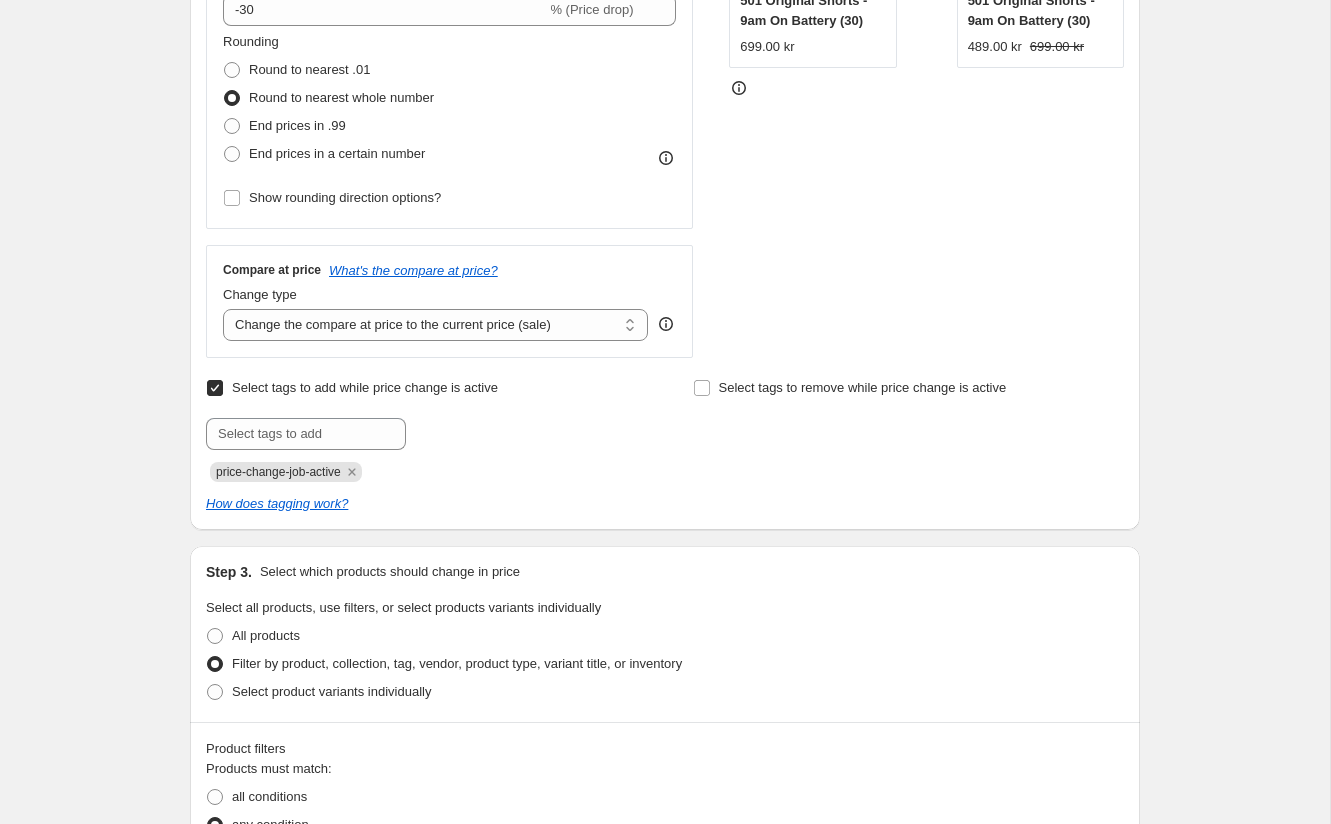 scroll, scrollTop: 502, scrollLeft: 0, axis: vertical 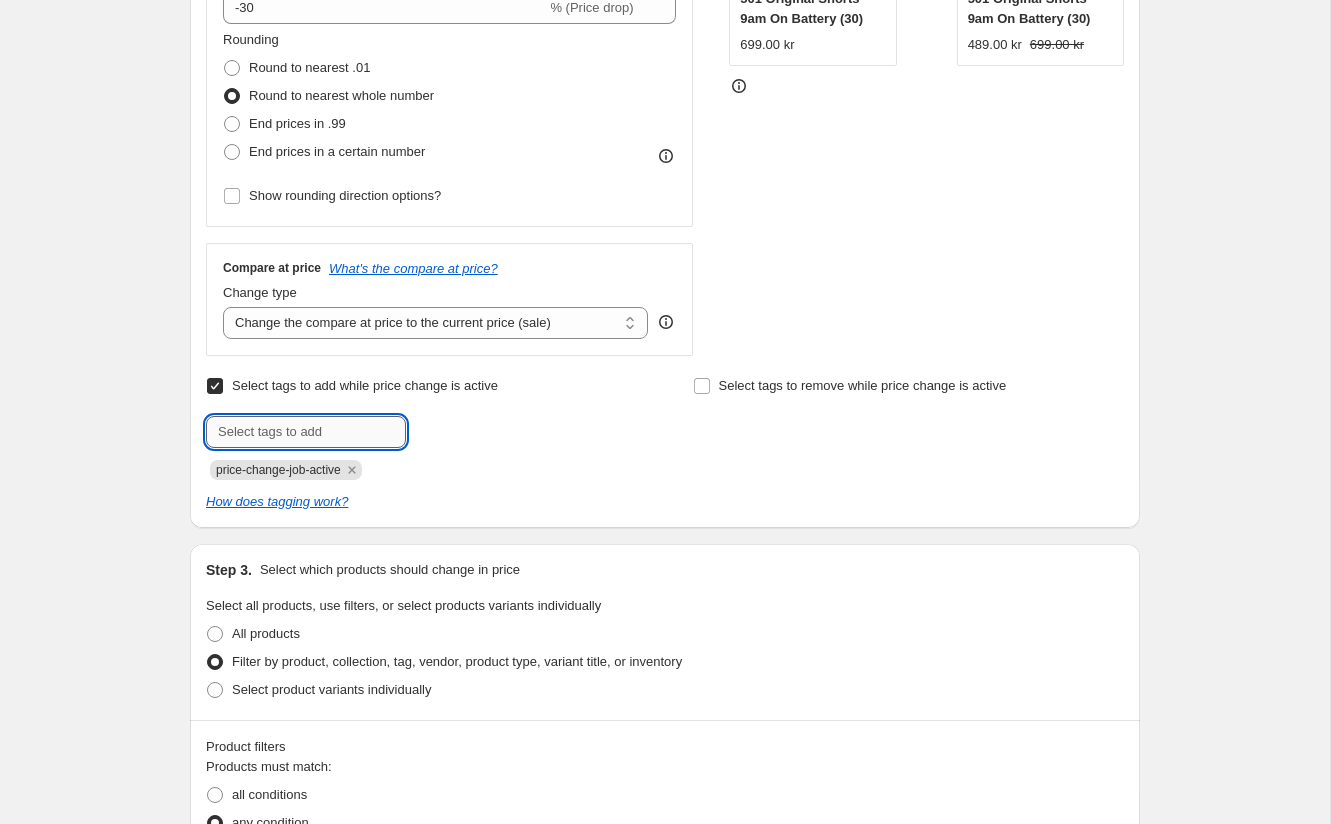 click at bounding box center [306, 432] 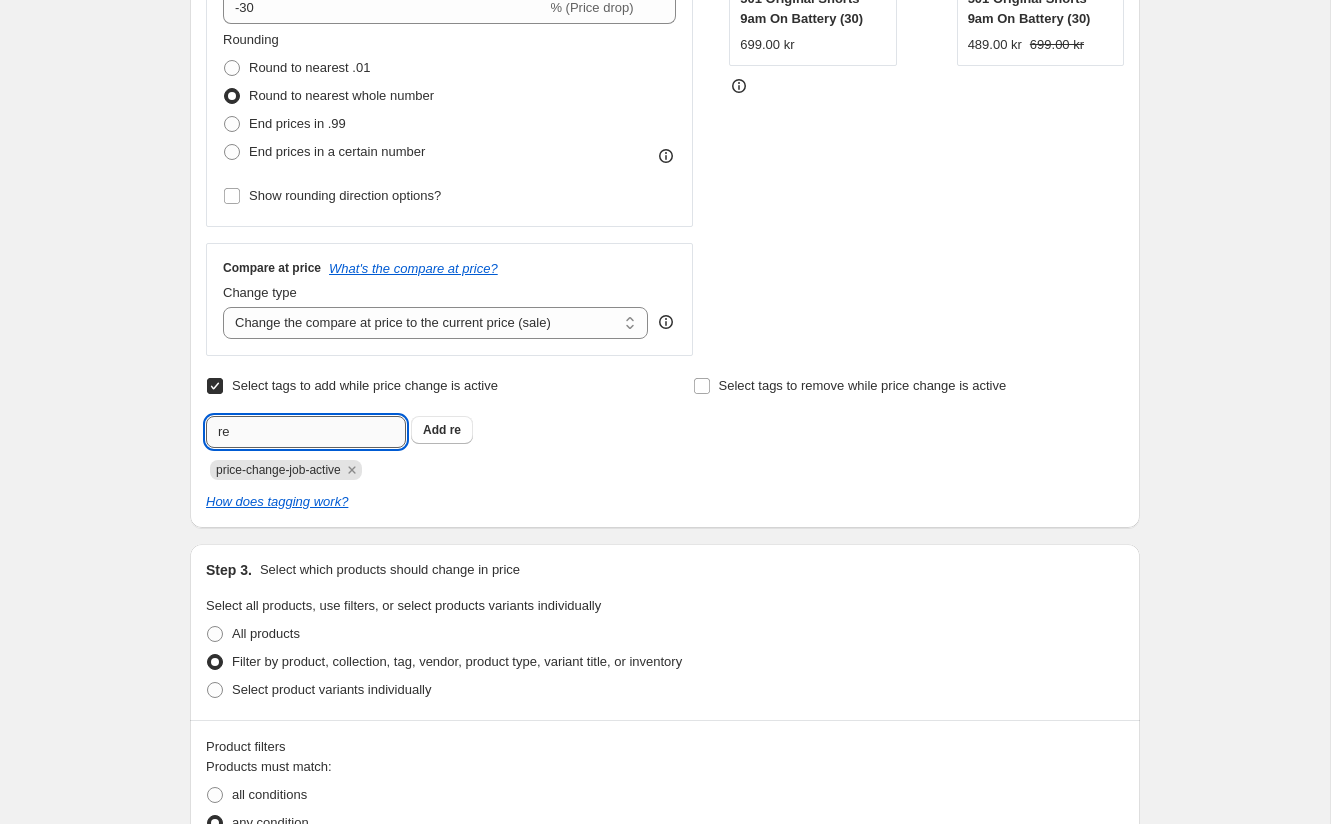 type on "r" 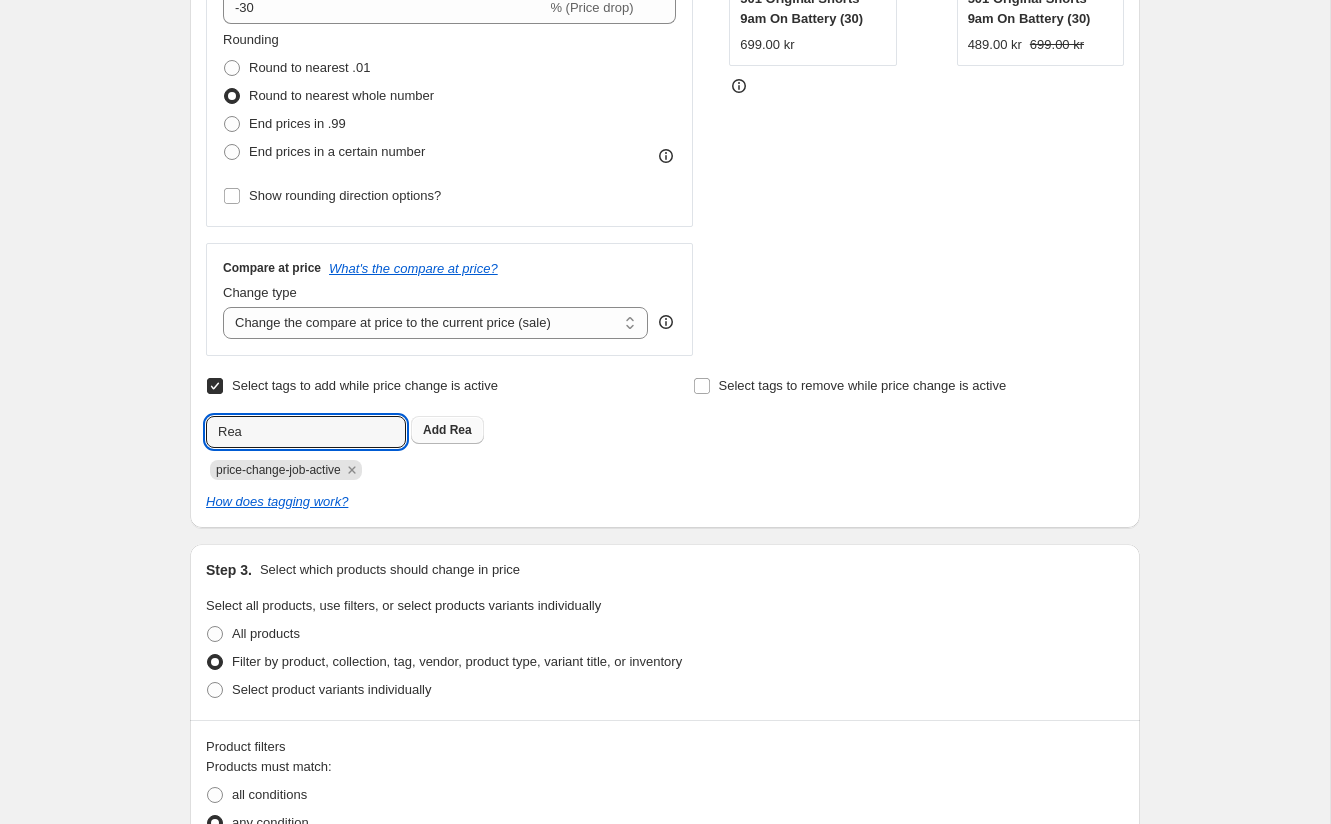 type on "Rea" 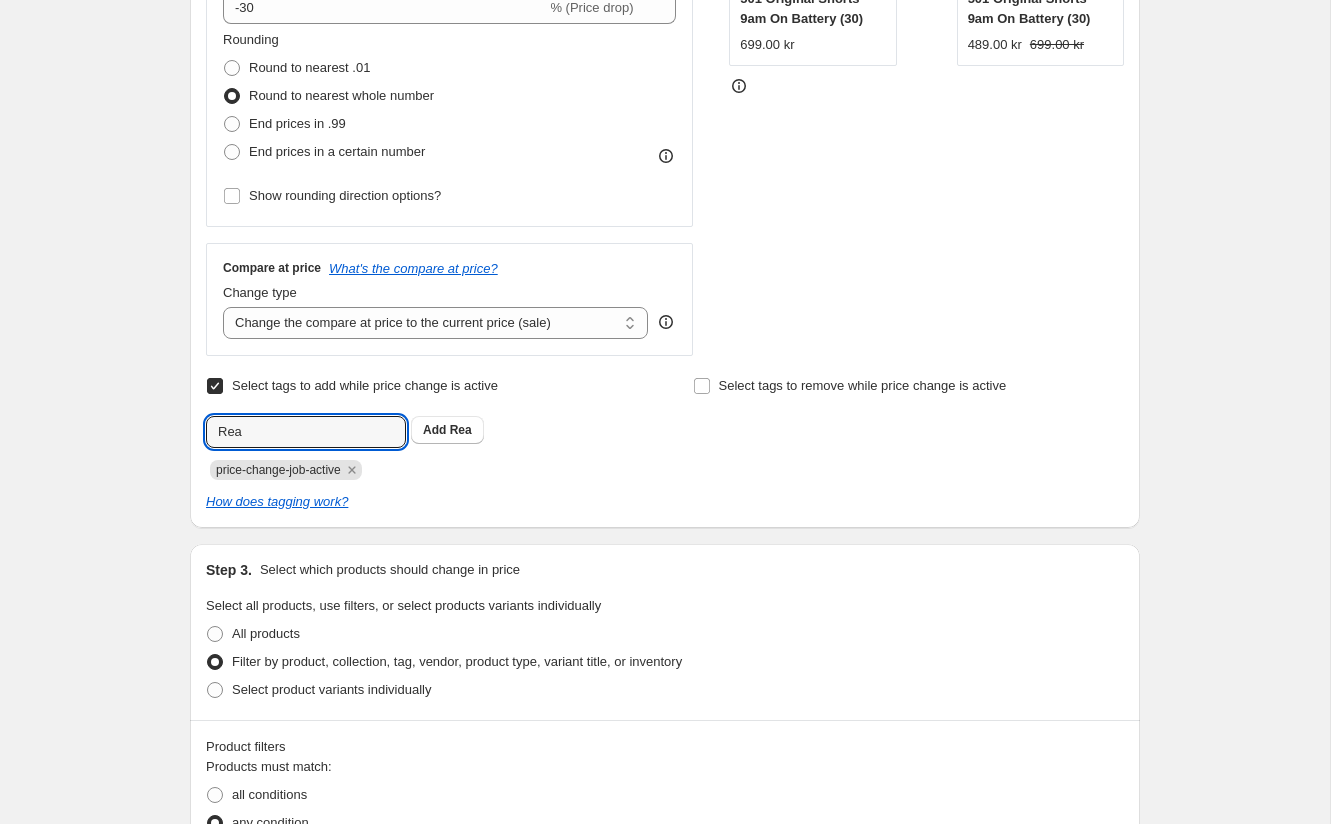 click on "Add" at bounding box center [434, 430] 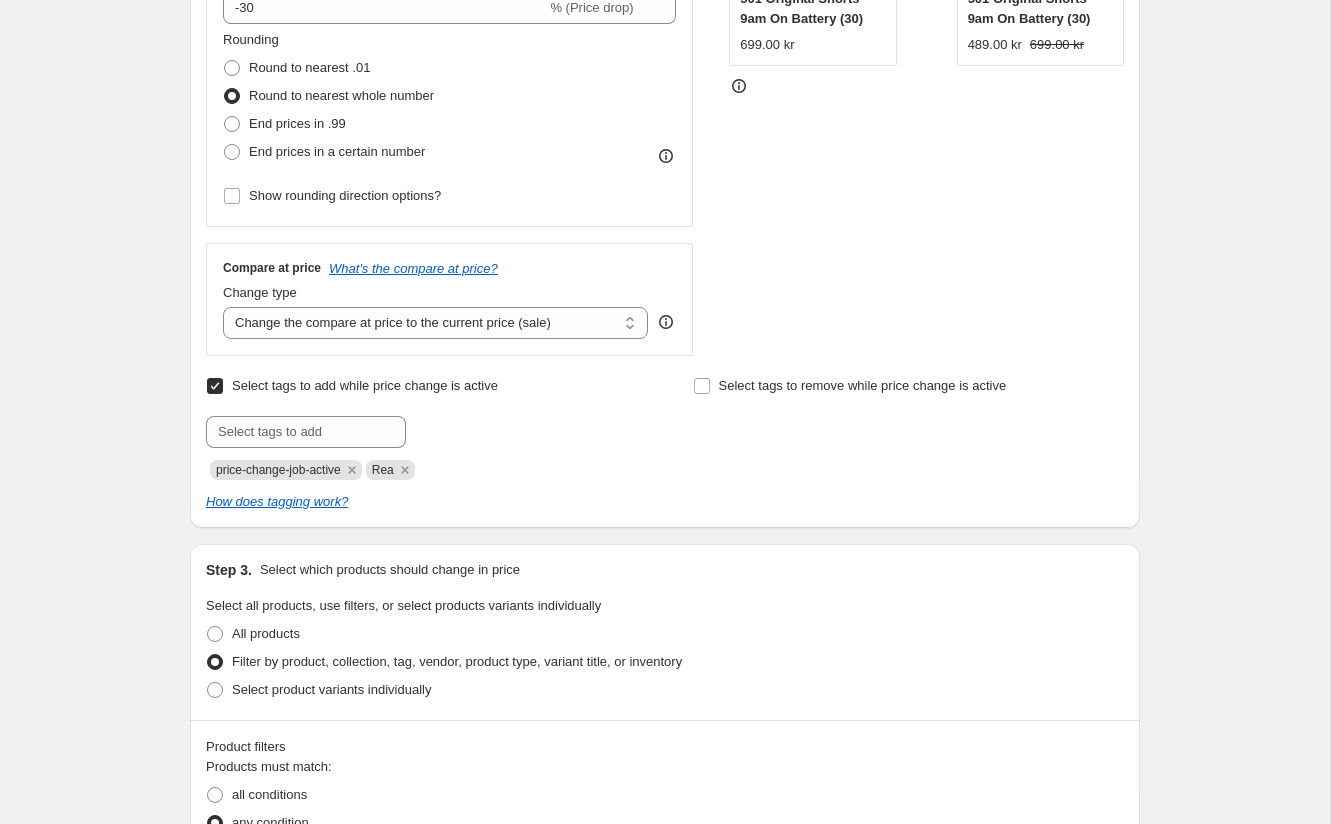 click at bounding box center (421, 432) 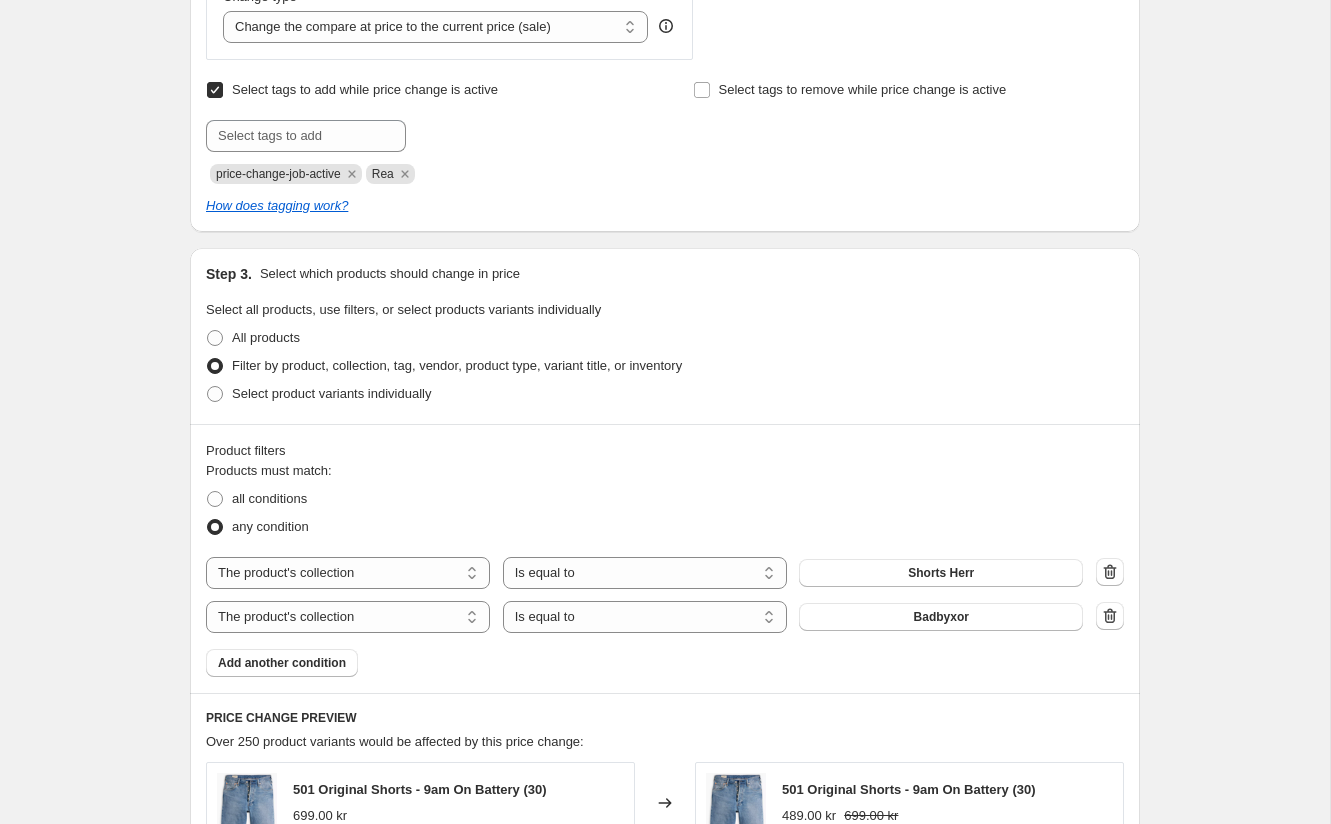 scroll, scrollTop: 812, scrollLeft: 0, axis: vertical 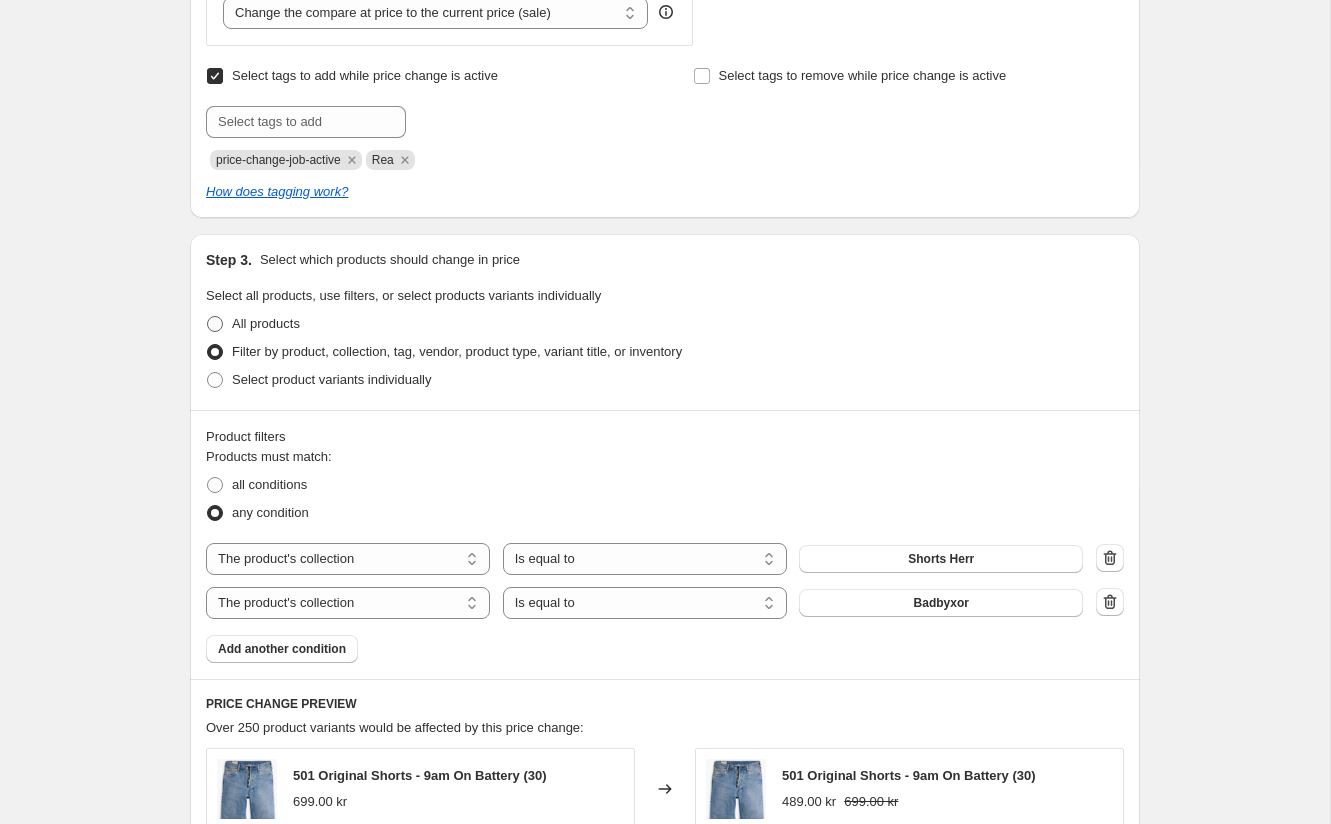click on "All products" at bounding box center [266, 323] 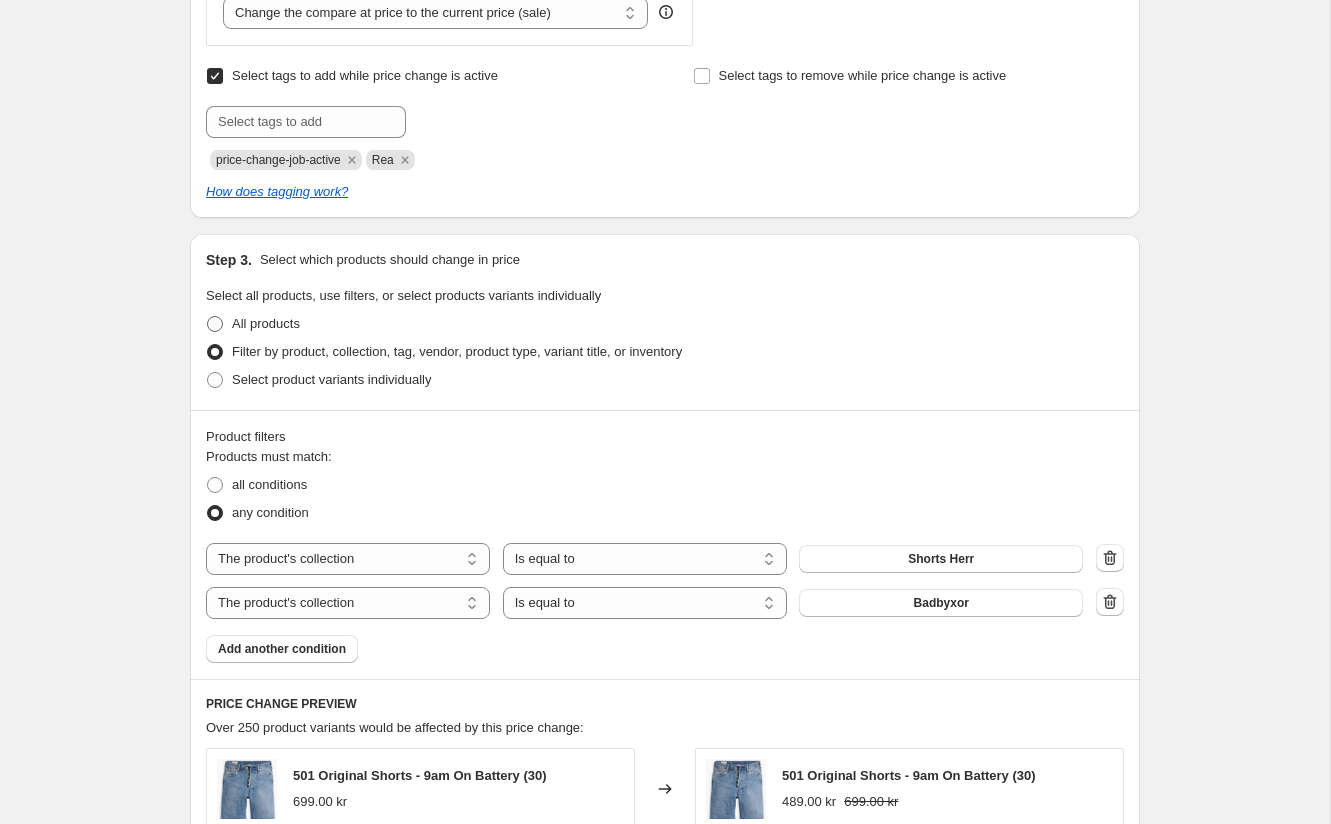 radio on "true" 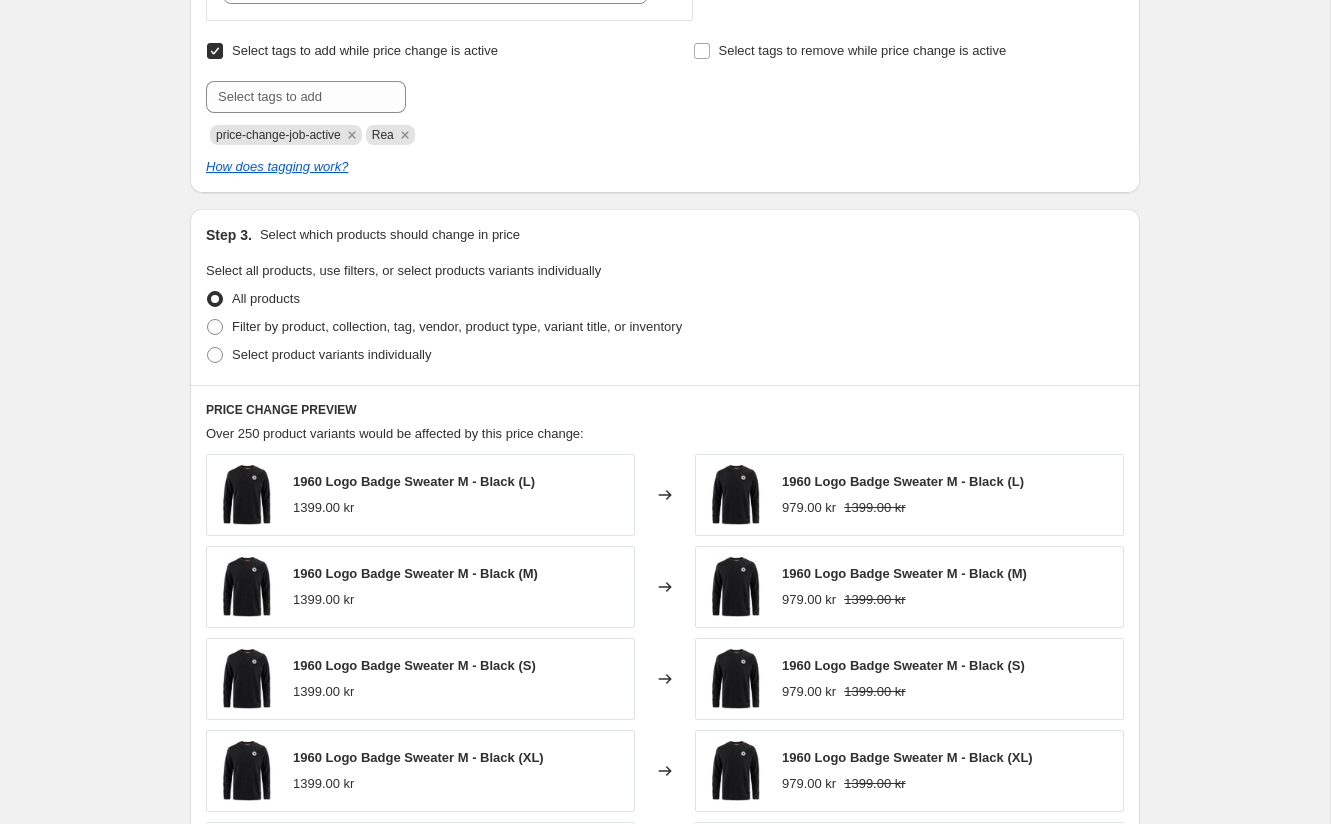 scroll, scrollTop: 847, scrollLeft: 0, axis: vertical 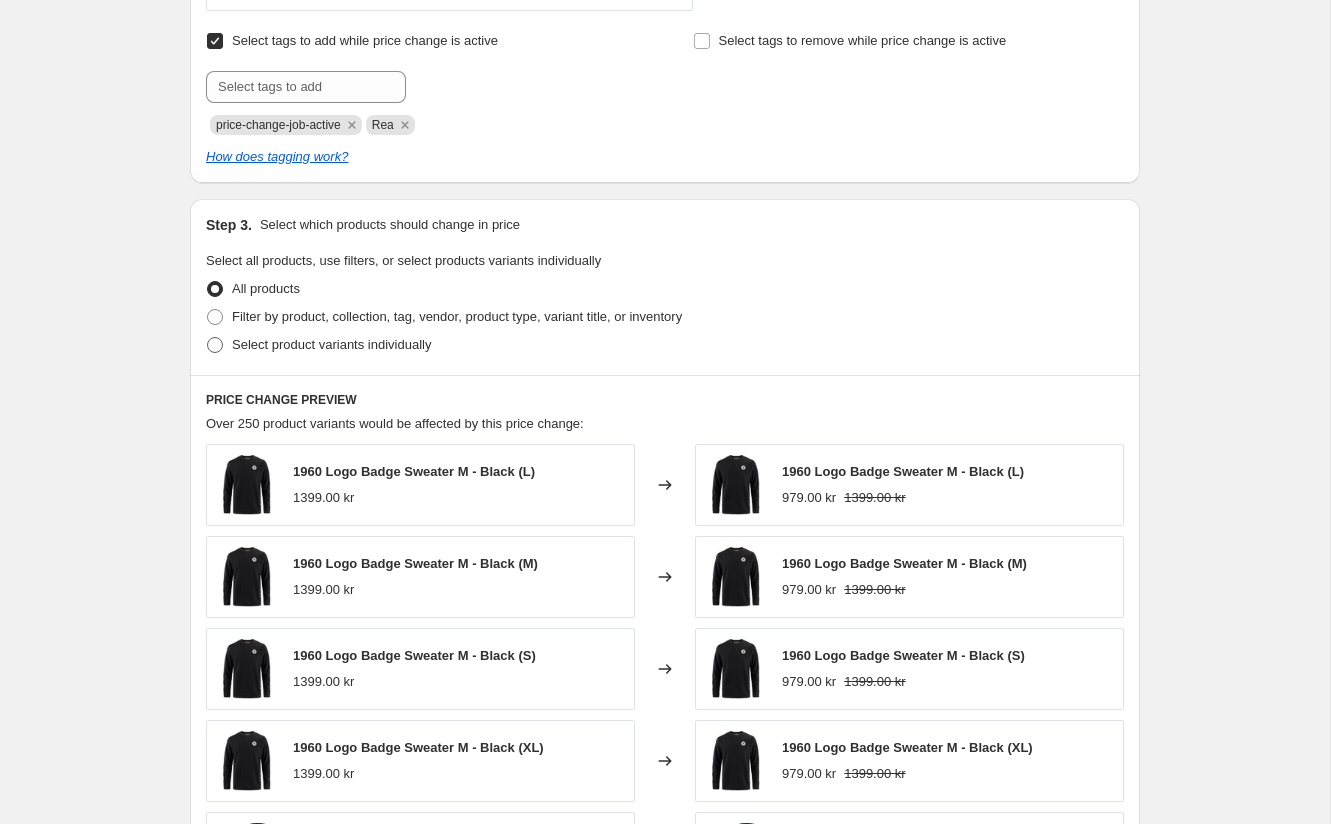 click on "Select product variants individually" at bounding box center (331, 344) 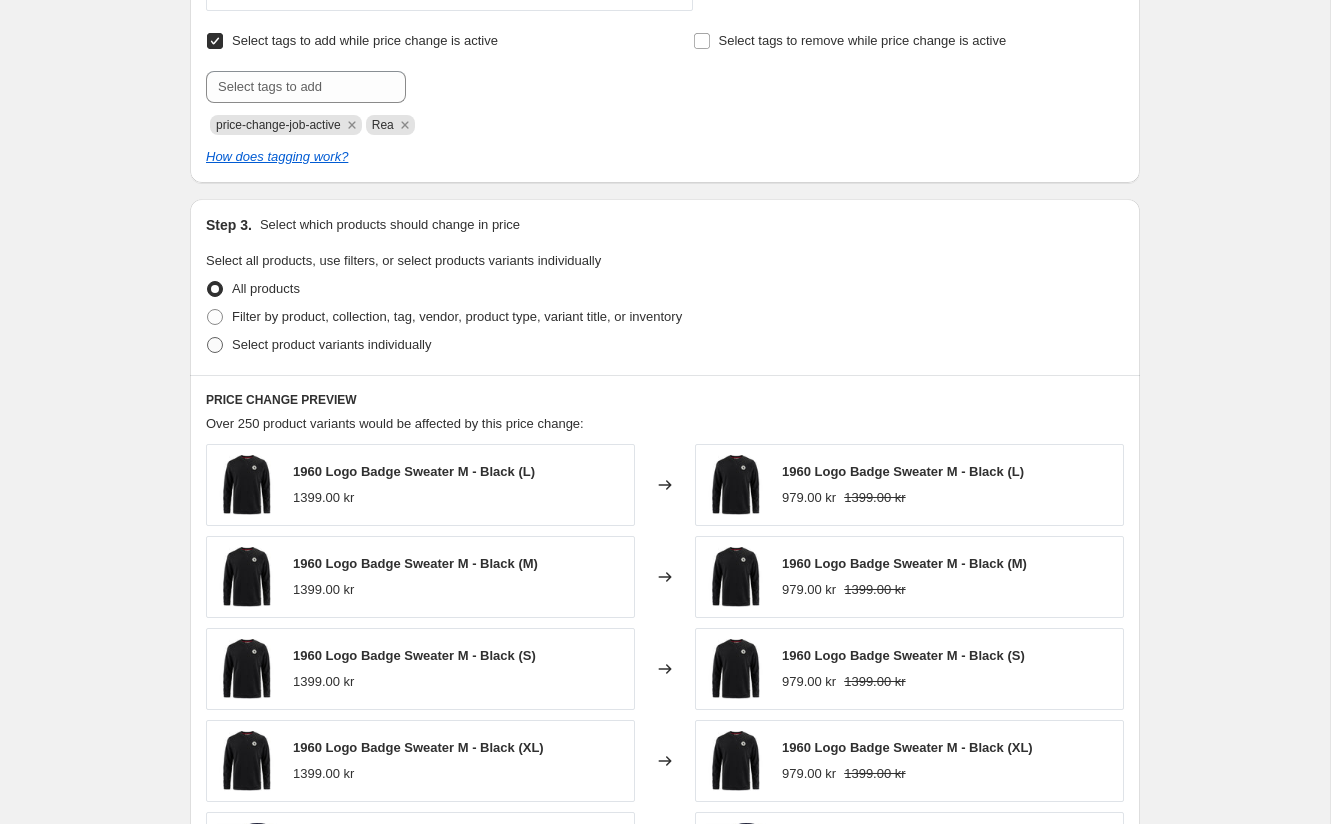 radio on "true" 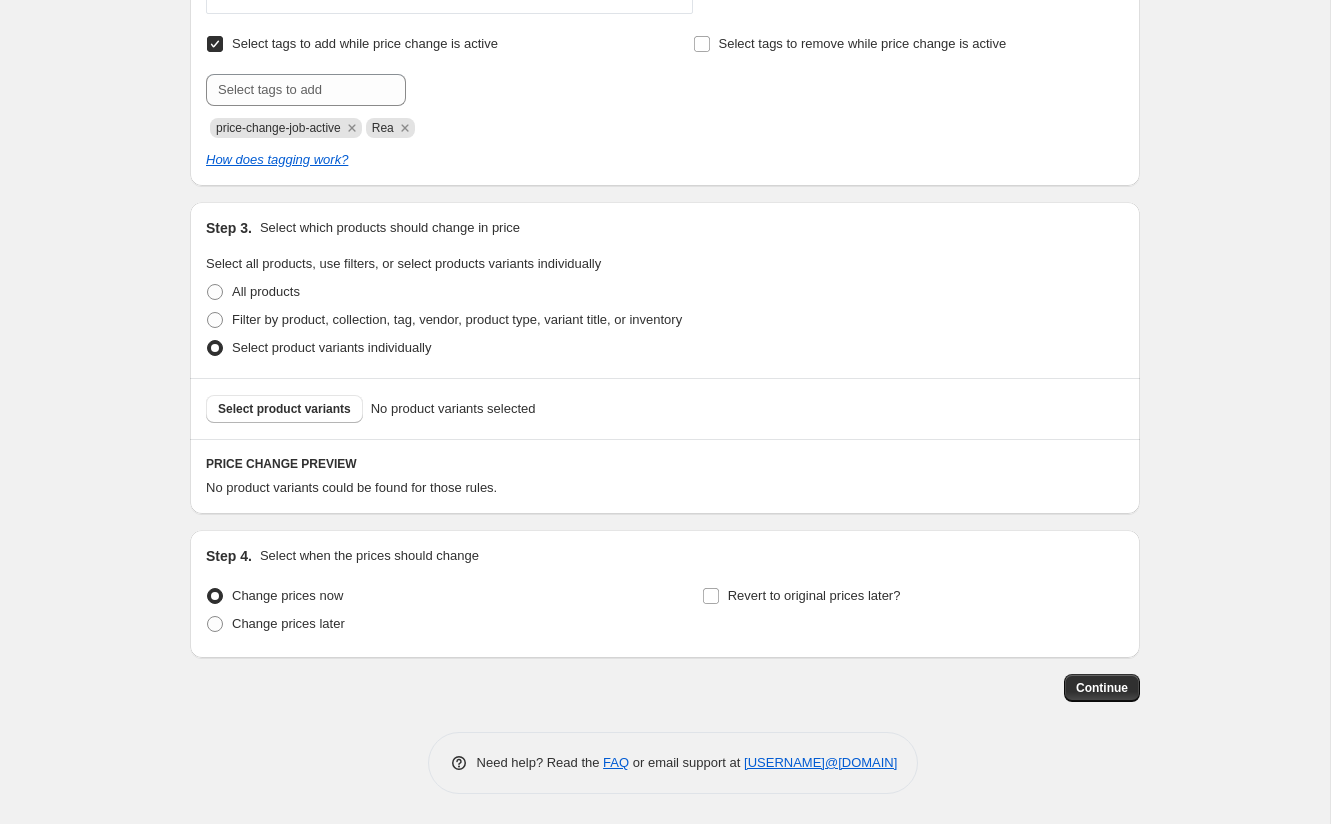 scroll, scrollTop: 844, scrollLeft: 0, axis: vertical 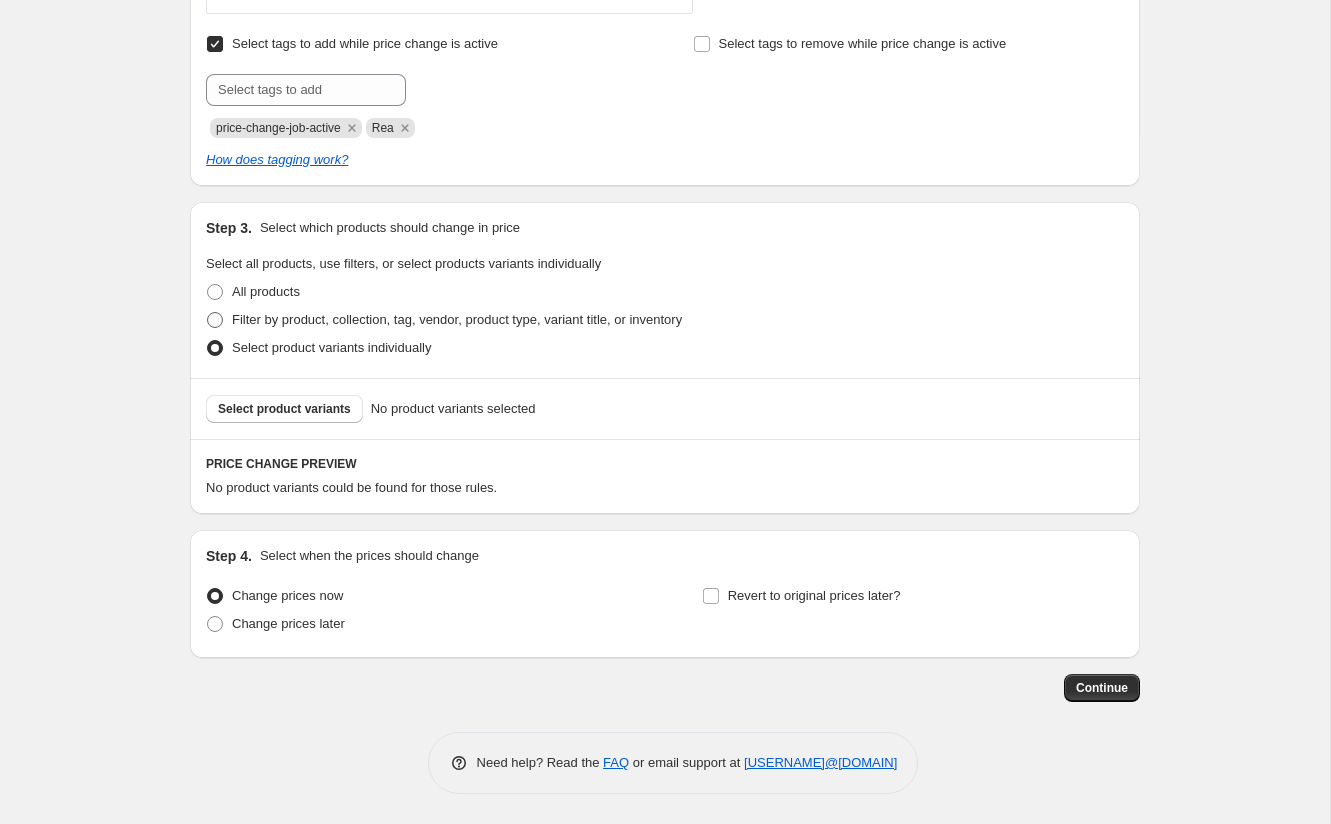 click on "Filter by product, collection, tag, vendor, product type, variant title, or inventory" at bounding box center [457, 319] 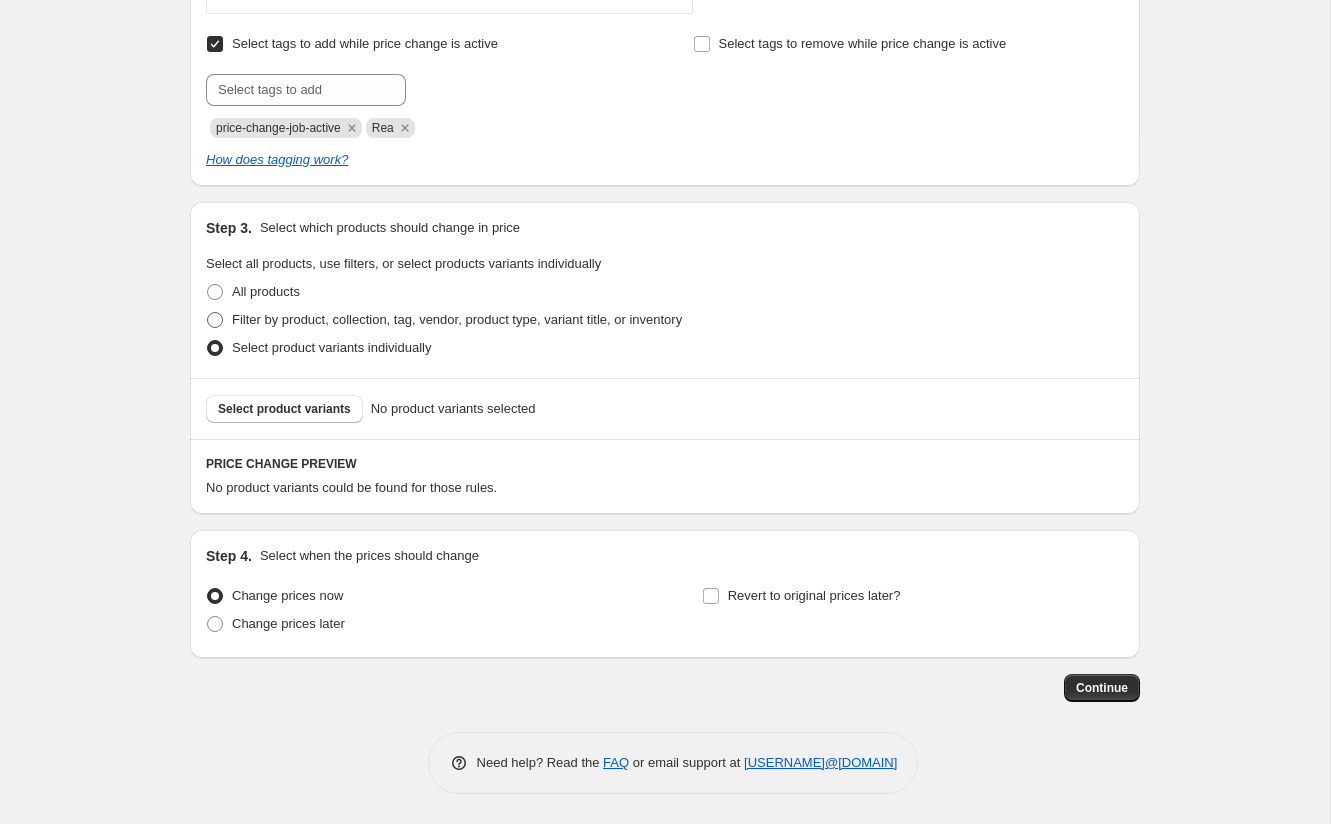 radio on "true" 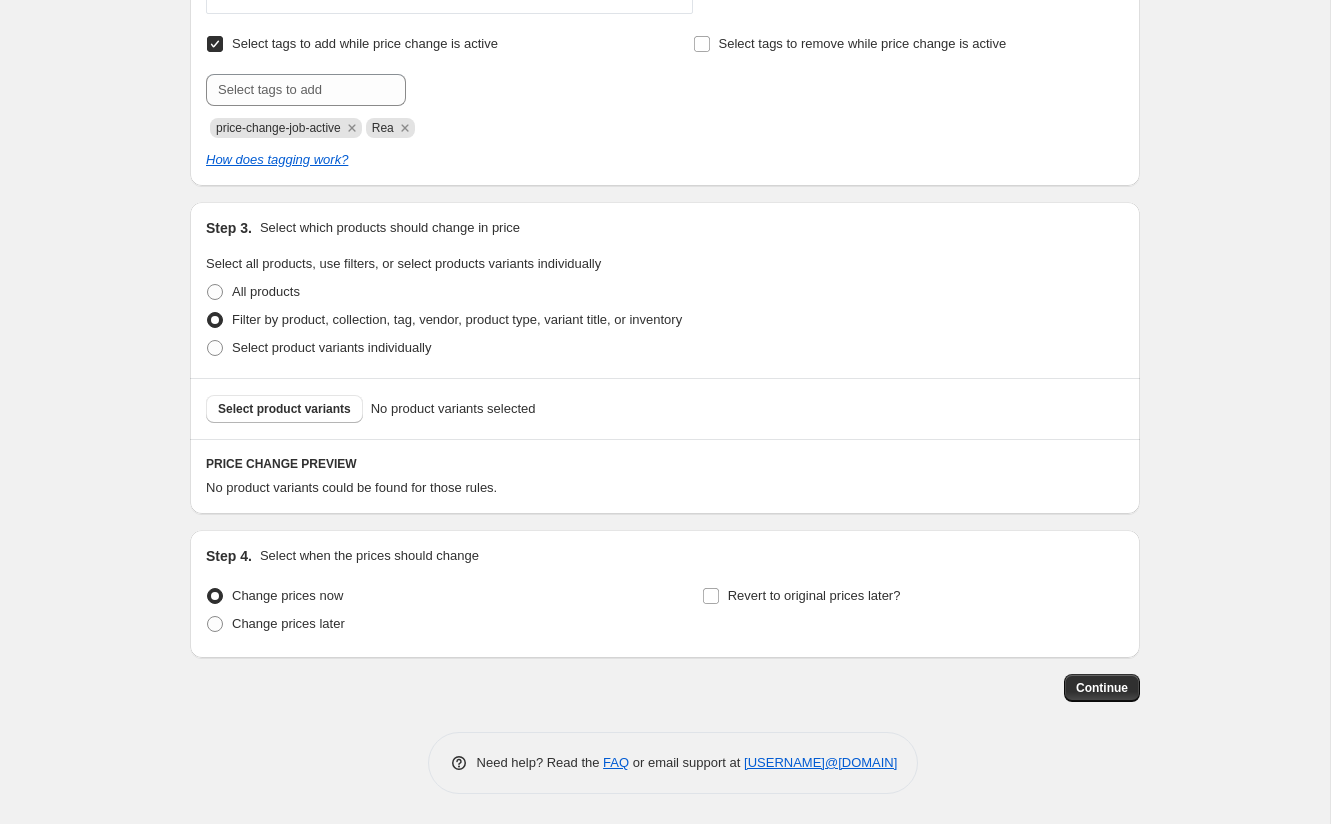 select on "collection" 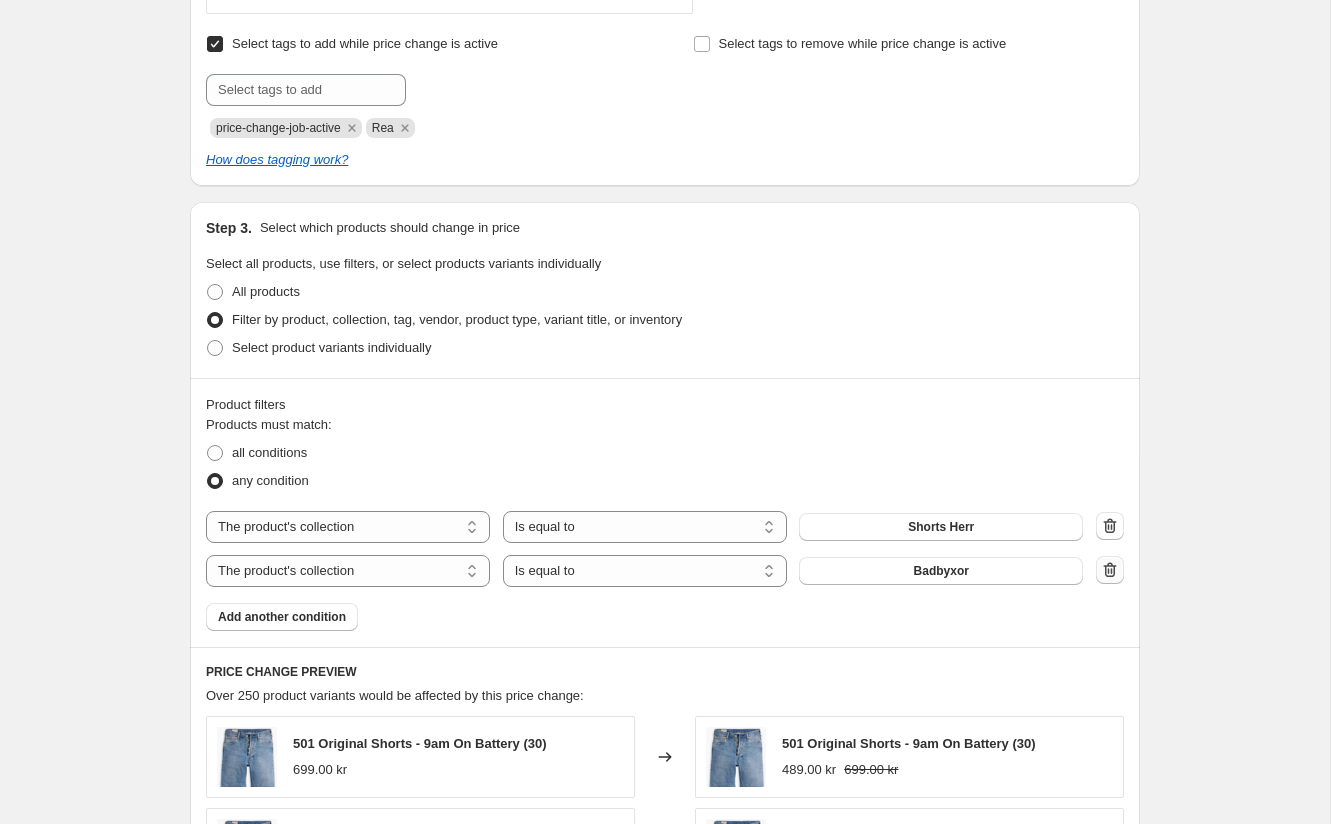 click 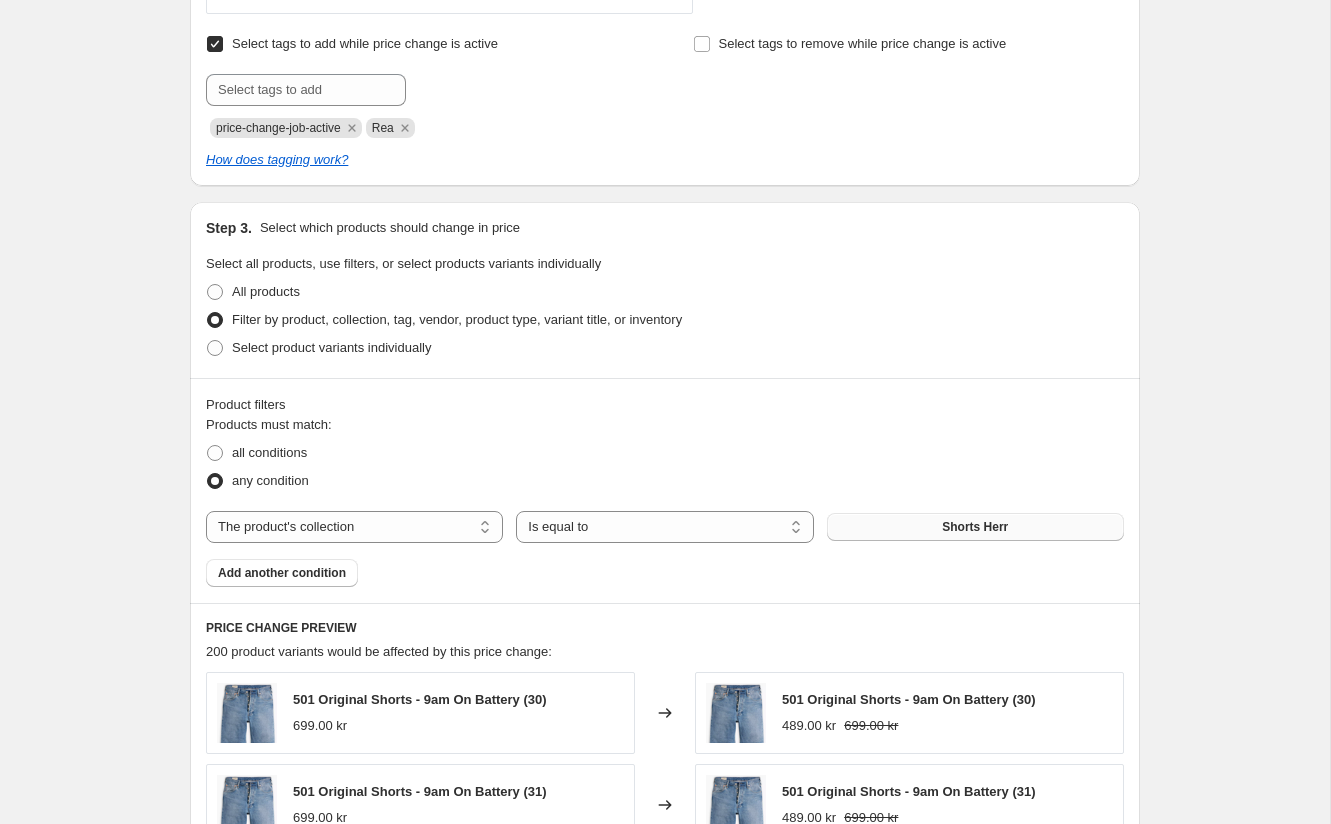click on "Shorts Herr" at bounding box center (975, 527) 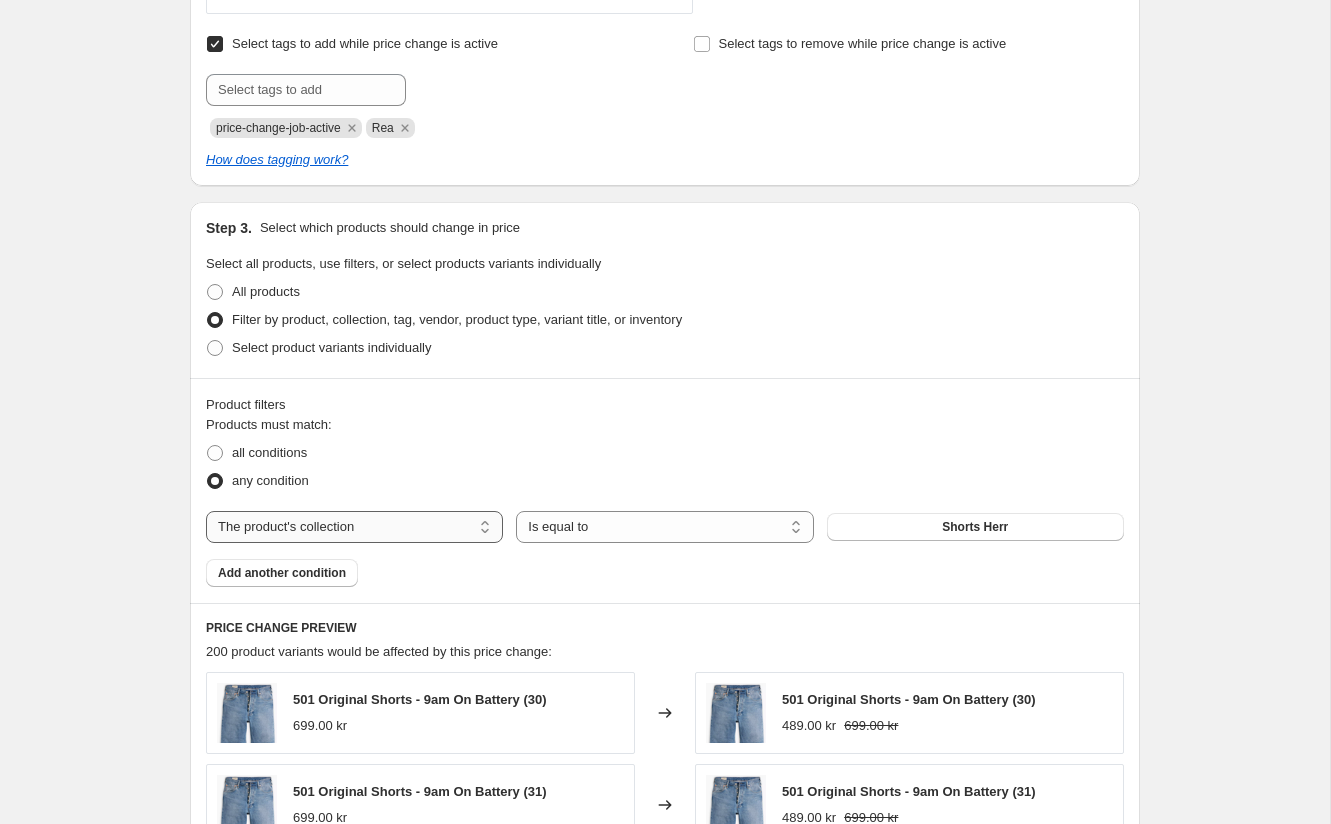 click on "The product The product's collection The product's tag The product's vendor The product's type The product's status The variant's title Inventory quantity" at bounding box center [354, 527] 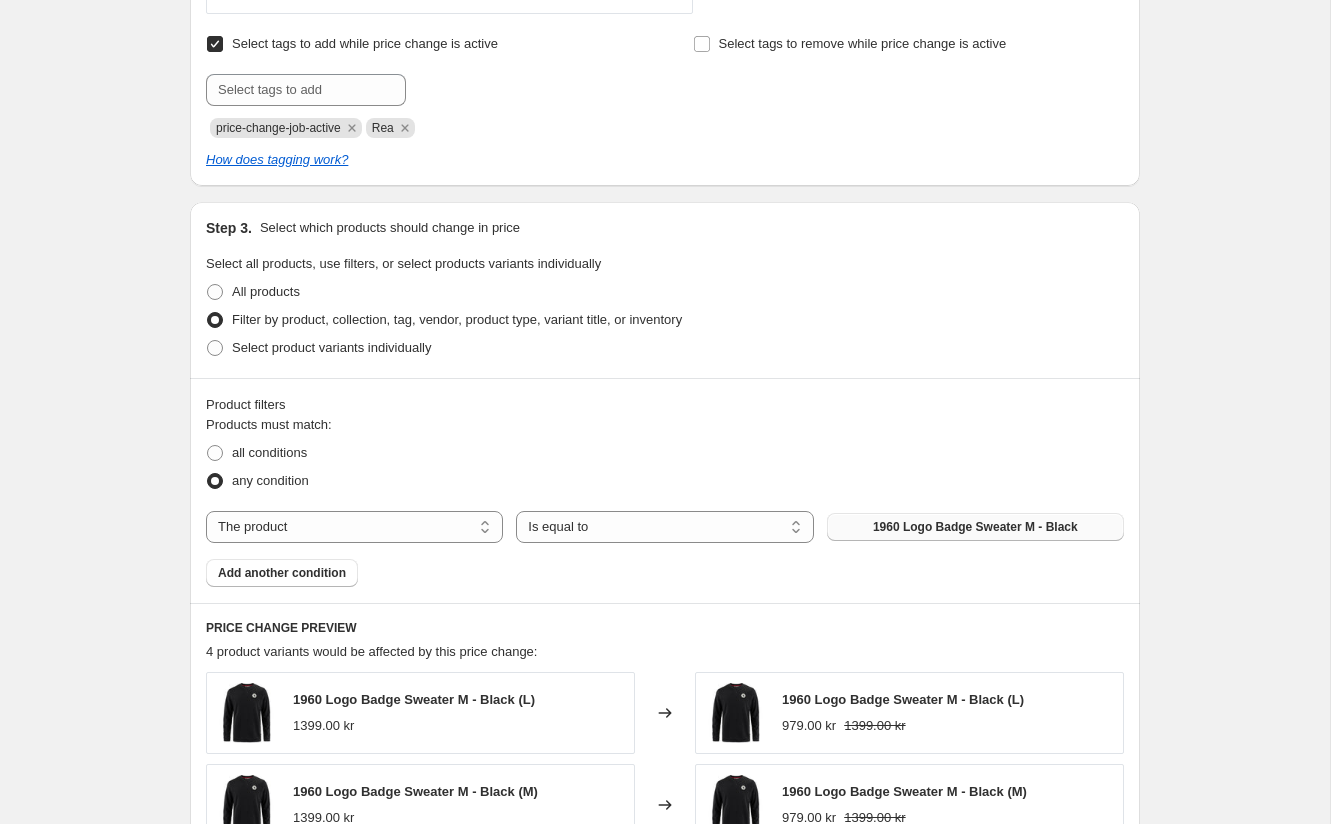 click on "1960 Logo Badge Sweater M - Black" at bounding box center [975, 527] 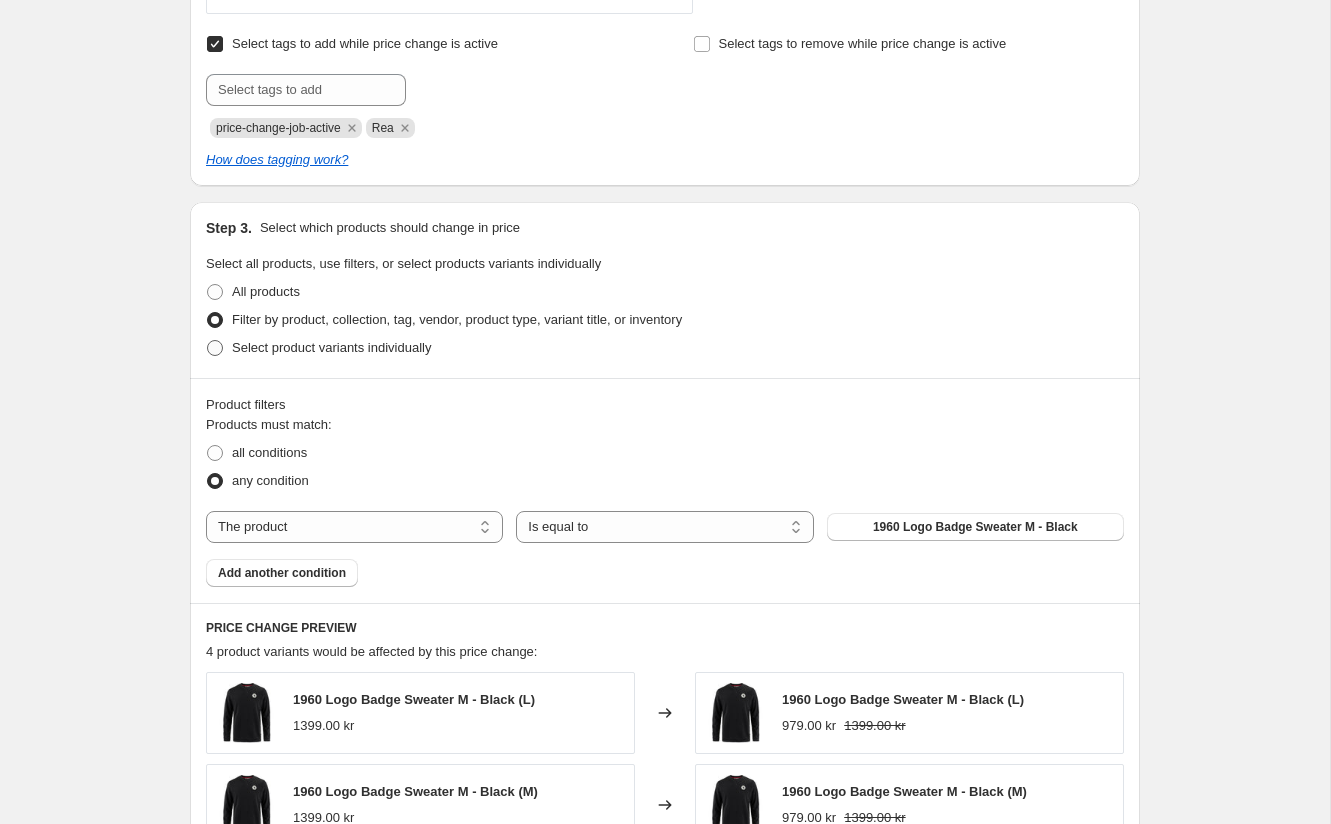 click on "Select product variants individually" at bounding box center (331, 347) 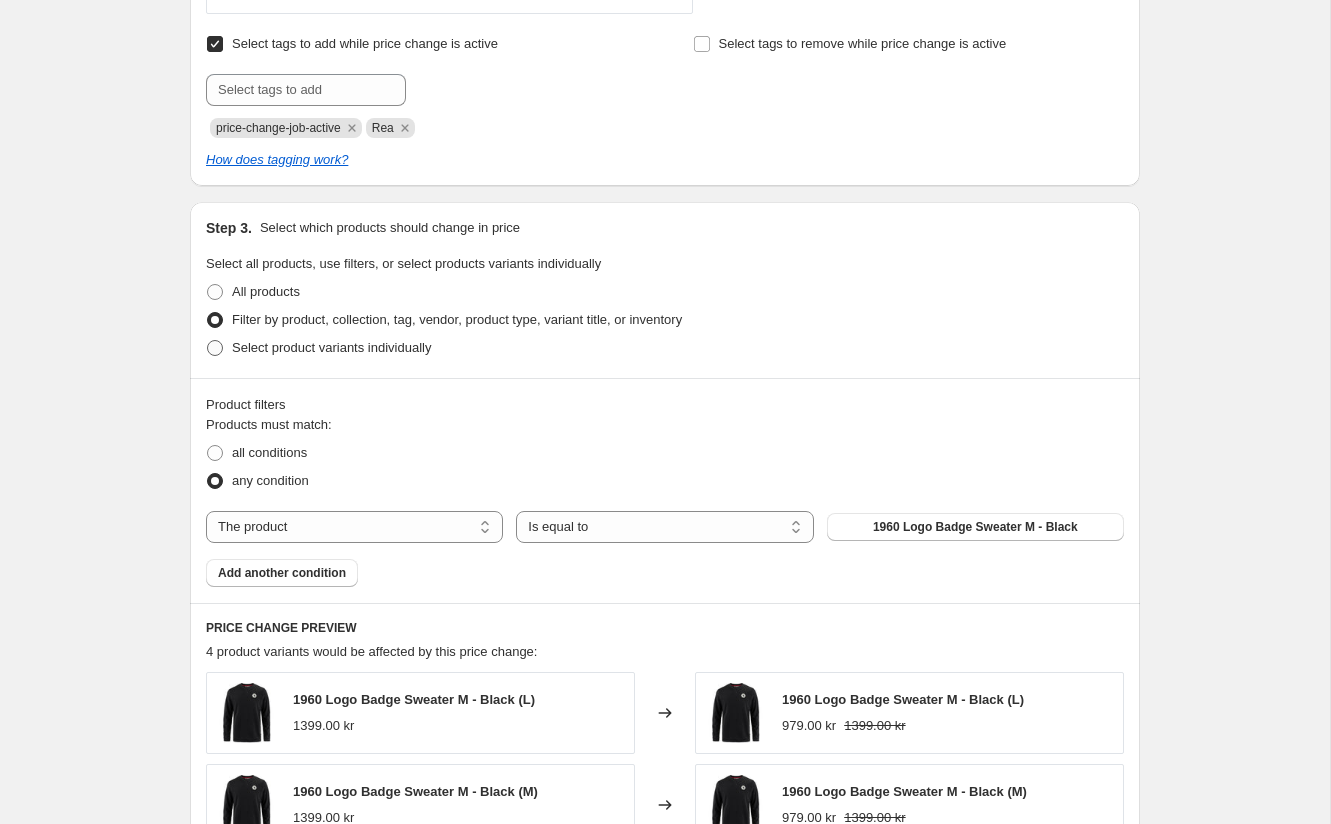 radio on "true" 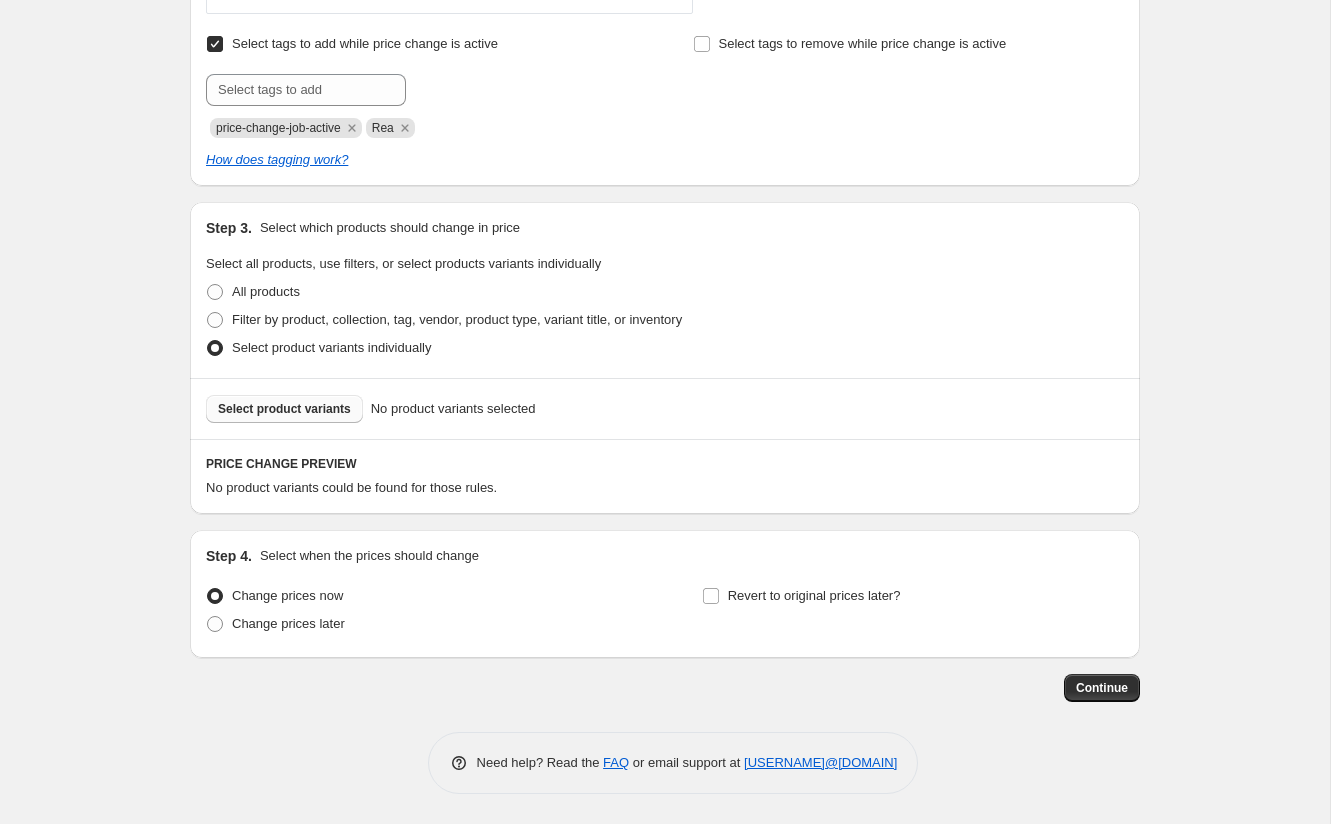 click on "Select product variants" at bounding box center [284, 409] 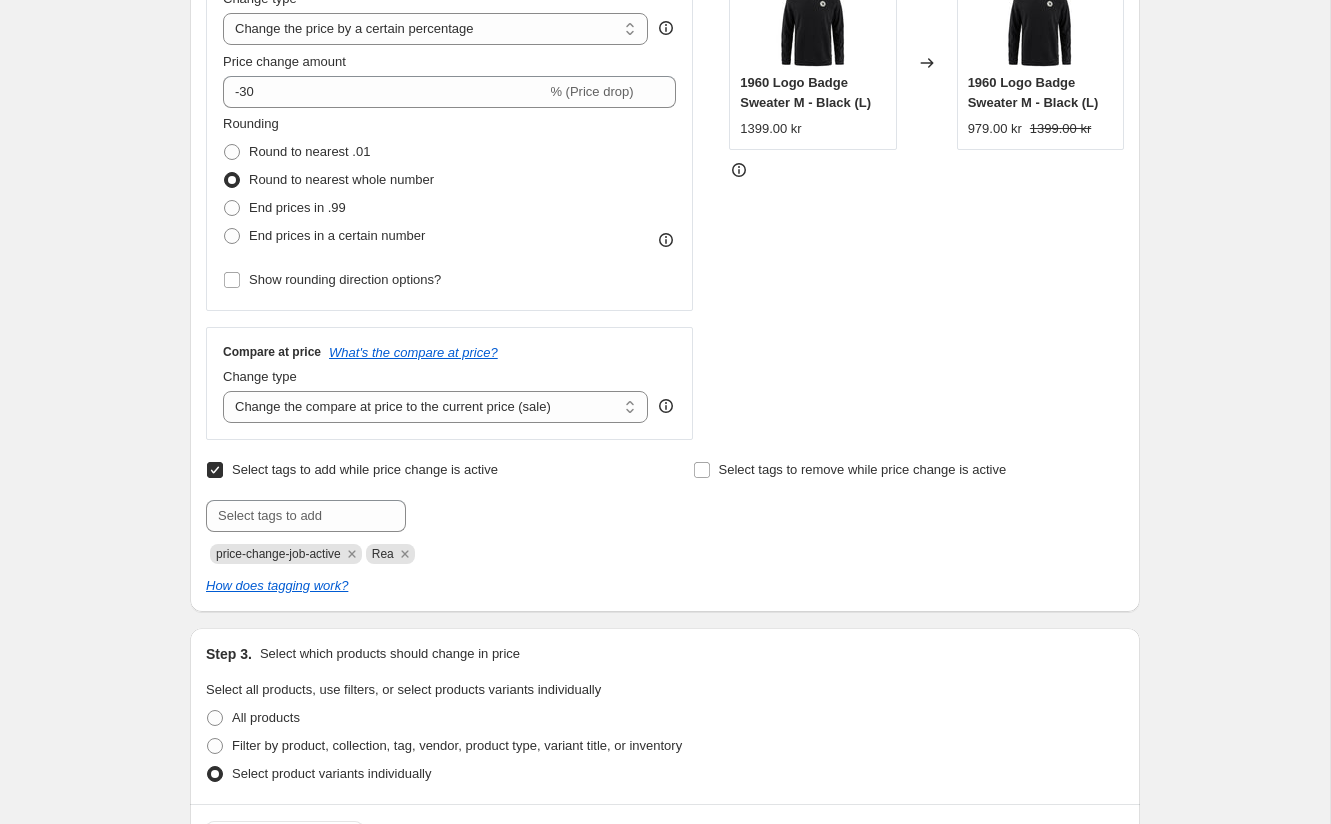 scroll, scrollTop: 0, scrollLeft: 0, axis: both 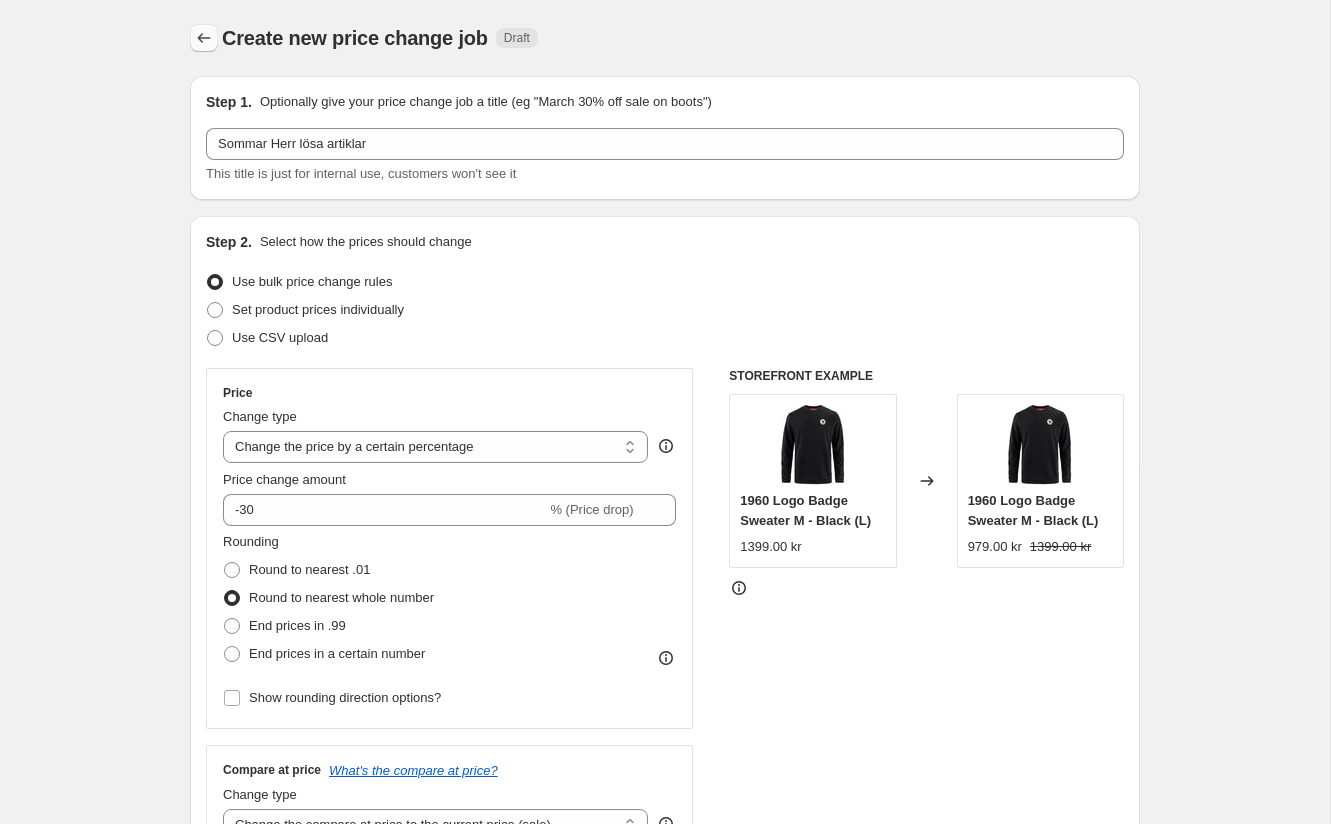 click 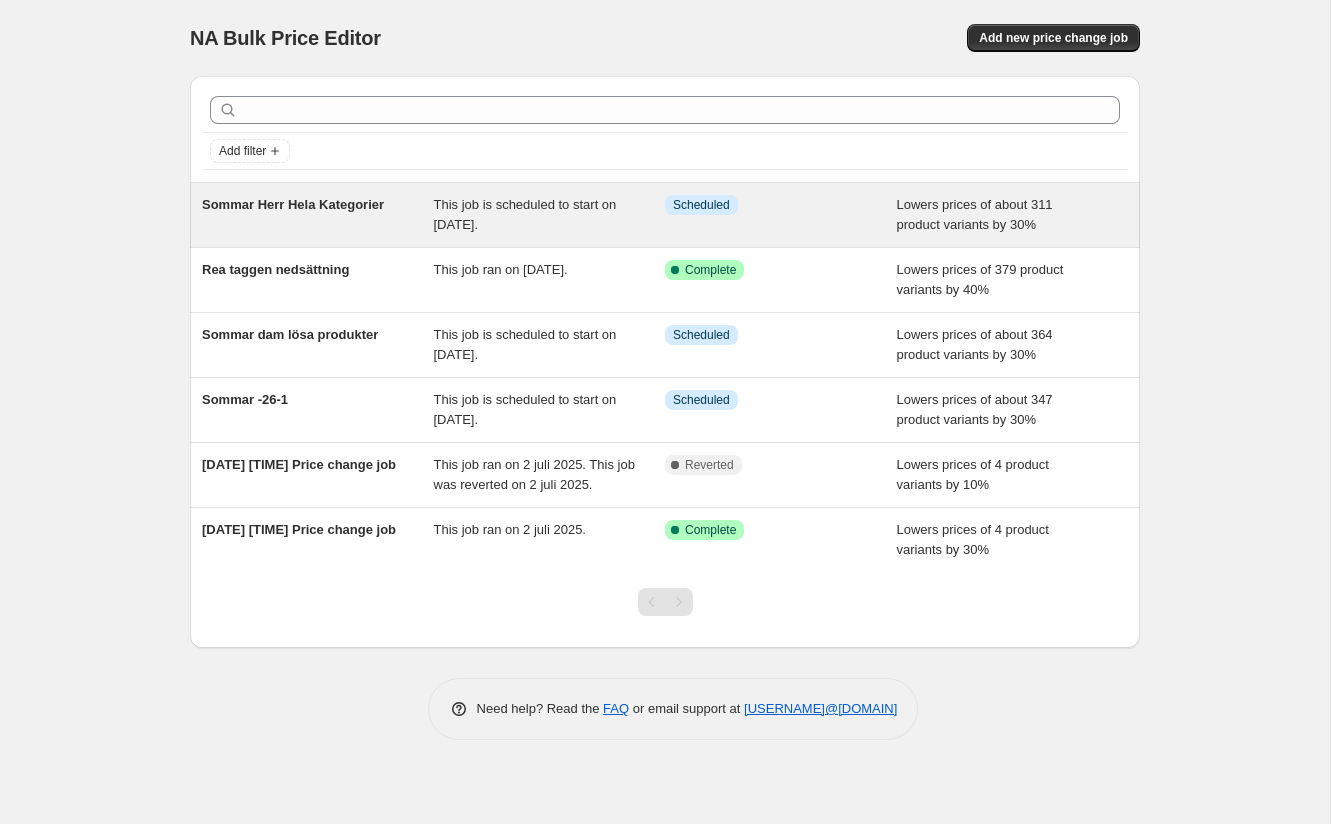 click on "Sommar Herr Hela Kategorier" at bounding box center [318, 215] 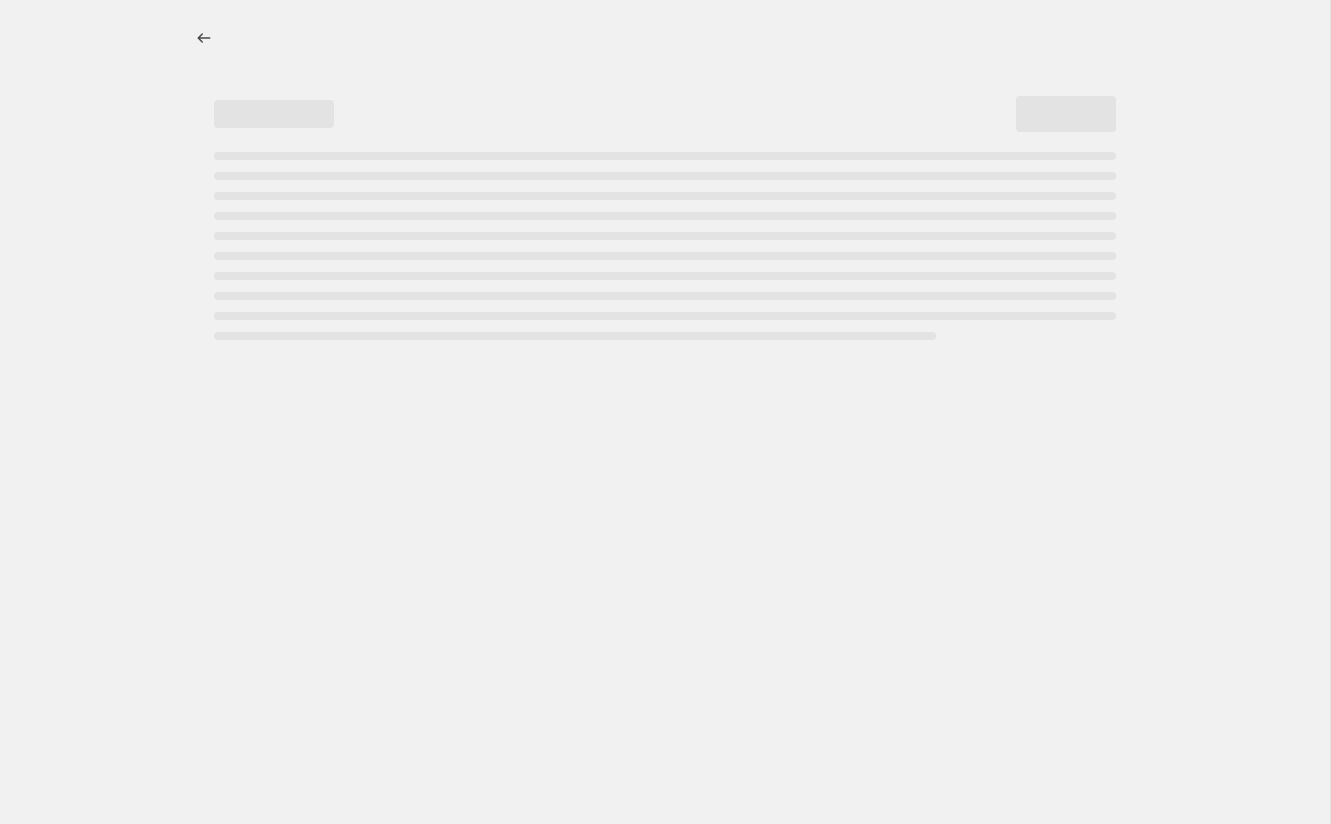 select on "percentage" 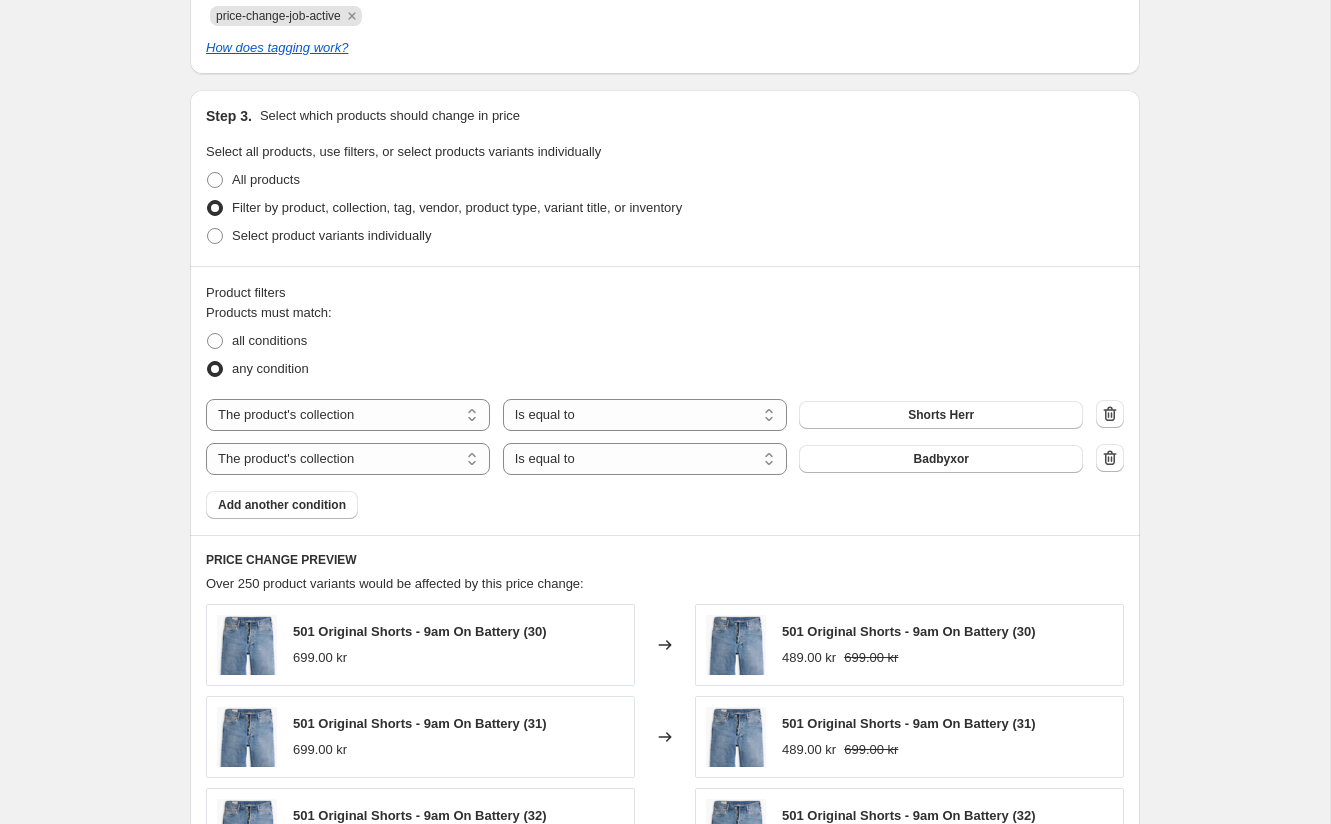 scroll, scrollTop: 1230, scrollLeft: 0, axis: vertical 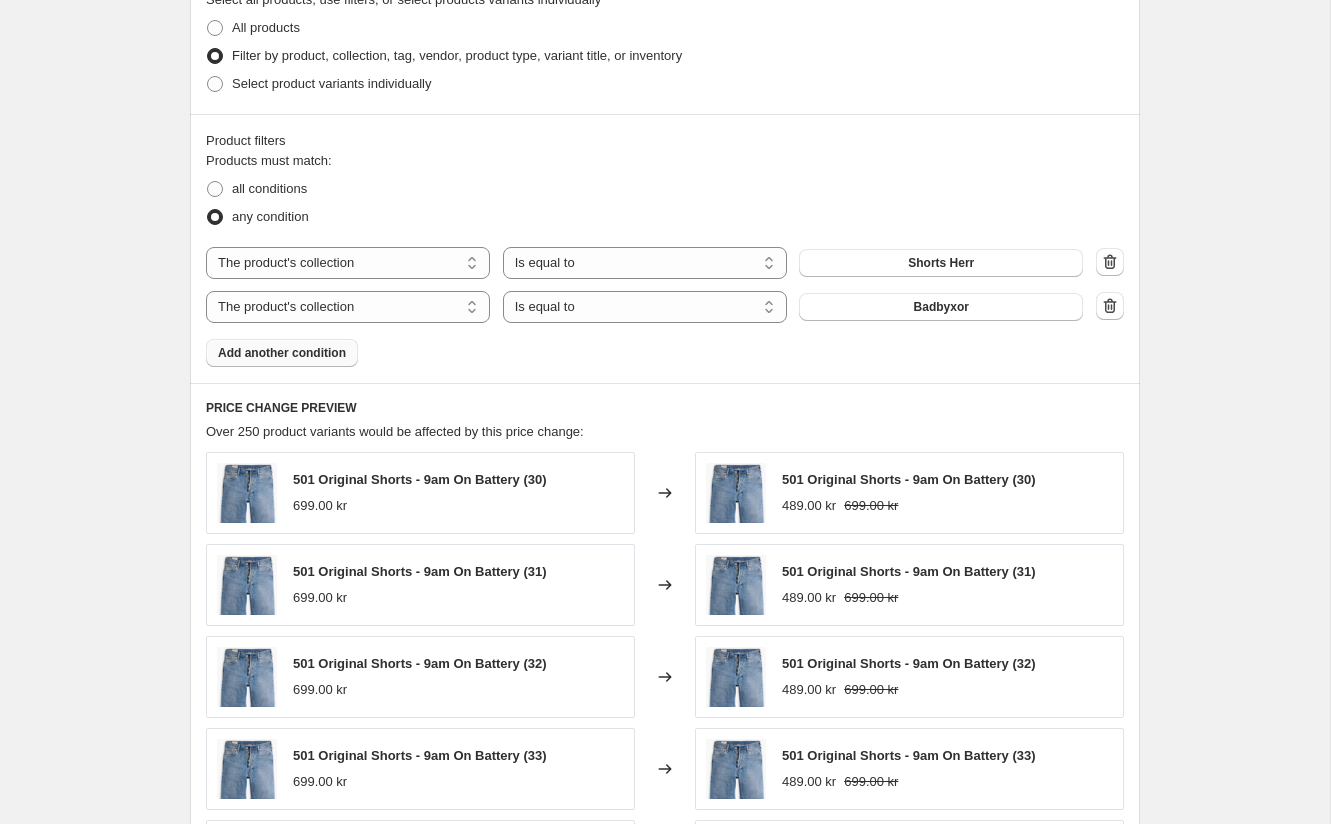 click on "Add another condition" at bounding box center (282, 353) 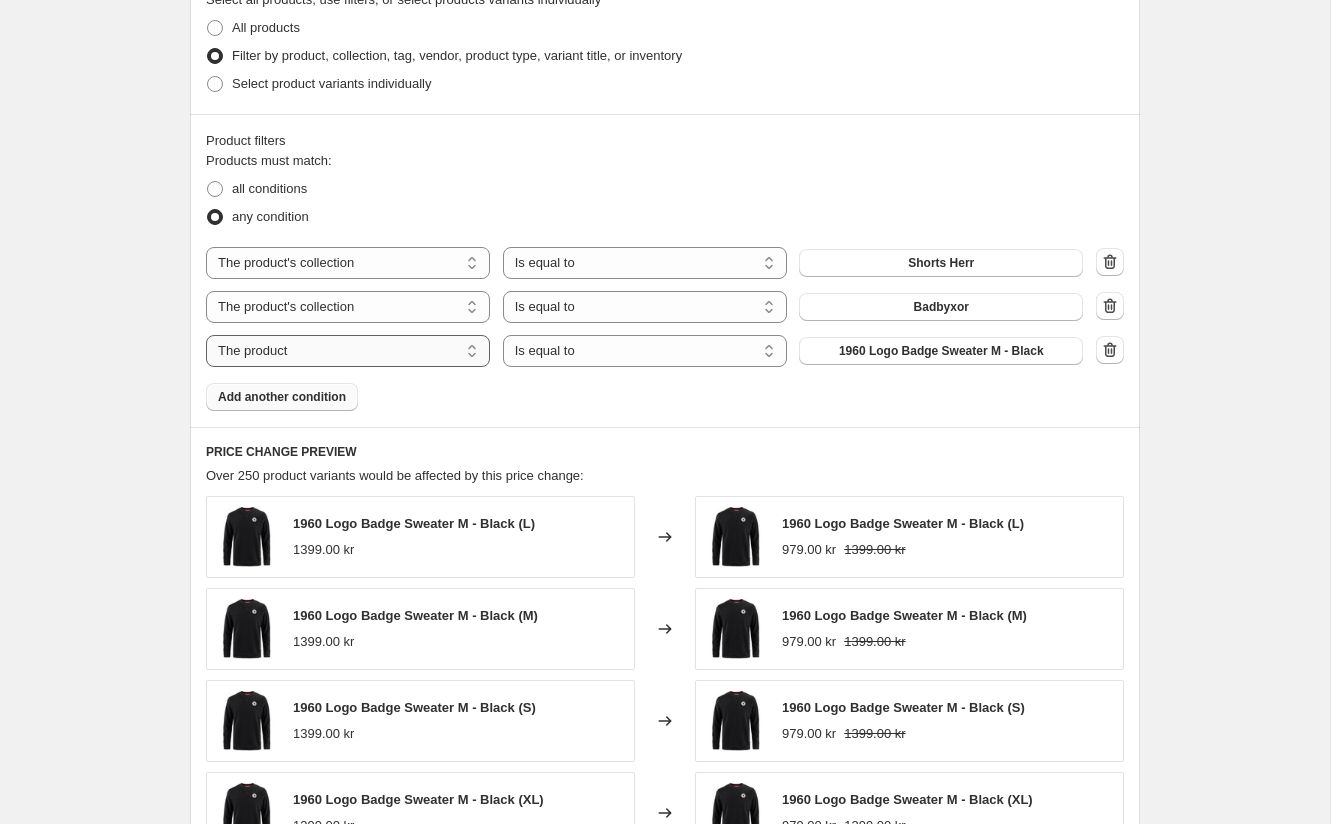 click on "The product The product's collection The product's tag The product's vendor The product's type The product's status The variant's title Inventory quantity" at bounding box center [348, 351] 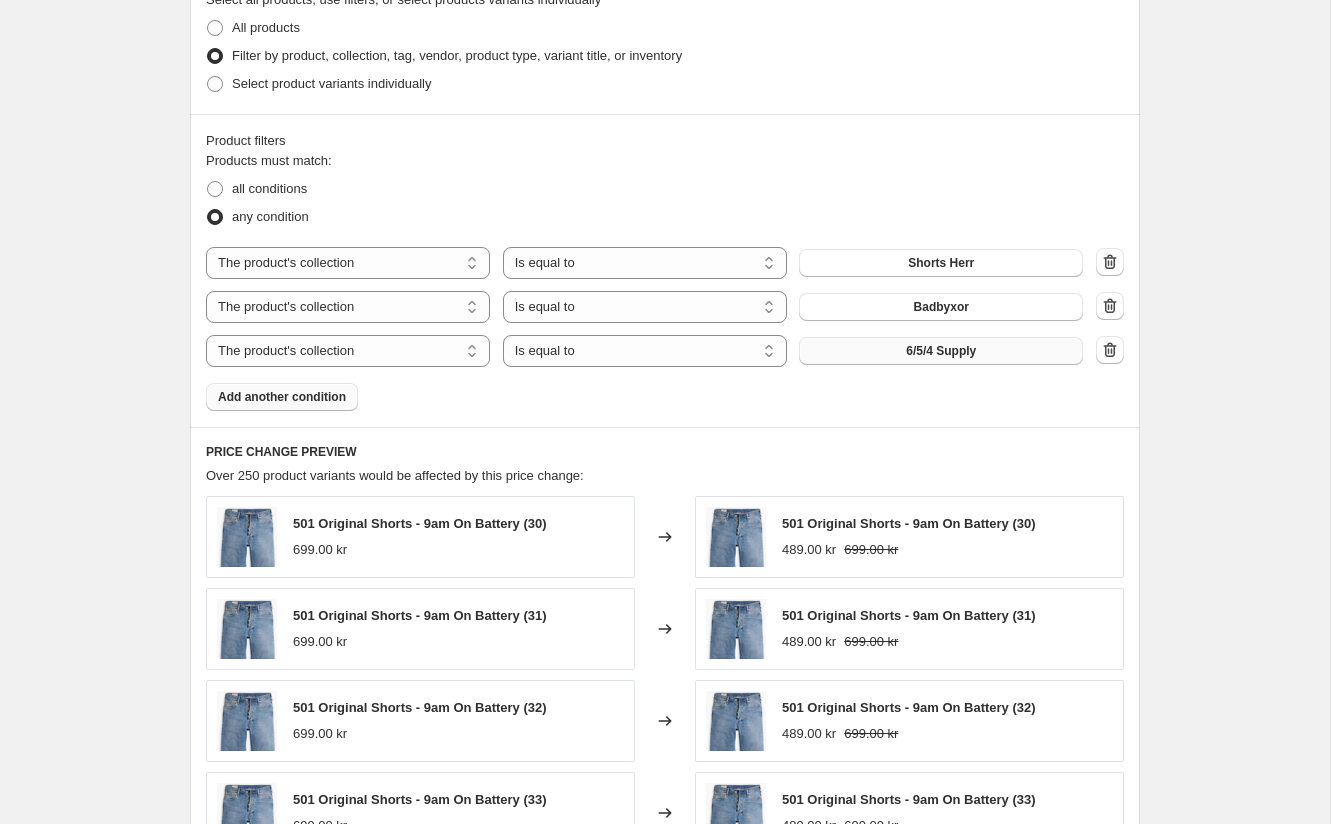 click on "6/5/4 Supply" at bounding box center [941, 351] 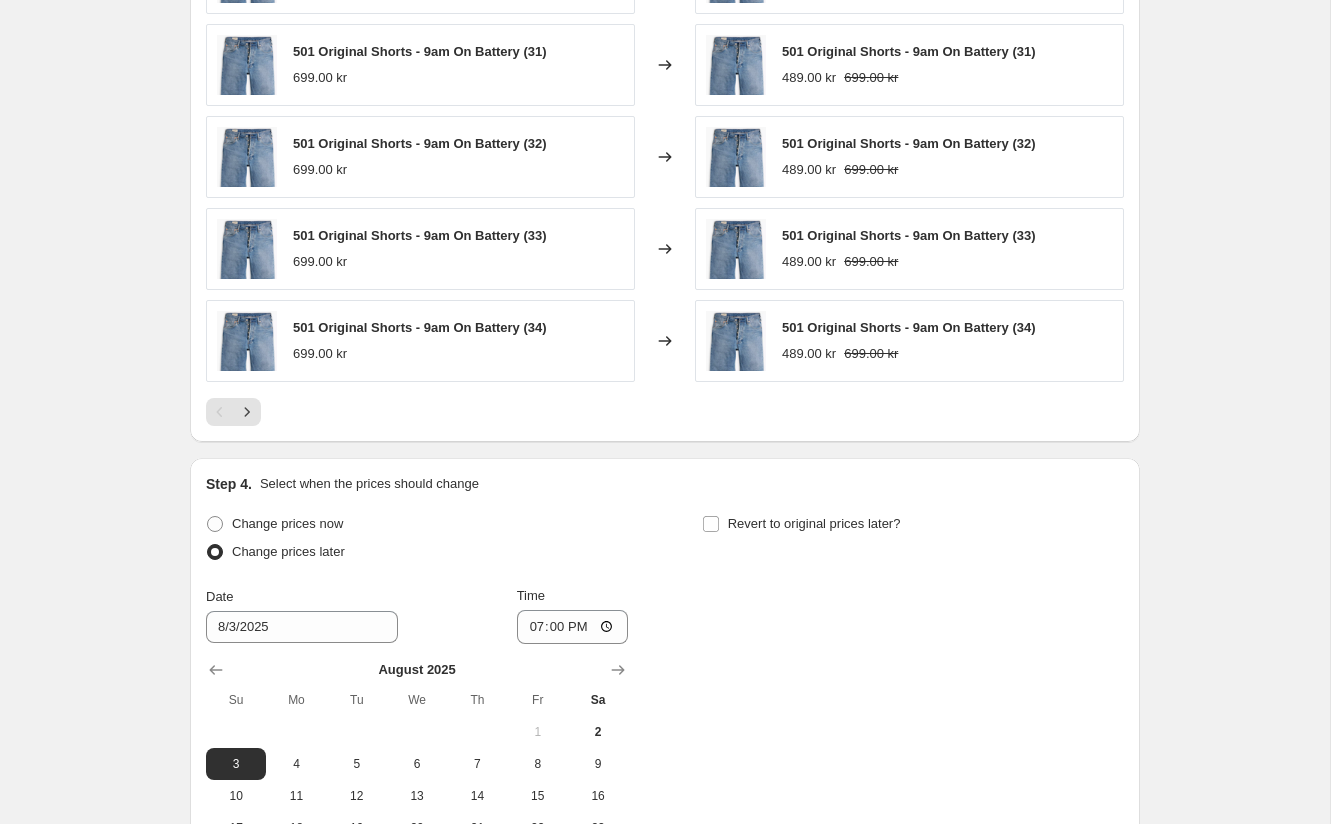 scroll, scrollTop: 2096, scrollLeft: 0, axis: vertical 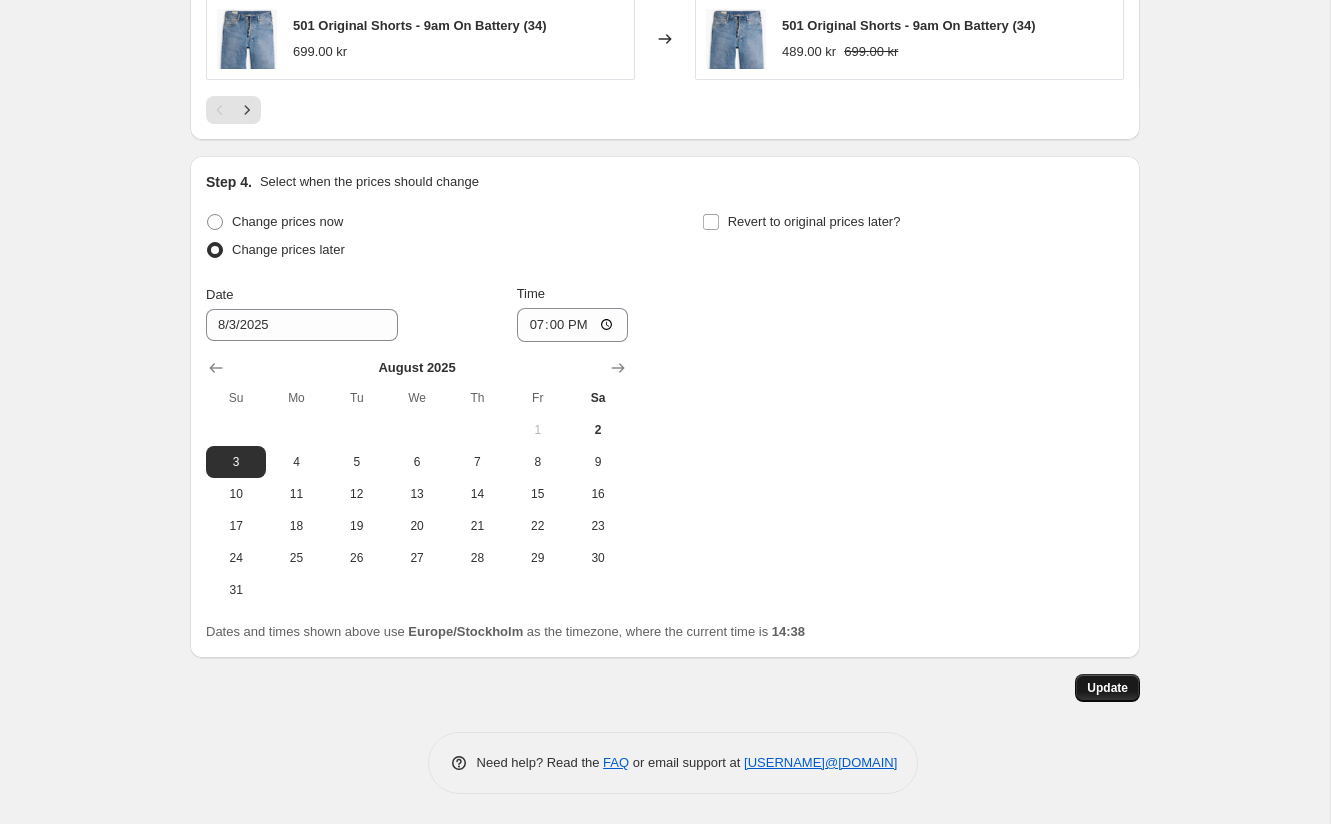 click on "Update" at bounding box center (1107, 688) 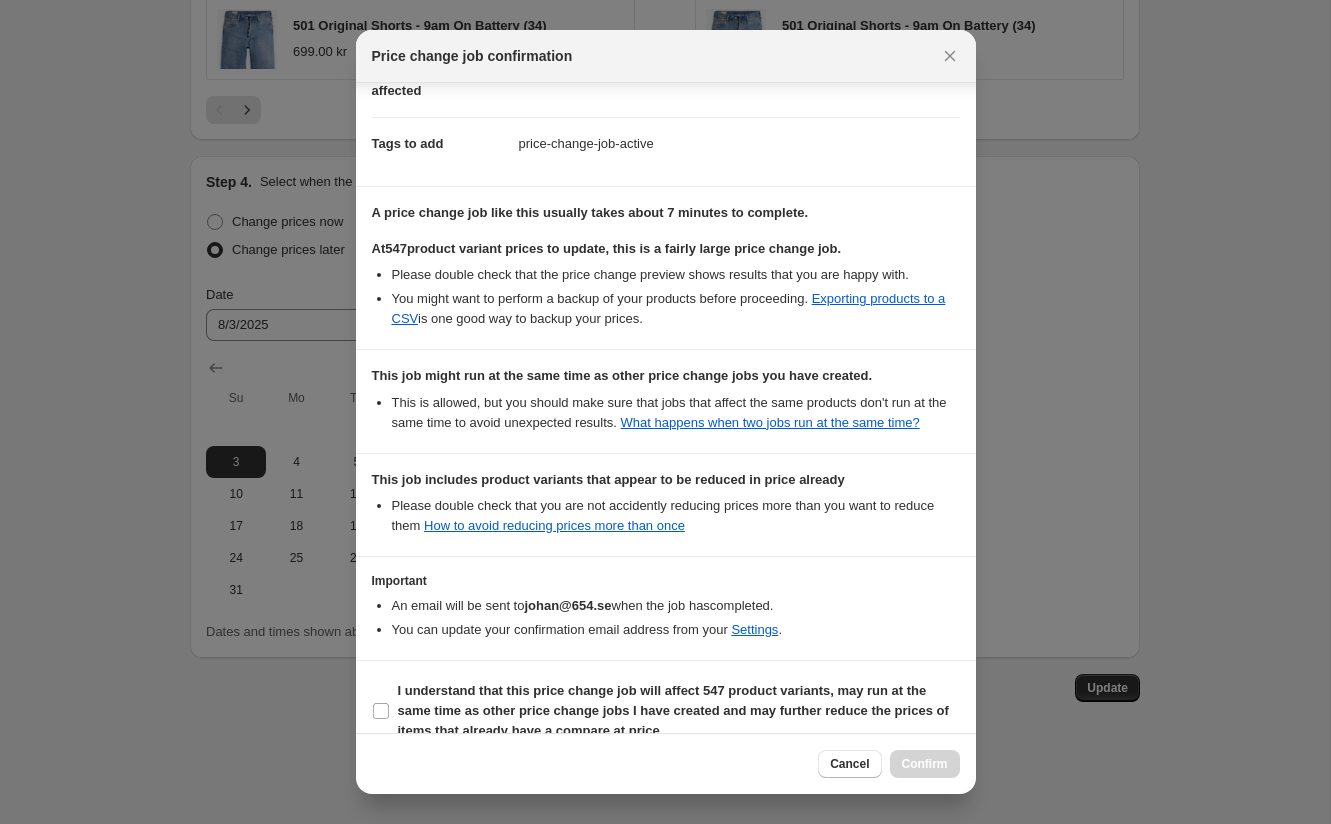 scroll, scrollTop: 300, scrollLeft: 0, axis: vertical 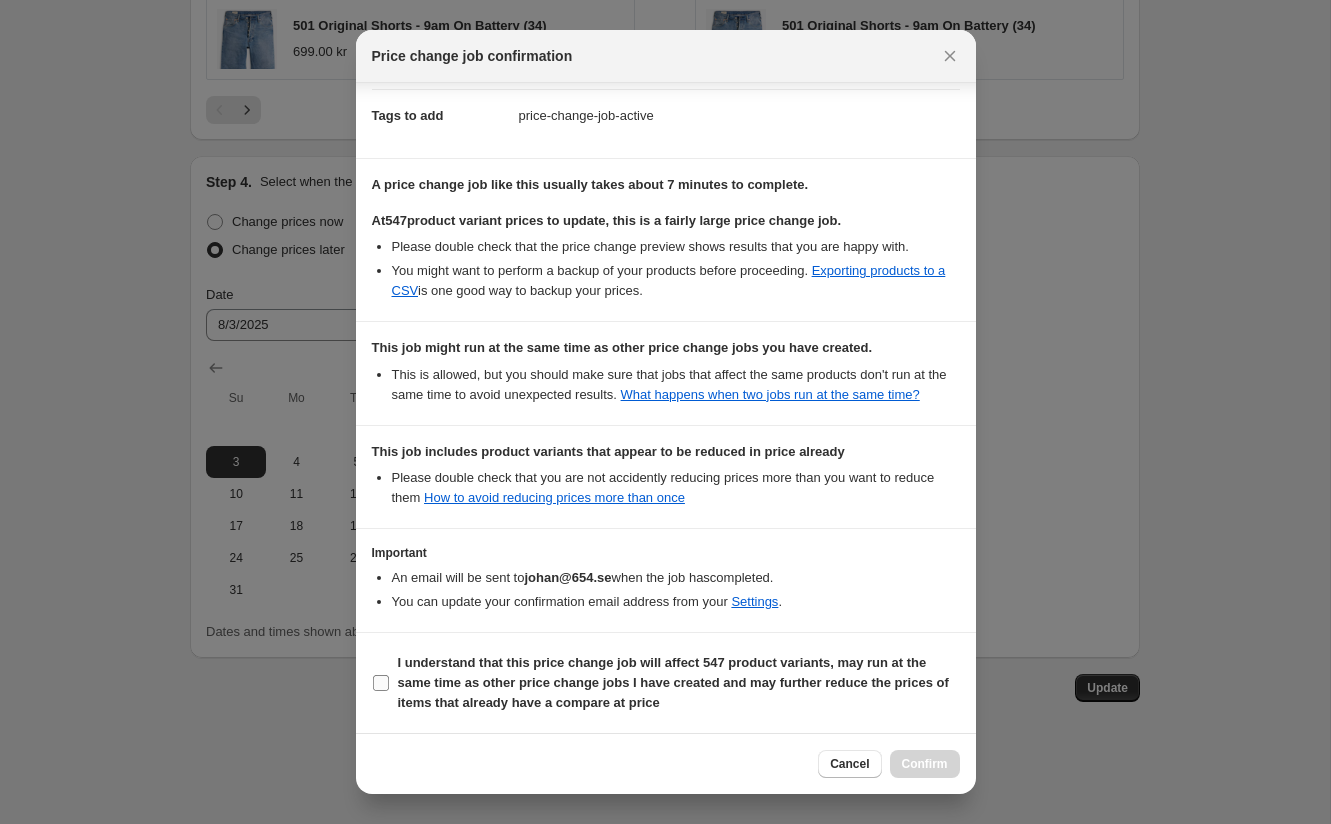 click on "I understand that this price change job will affect 547 product variants, may run at the same time as other price change jobs I have created and may further reduce the prices of items that already have a compare at price" at bounding box center [381, 683] 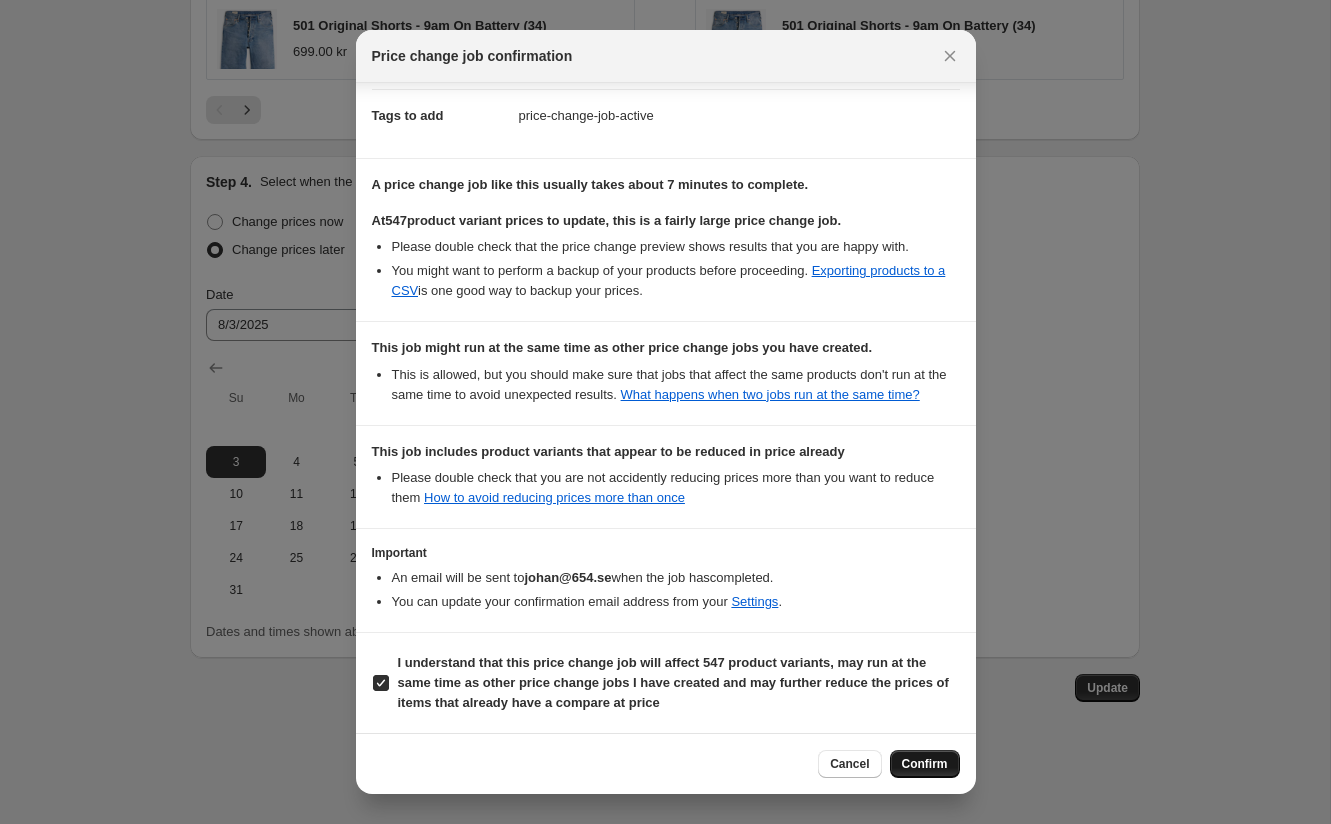 click on "Confirm" at bounding box center [925, 764] 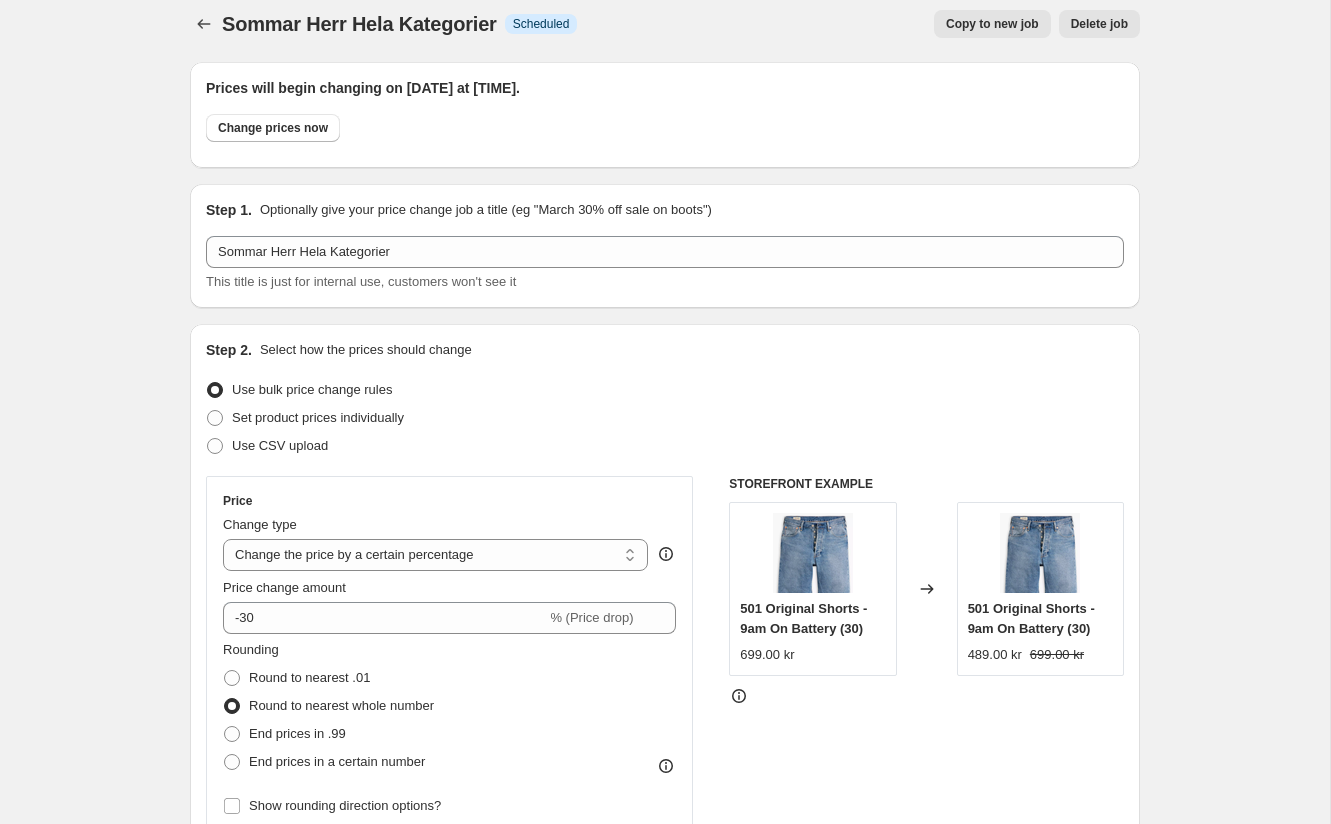 scroll, scrollTop: 0, scrollLeft: 0, axis: both 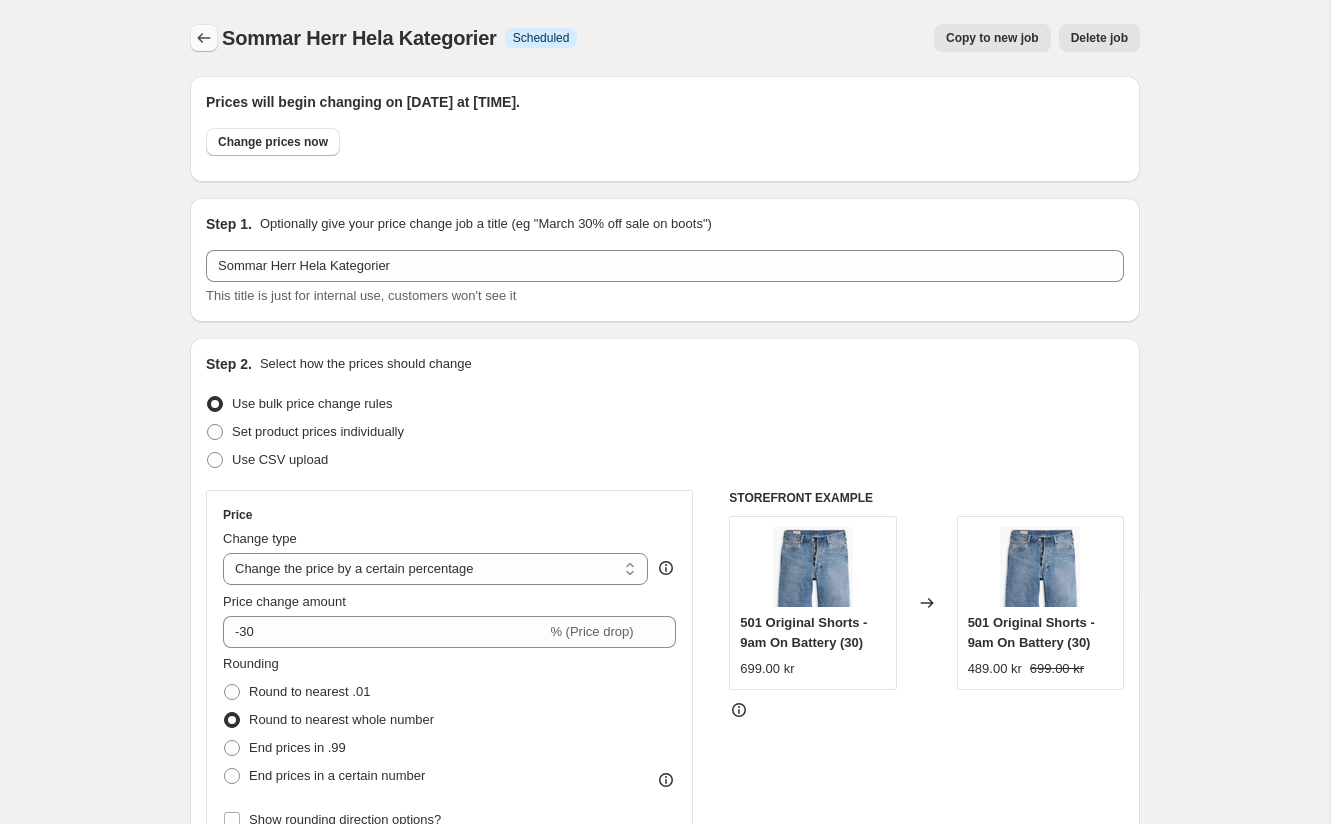 click 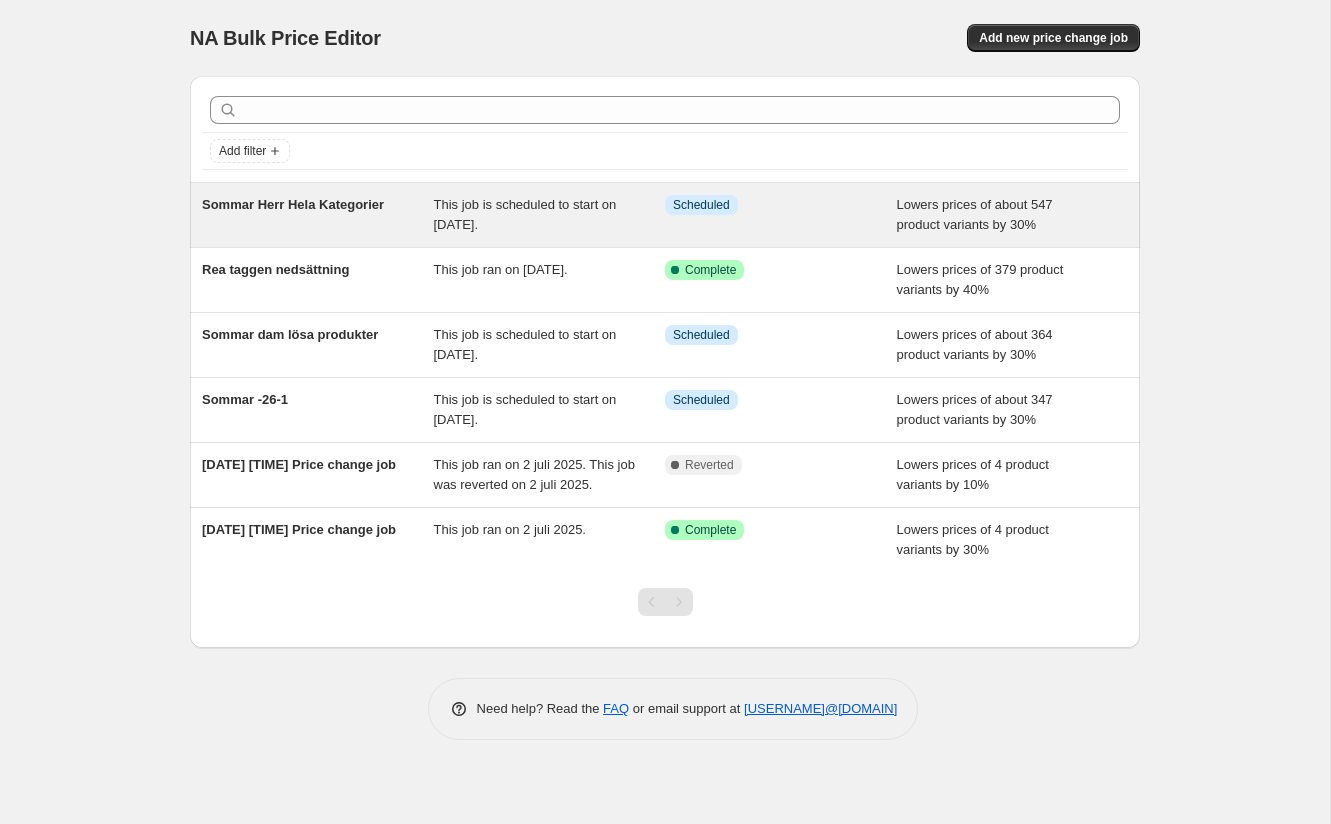 click on "Sommar Herr Hela Kategorier" at bounding box center (318, 215) 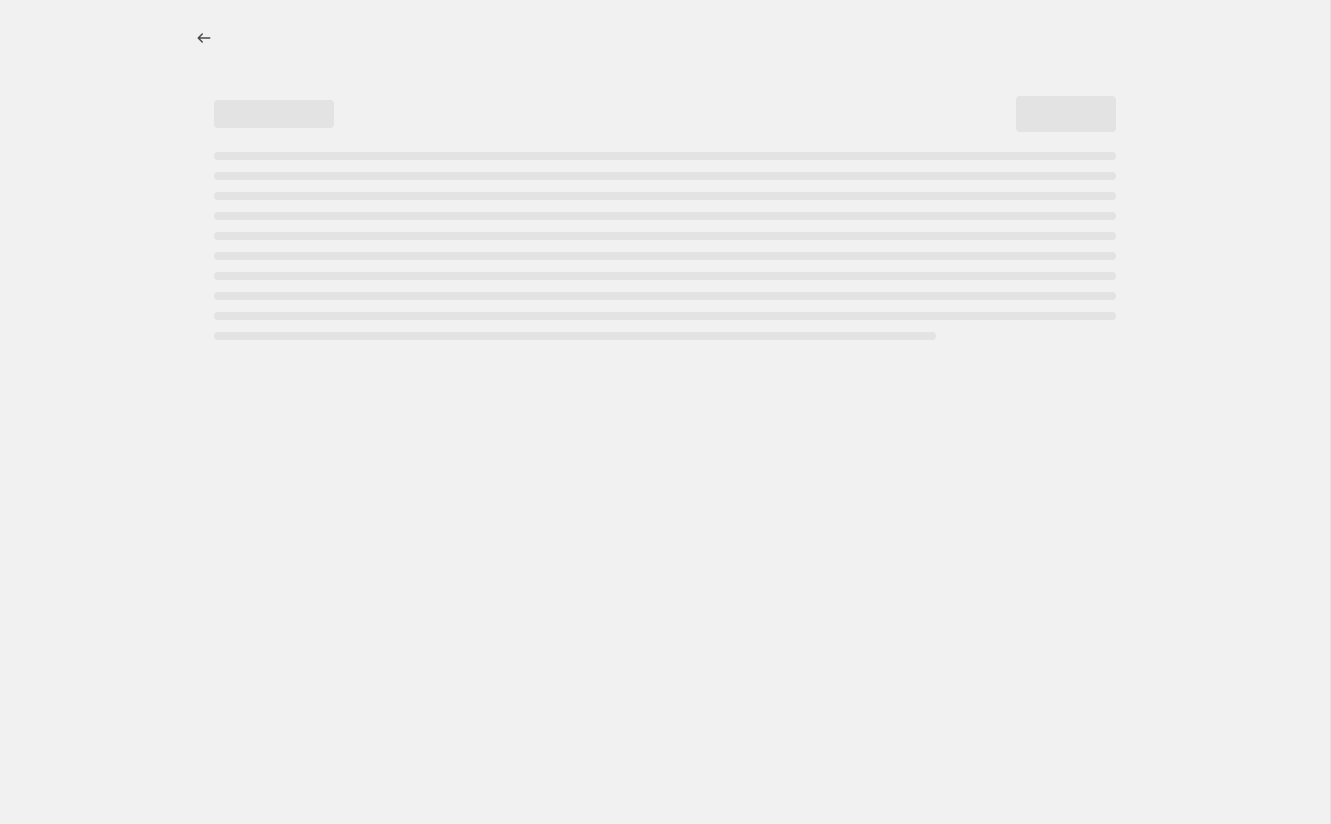 select on "percentage" 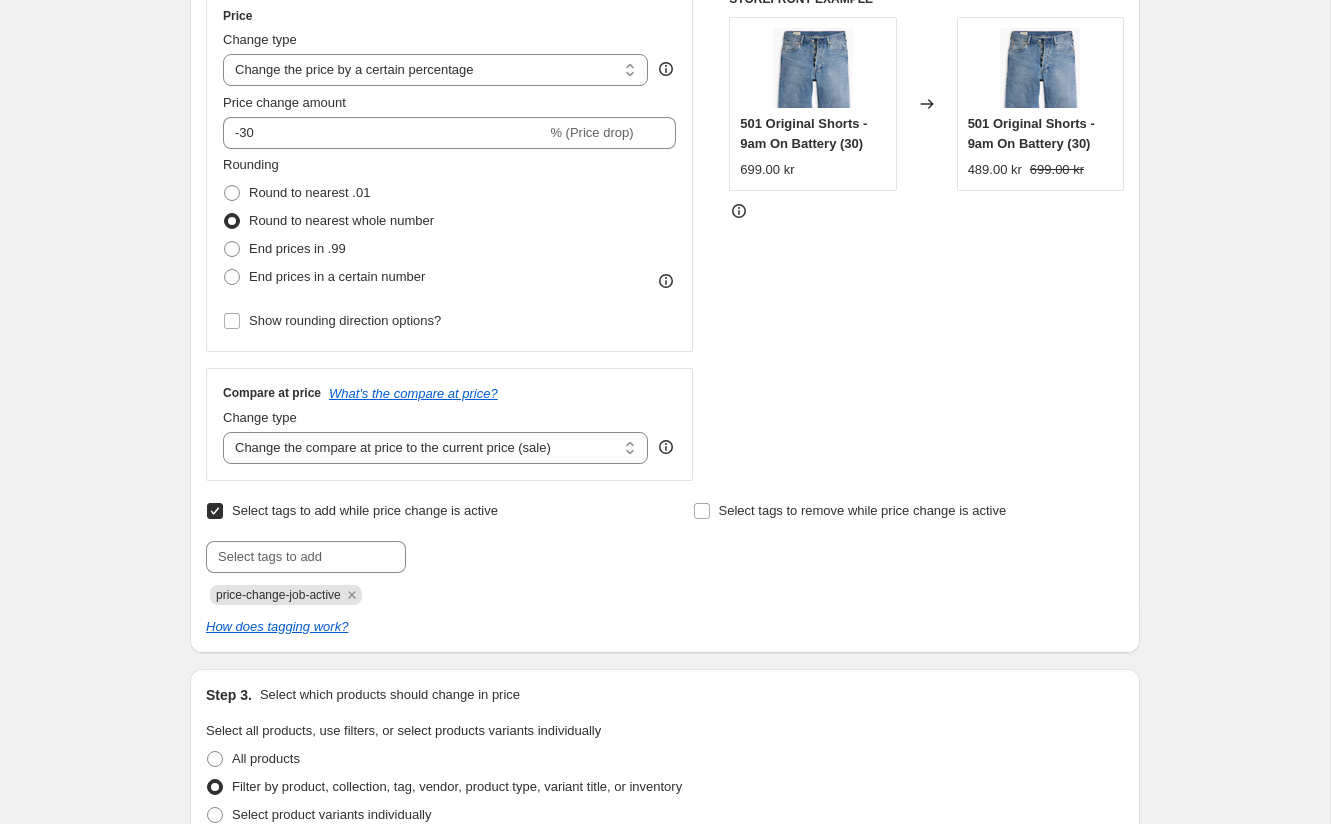 scroll, scrollTop: 547, scrollLeft: 0, axis: vertical 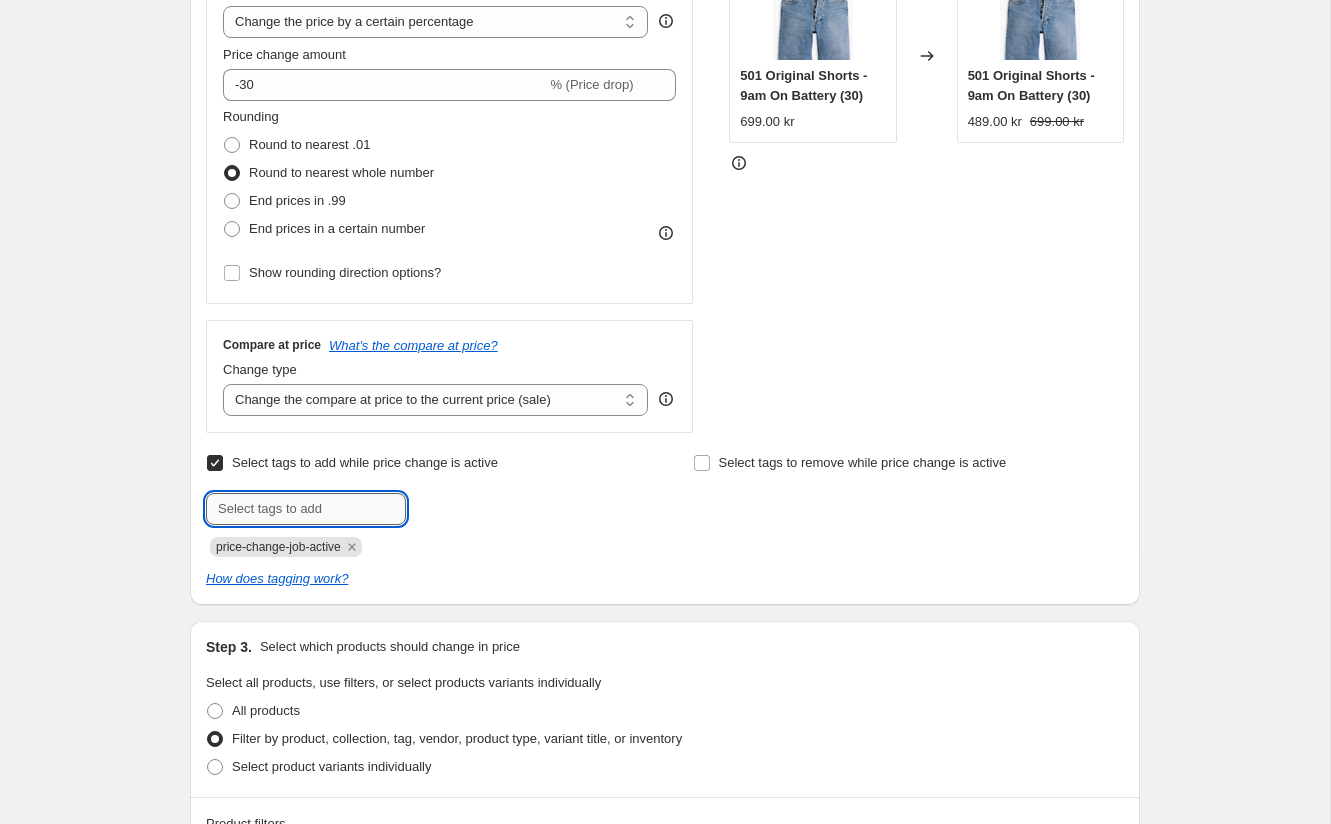 click at bounding box center (306, 509) 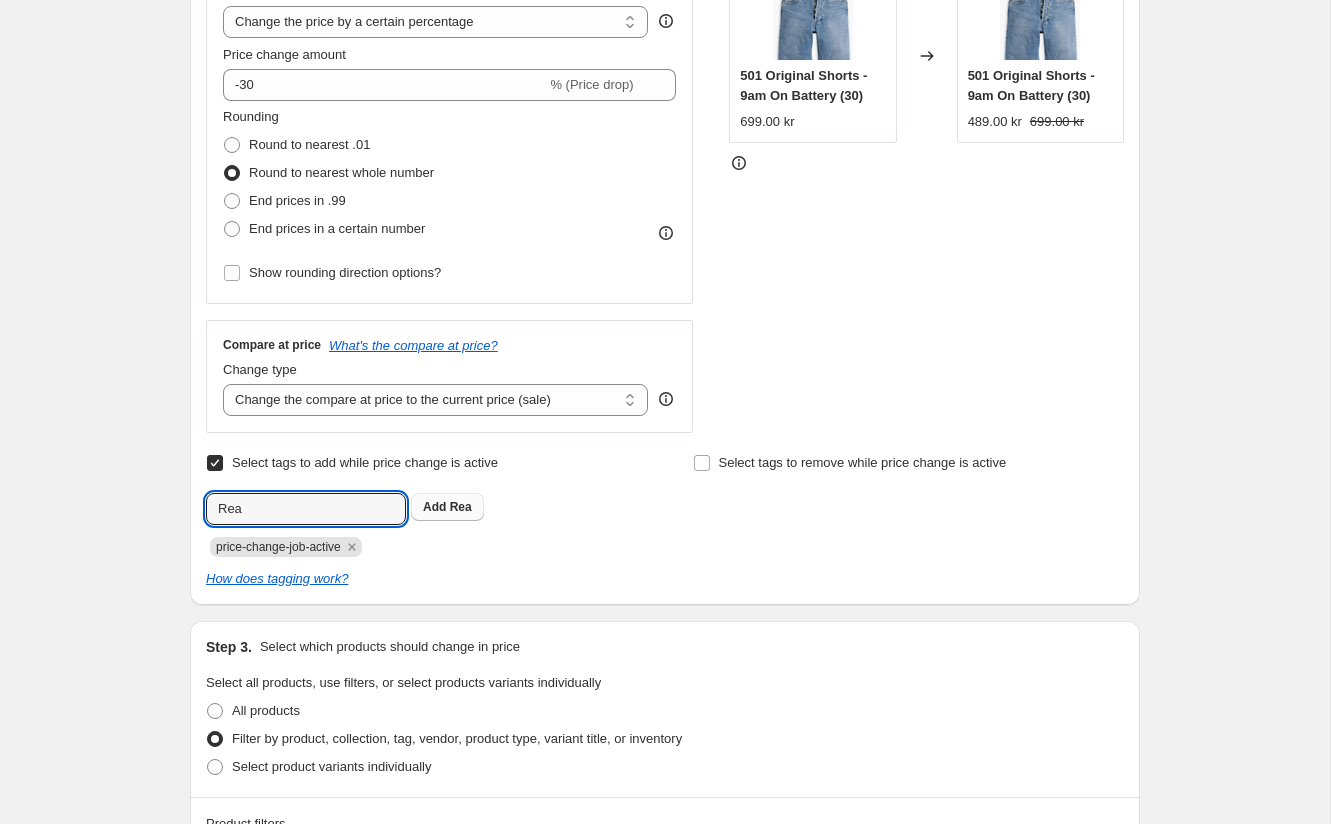 type on "Rea" 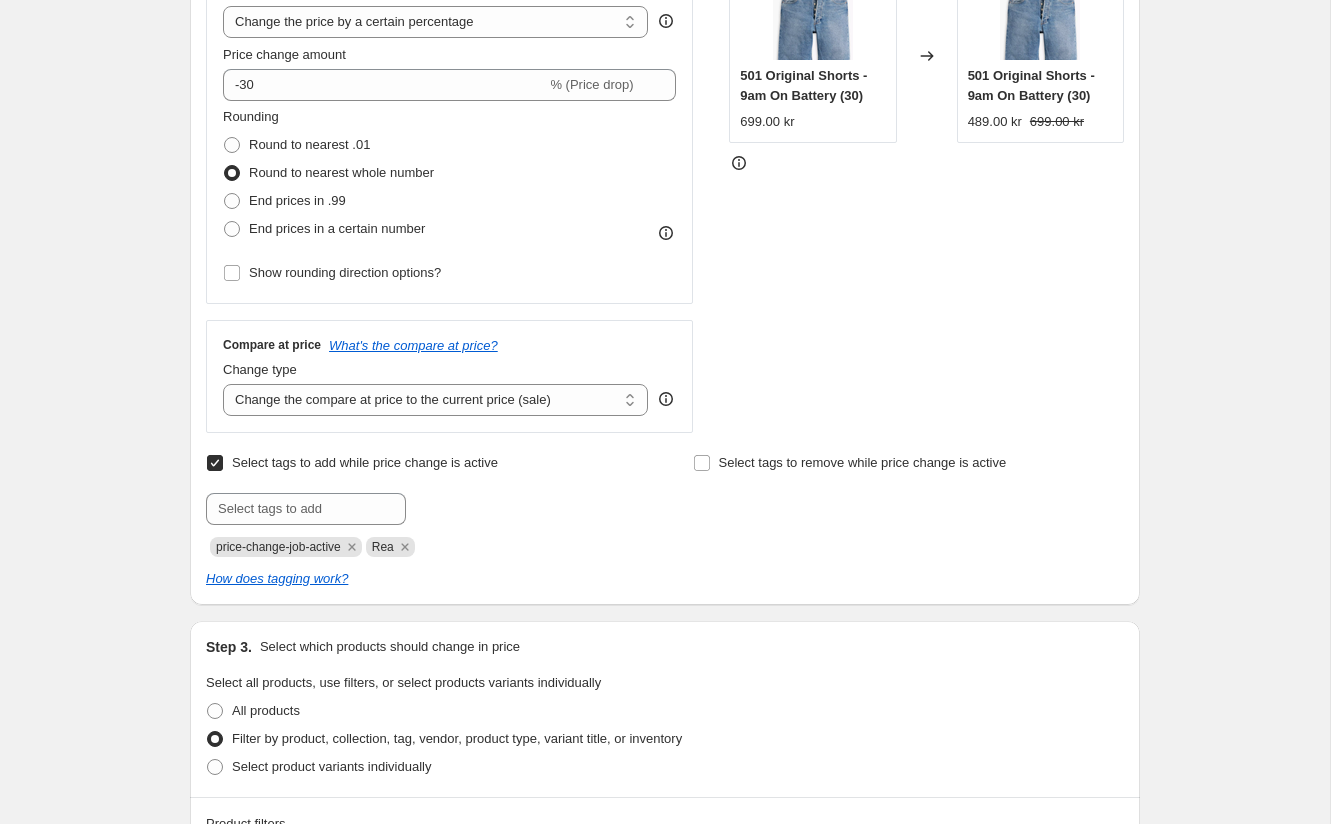 click at bounding box center [421, 509] 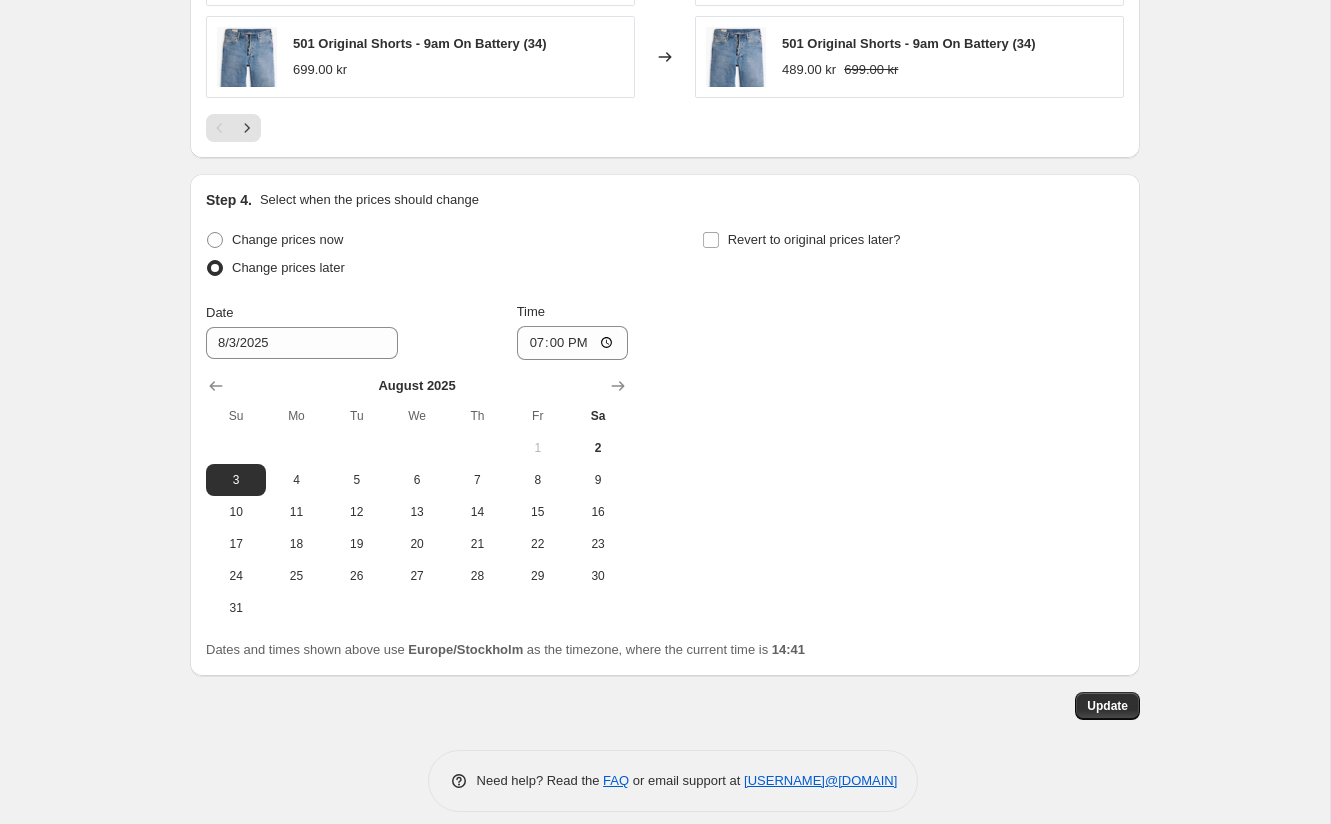 scroll, scrollTop: 2096, scrollLeft: 0, axis: vertical 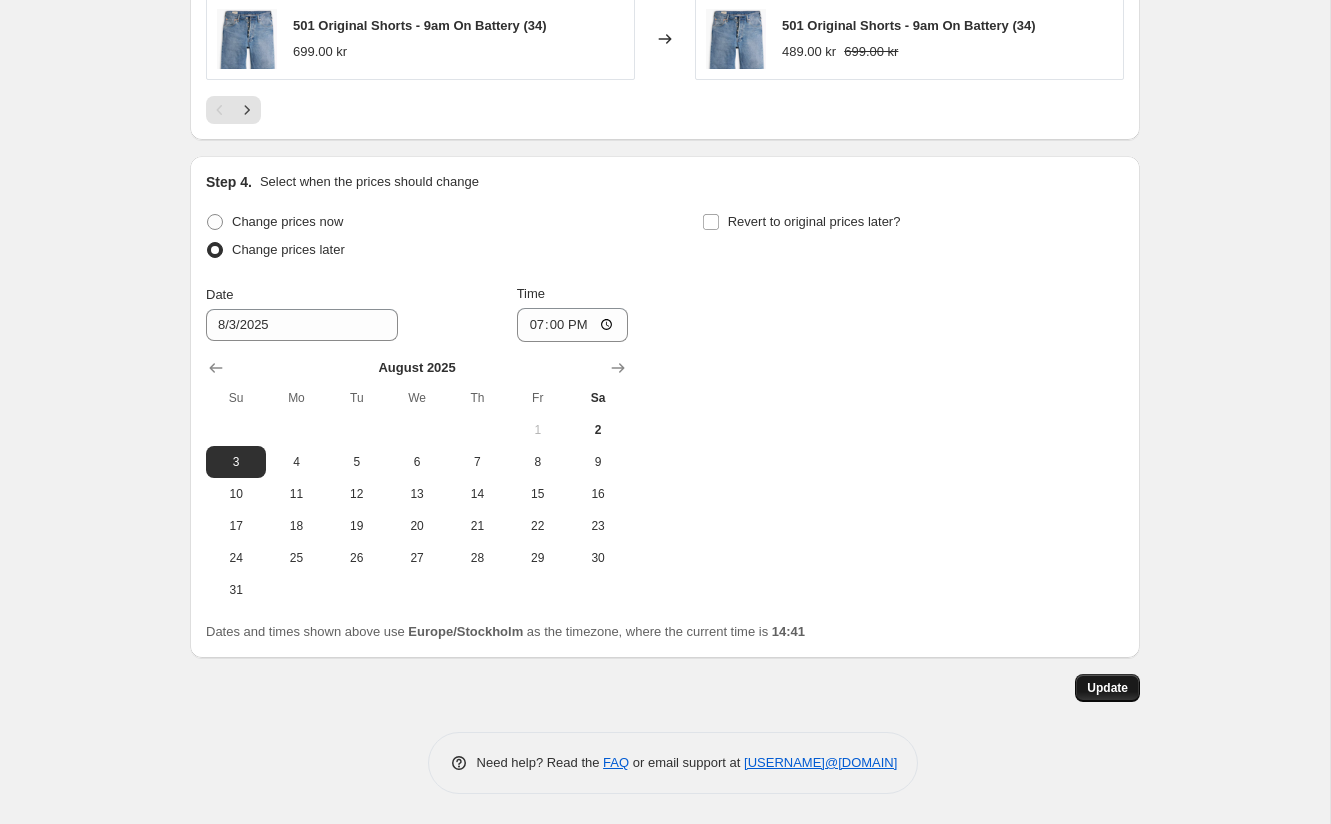 click on "Update" at bounding box center (1107, 688) 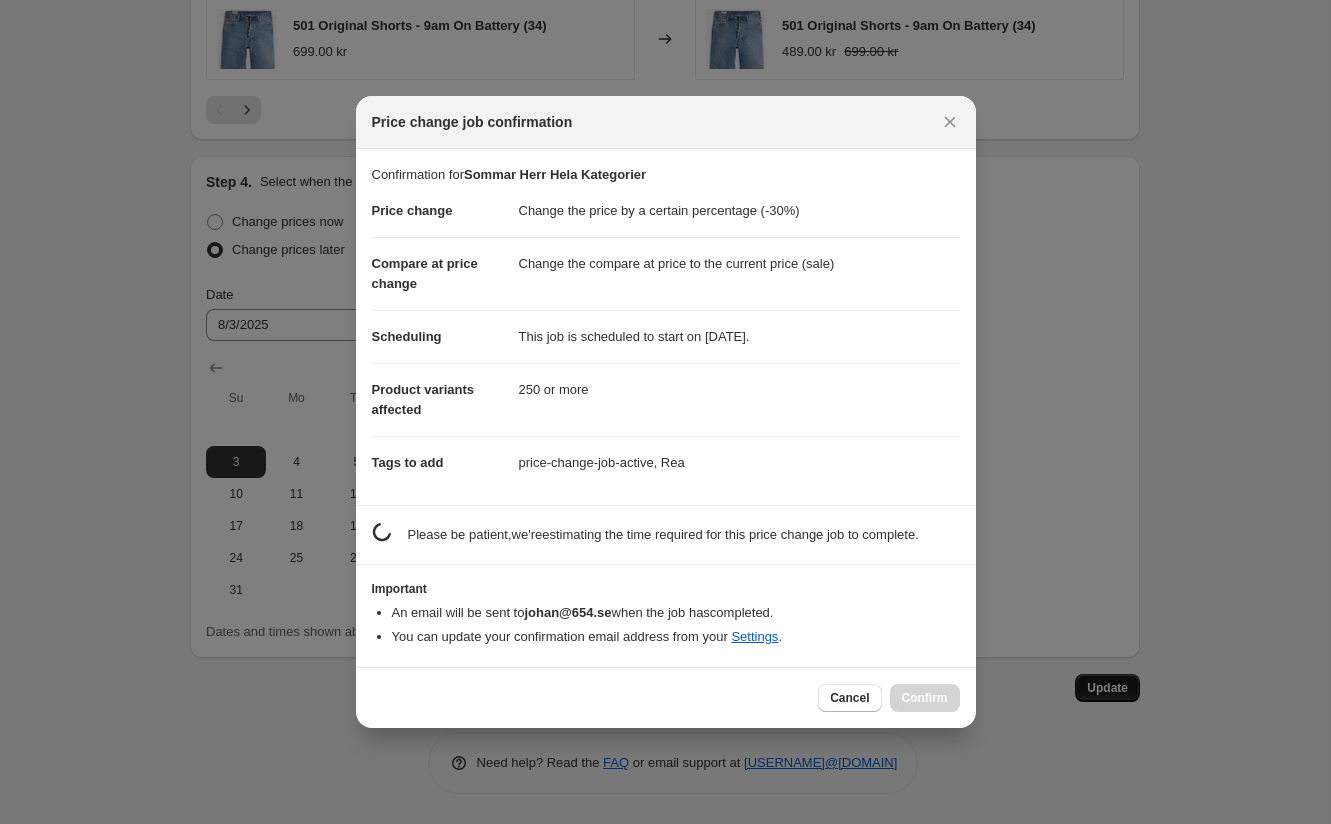 scroll, scrollTop: 0, scrollLeft: 0, axis: both 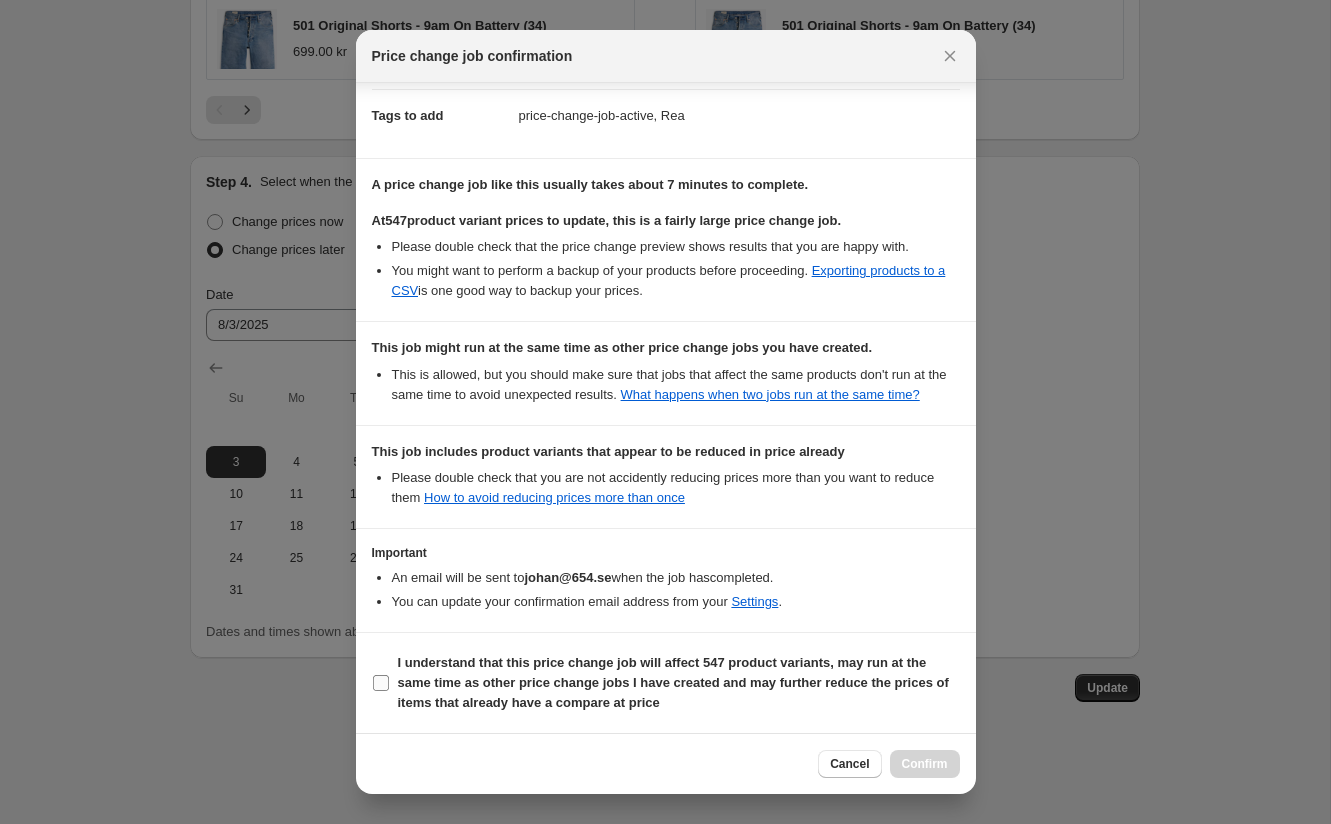 click at bounding box center [381, 683] 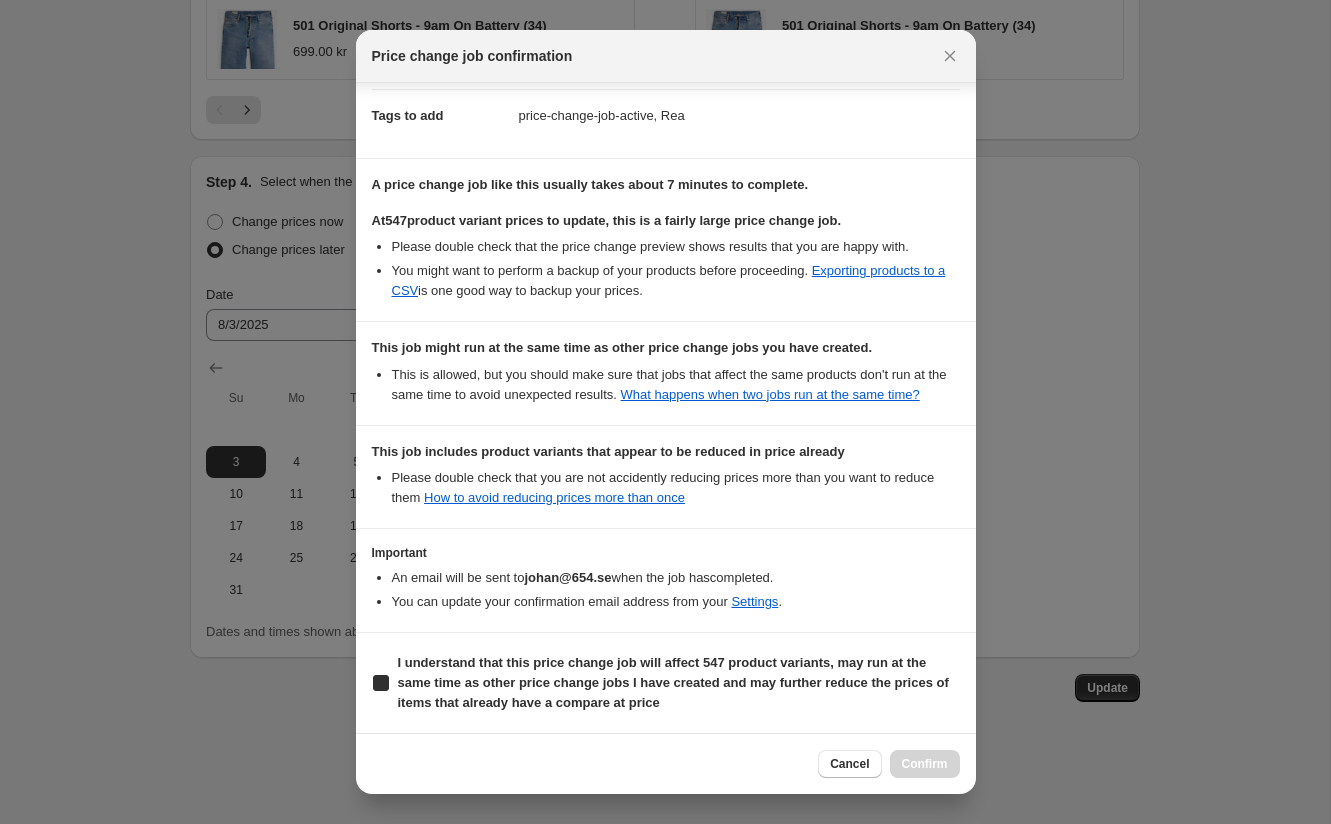 checkbox on "true" 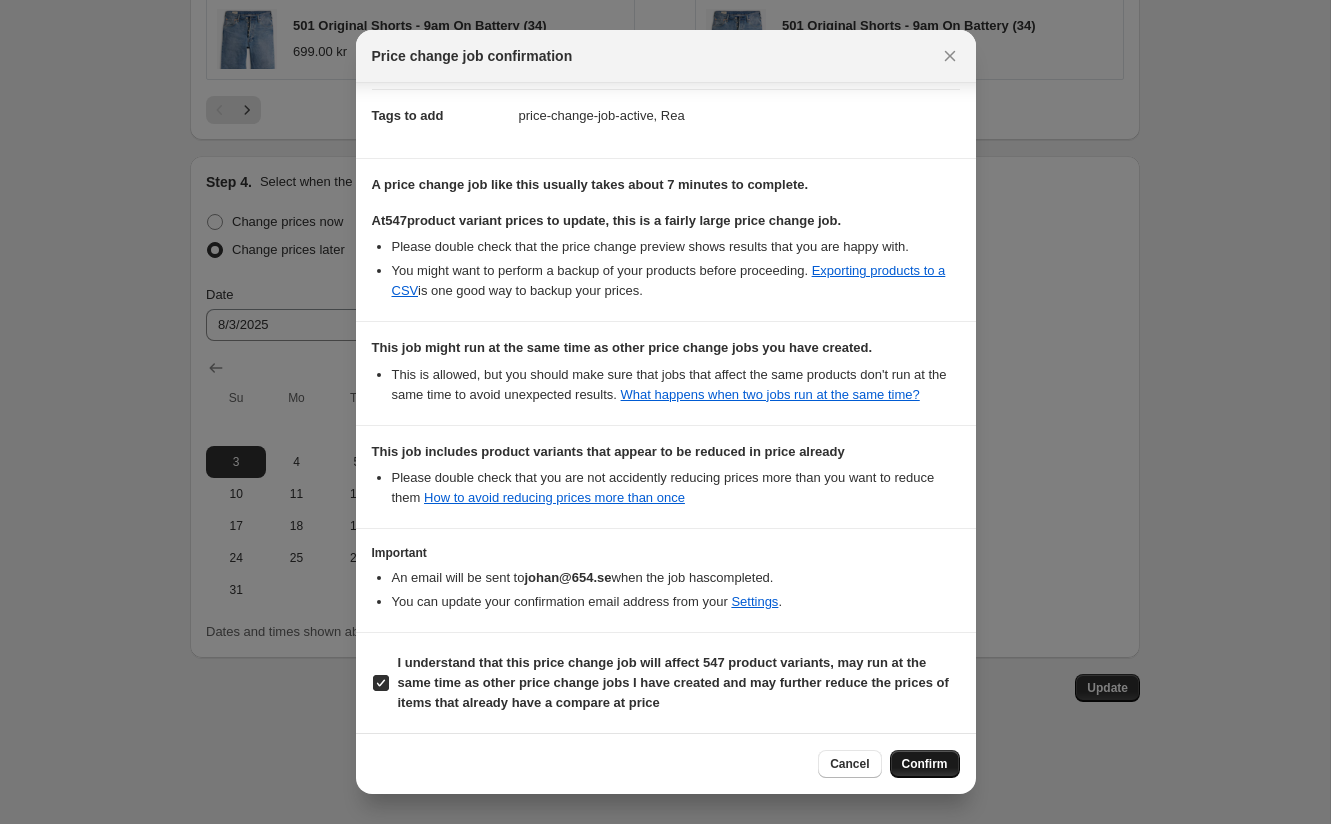 click on "Confirm" at bounding box center [925, 764] 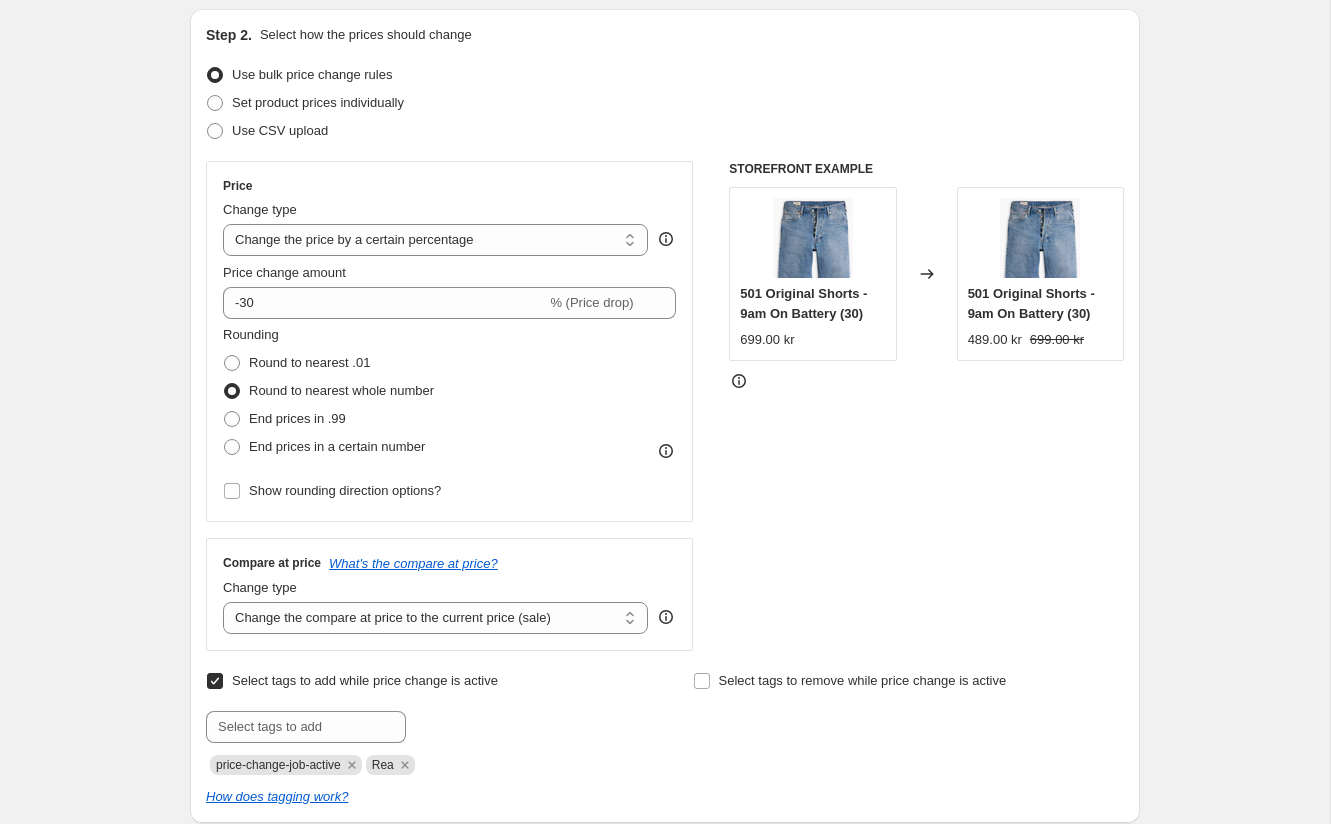 scroll, scrollTop: 0, scrollLeft: 0, axis: both 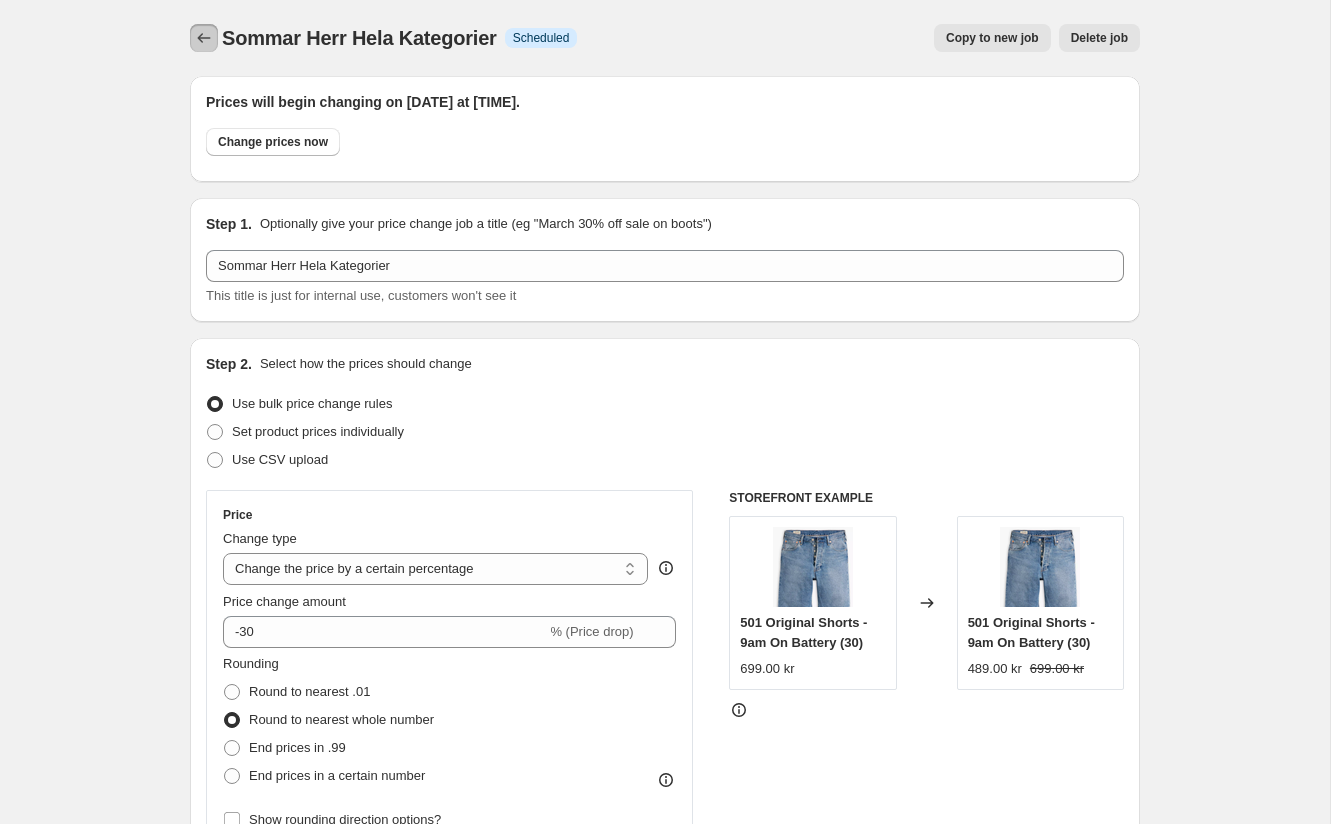 click 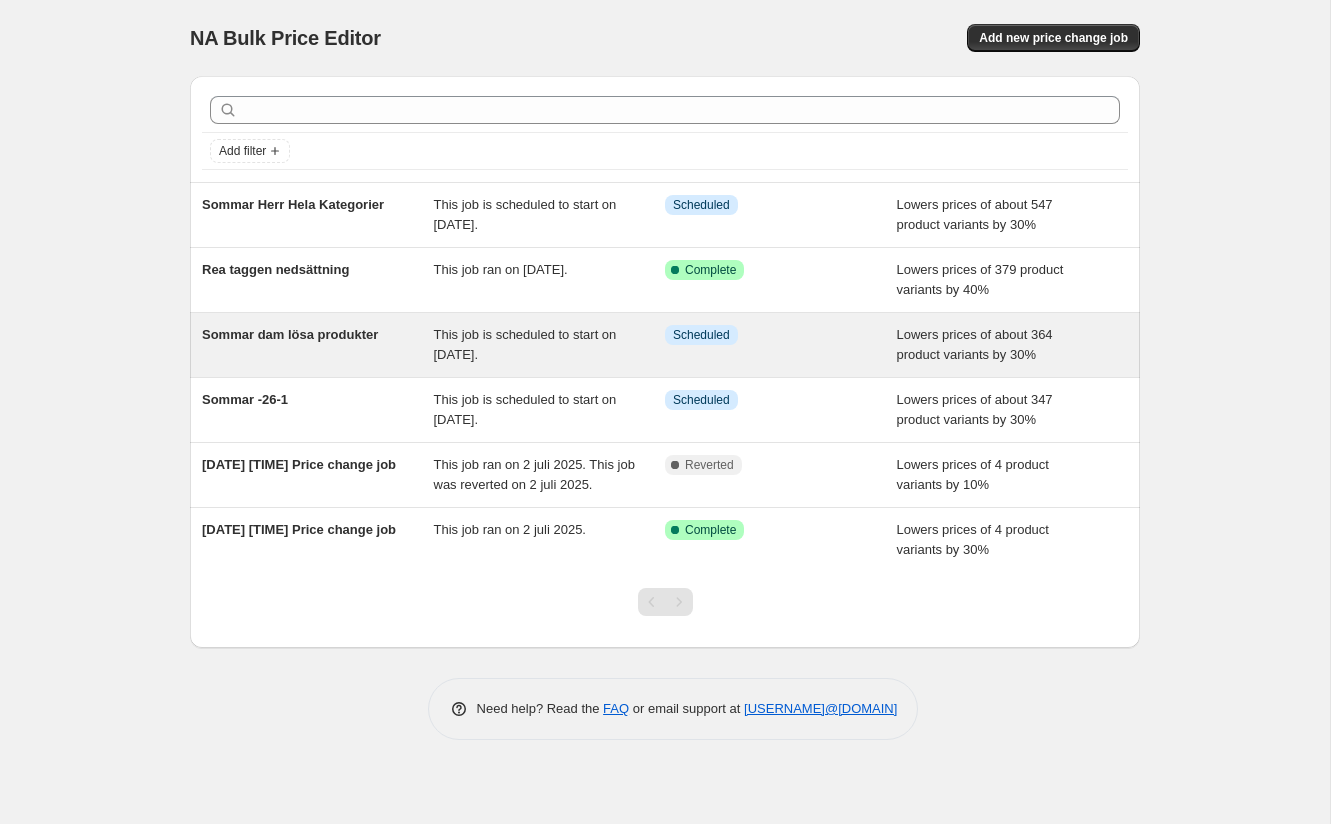 click on "Sommar dam lösa produkter" at bounding box center (318, 345) 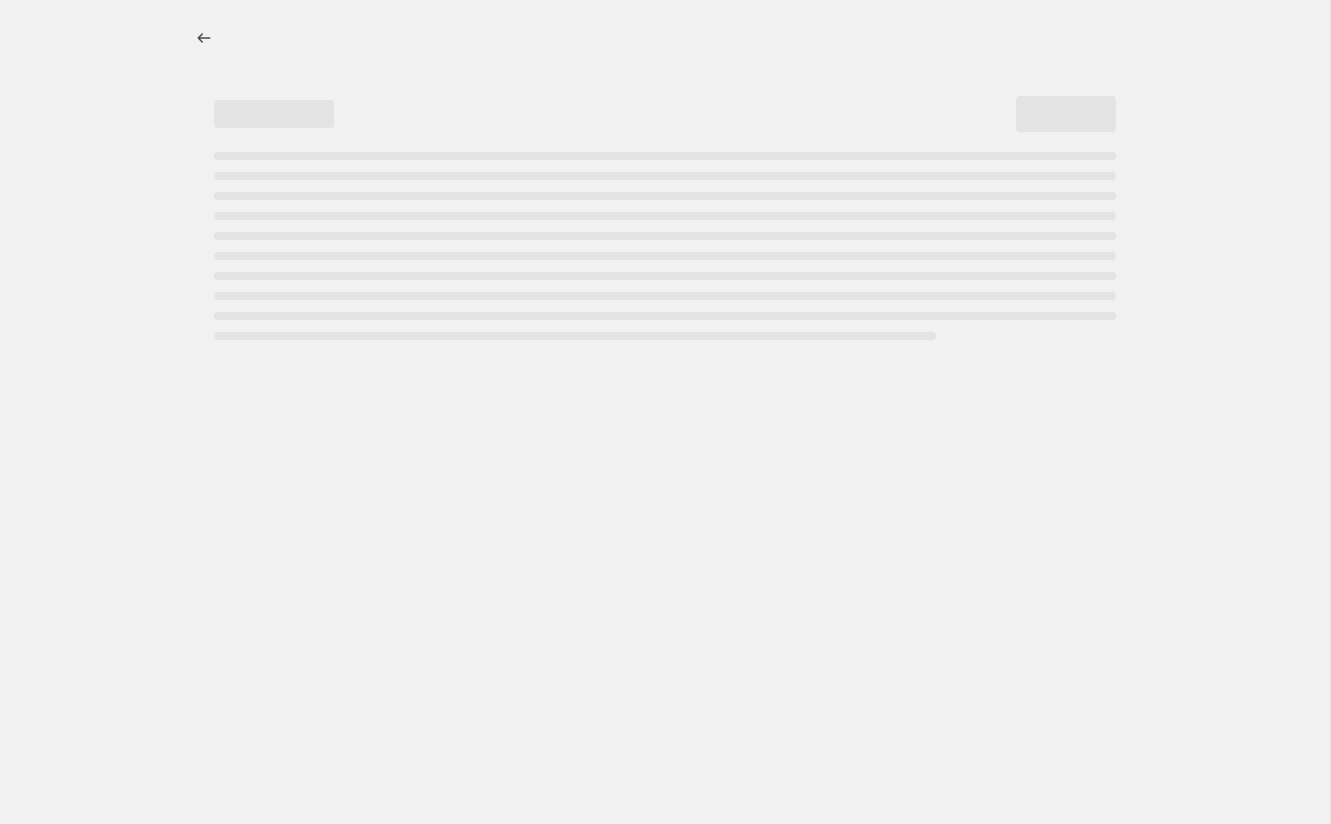 select on "percentage" 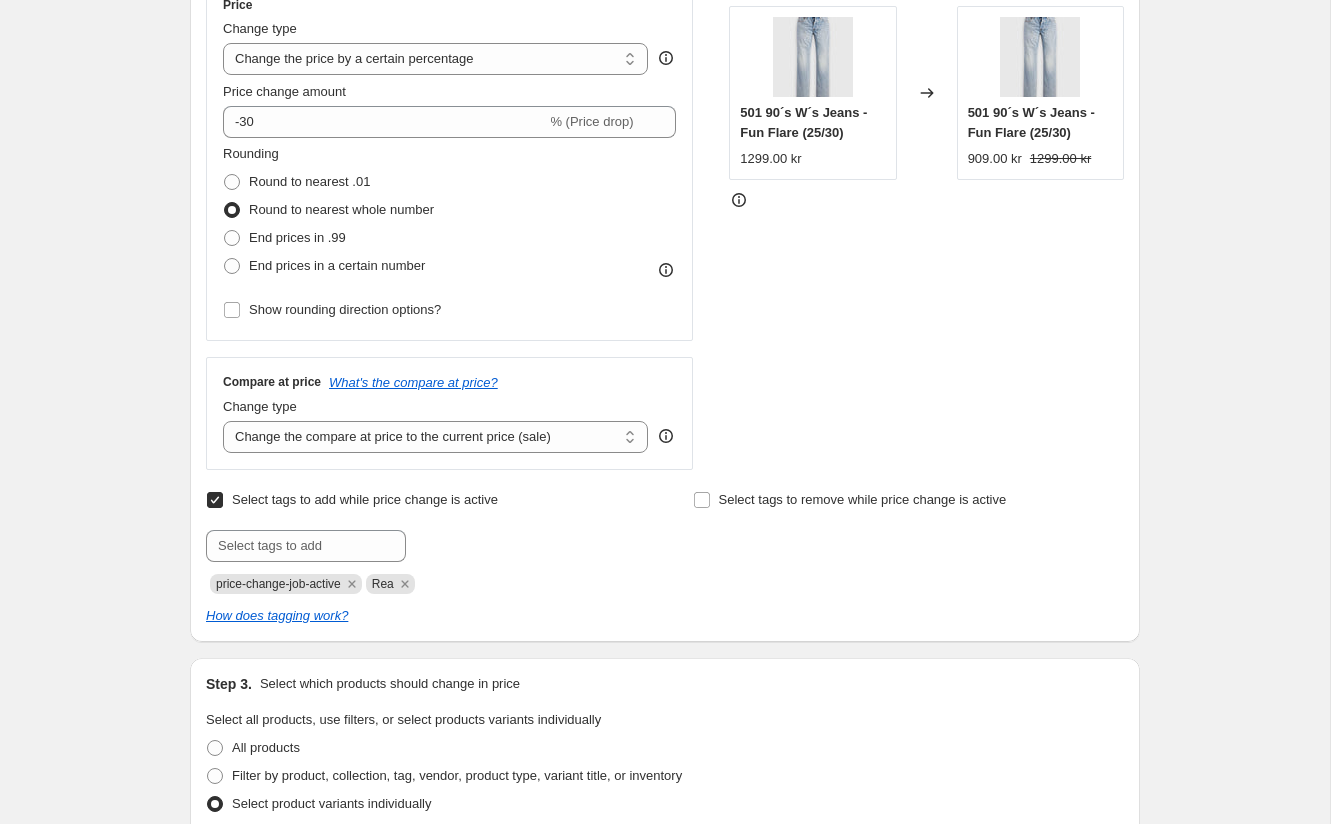 scroll, scrollTop: 511, scrollLeft: 0, axis: vertical 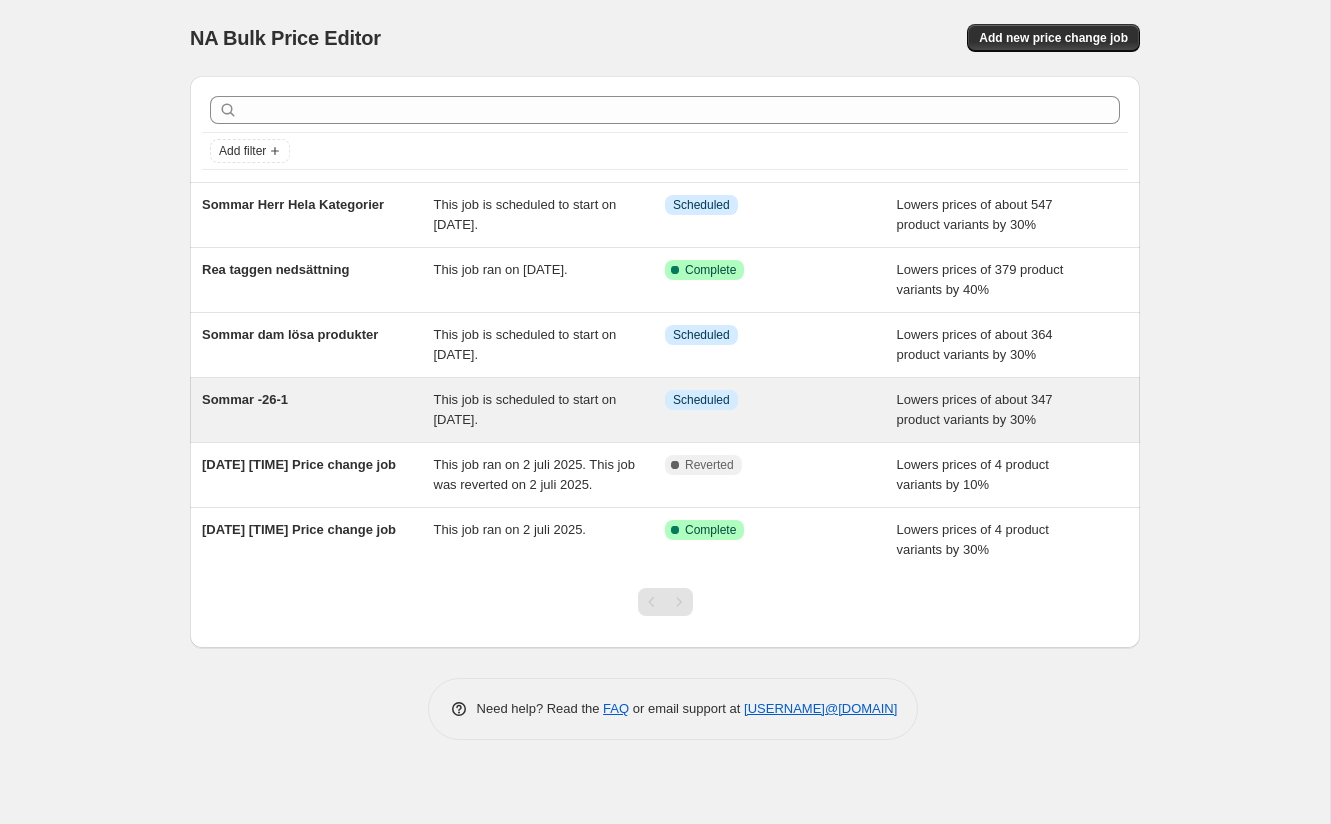 click on "Sommar -26-1" at bounding box center (318, 410) 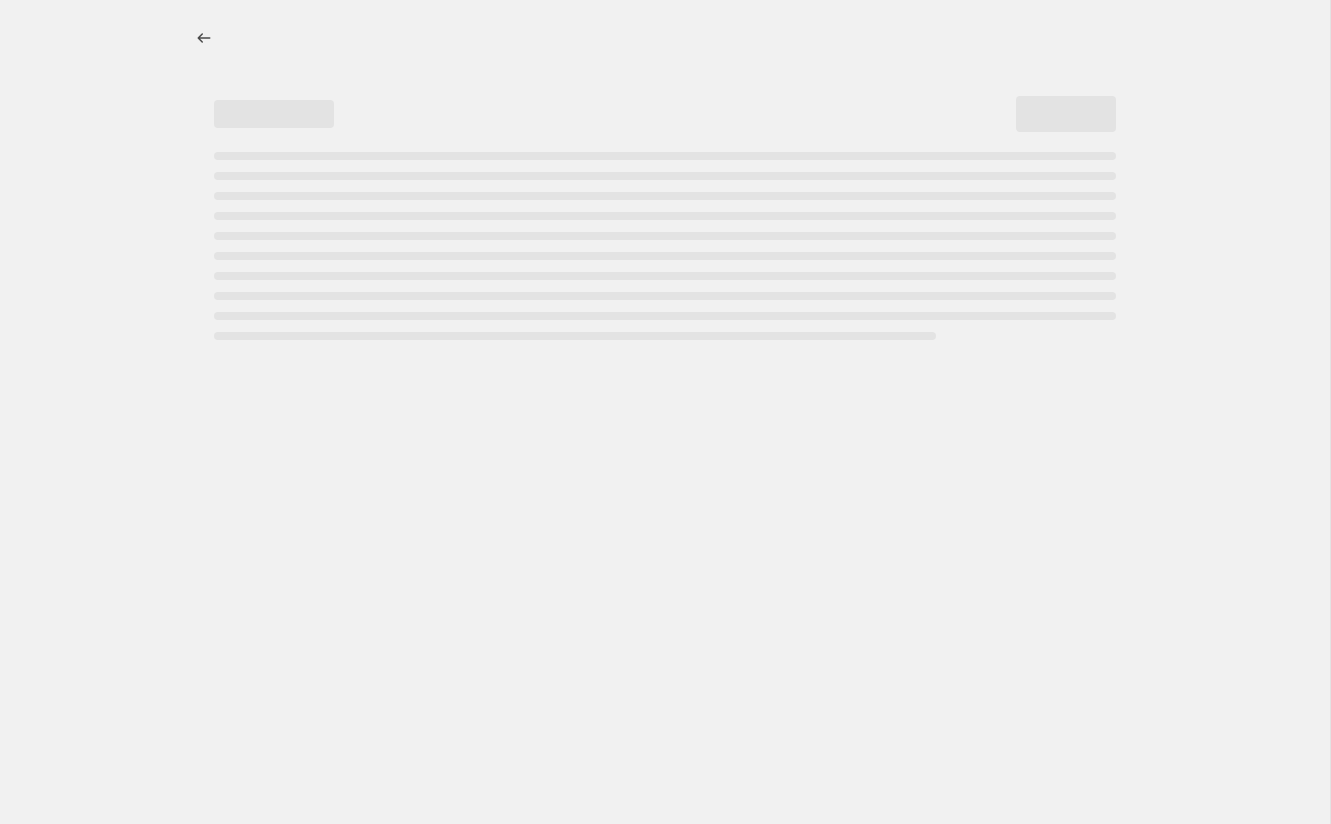 select on "percentage" 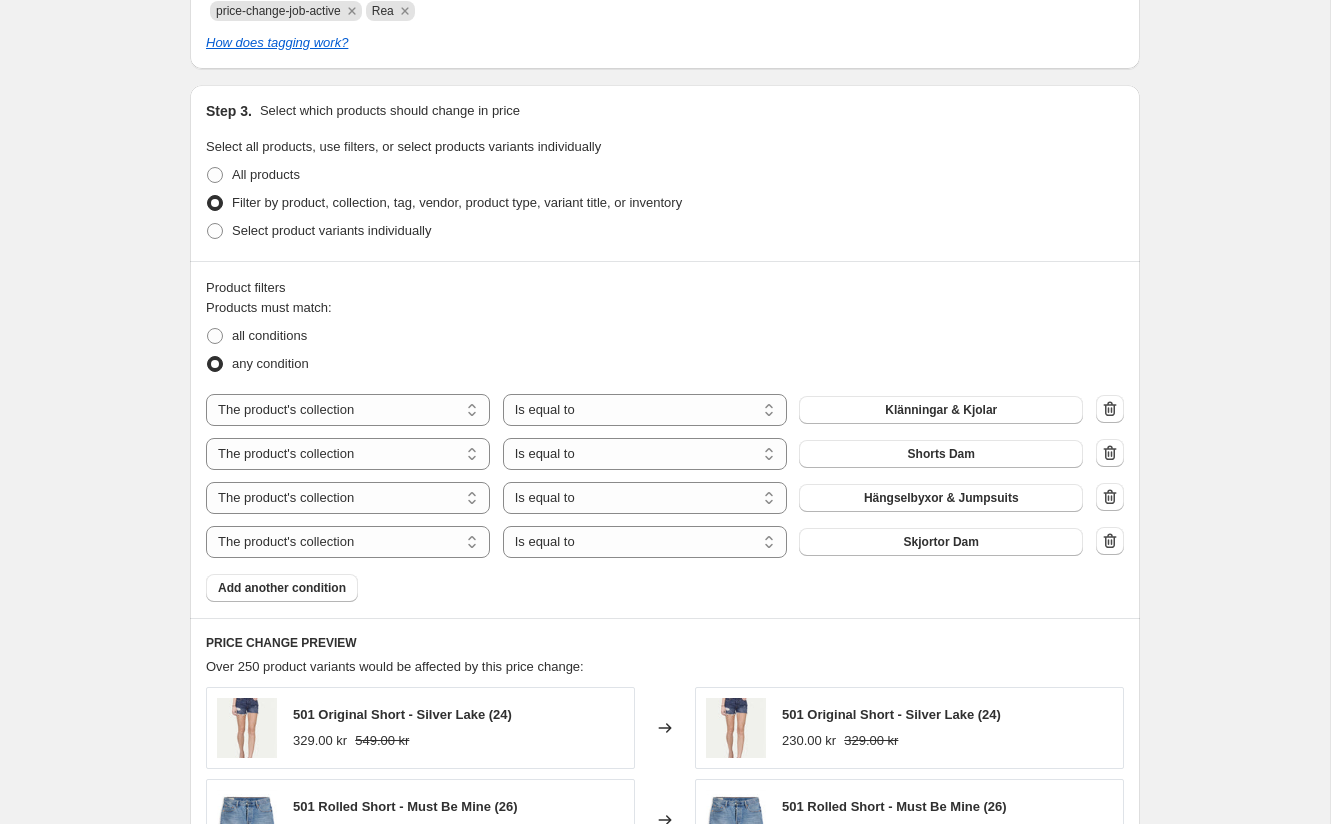 scroll, scrollTop: 1107, scrollLeft: 0, axis: vertical 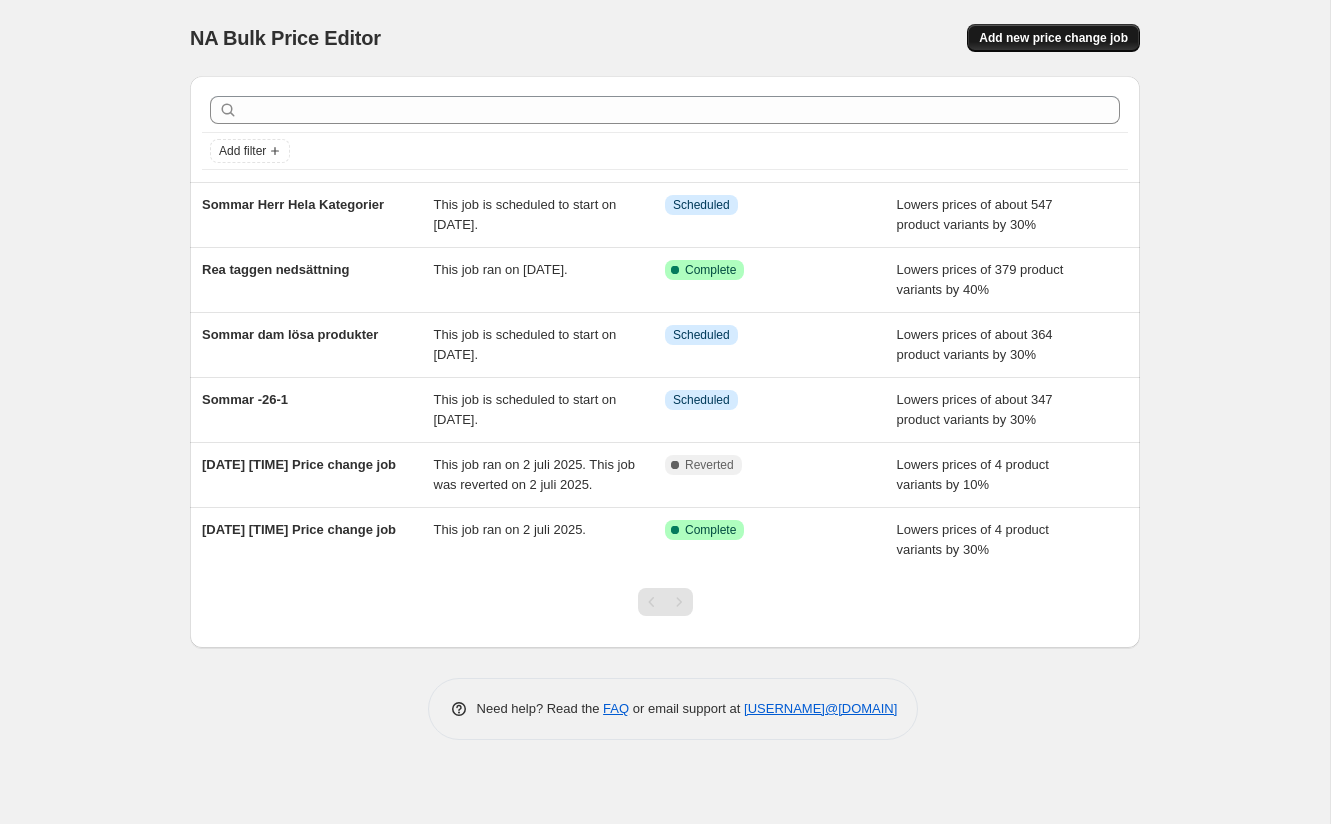 click on "Add new price change job" at bounding box center [1053, 38] 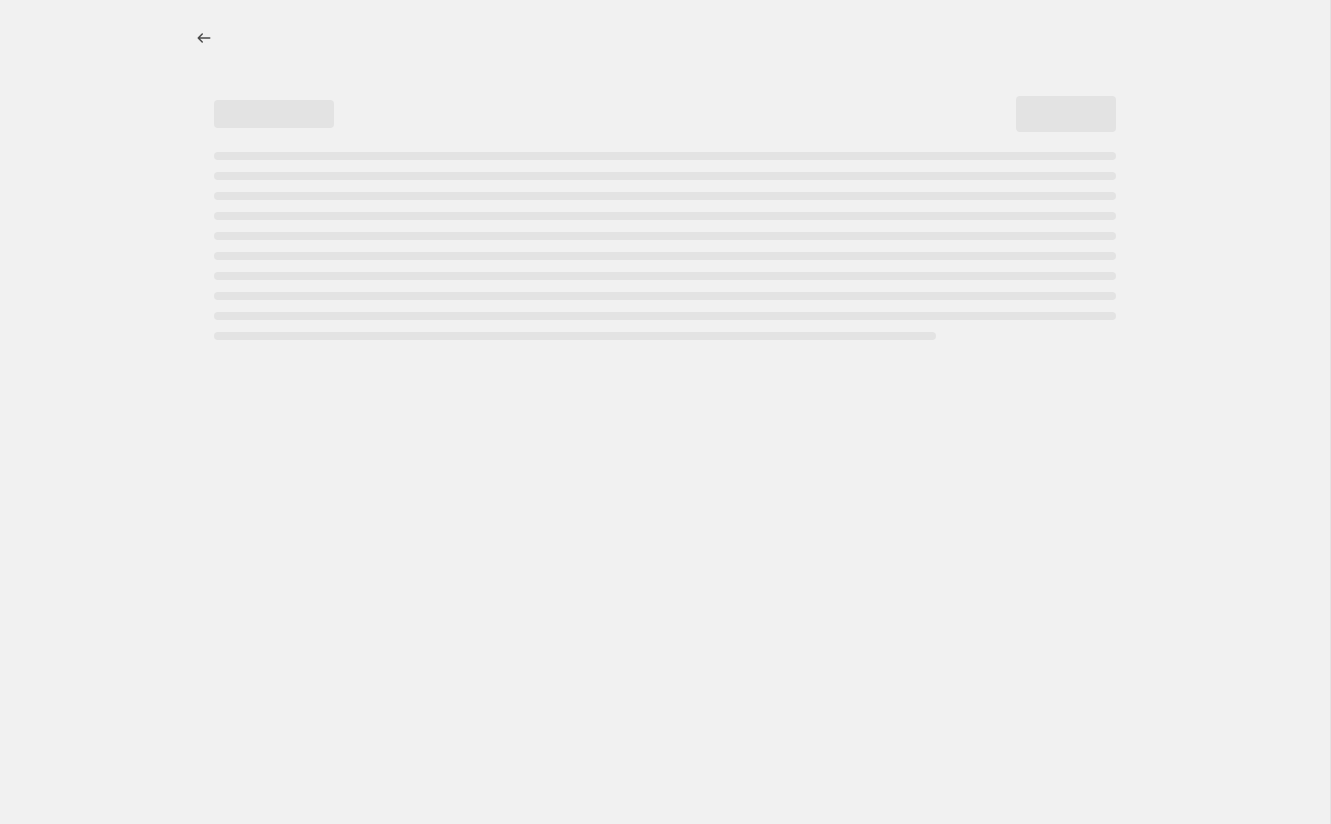 select on "percentage" 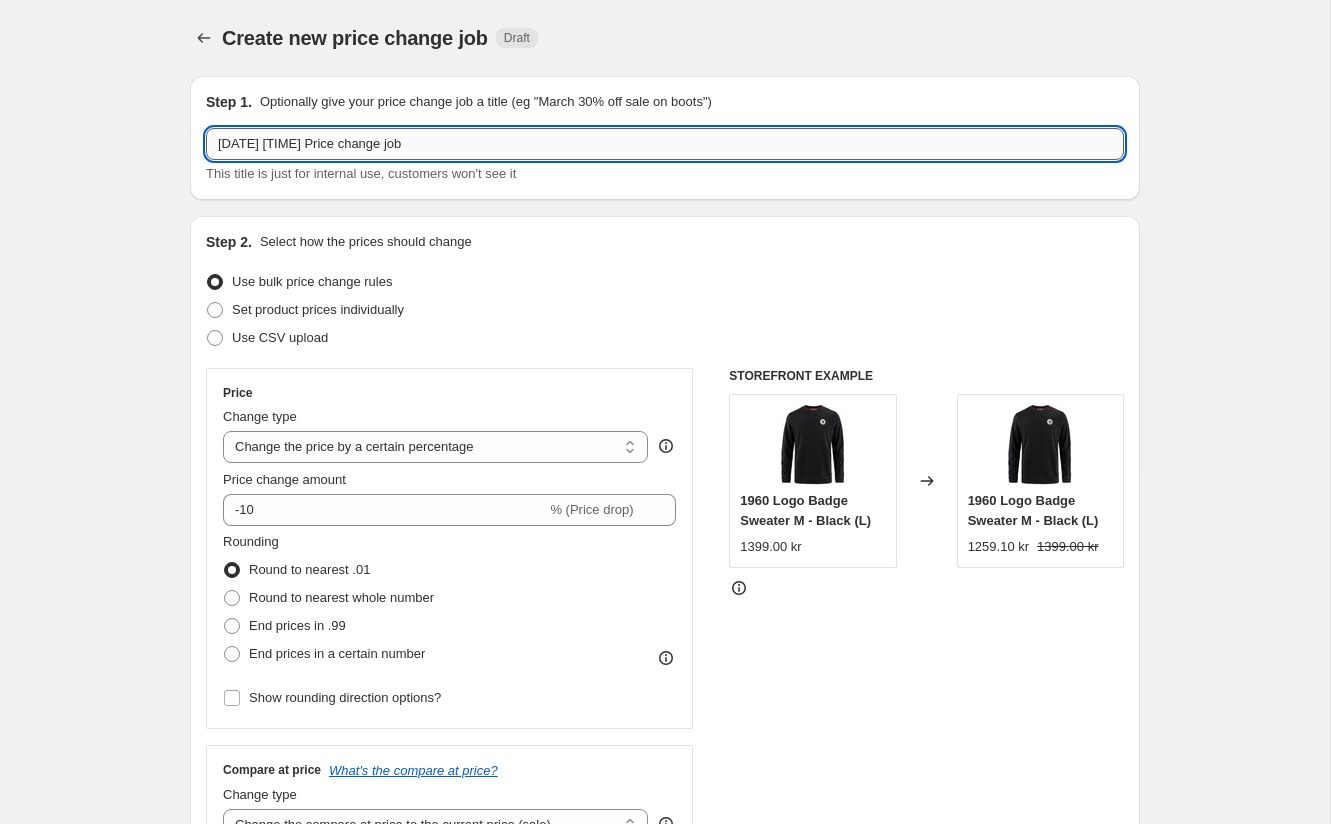 click on "[DATE] [TIME] Price change job" at bounding box center (665, 144) 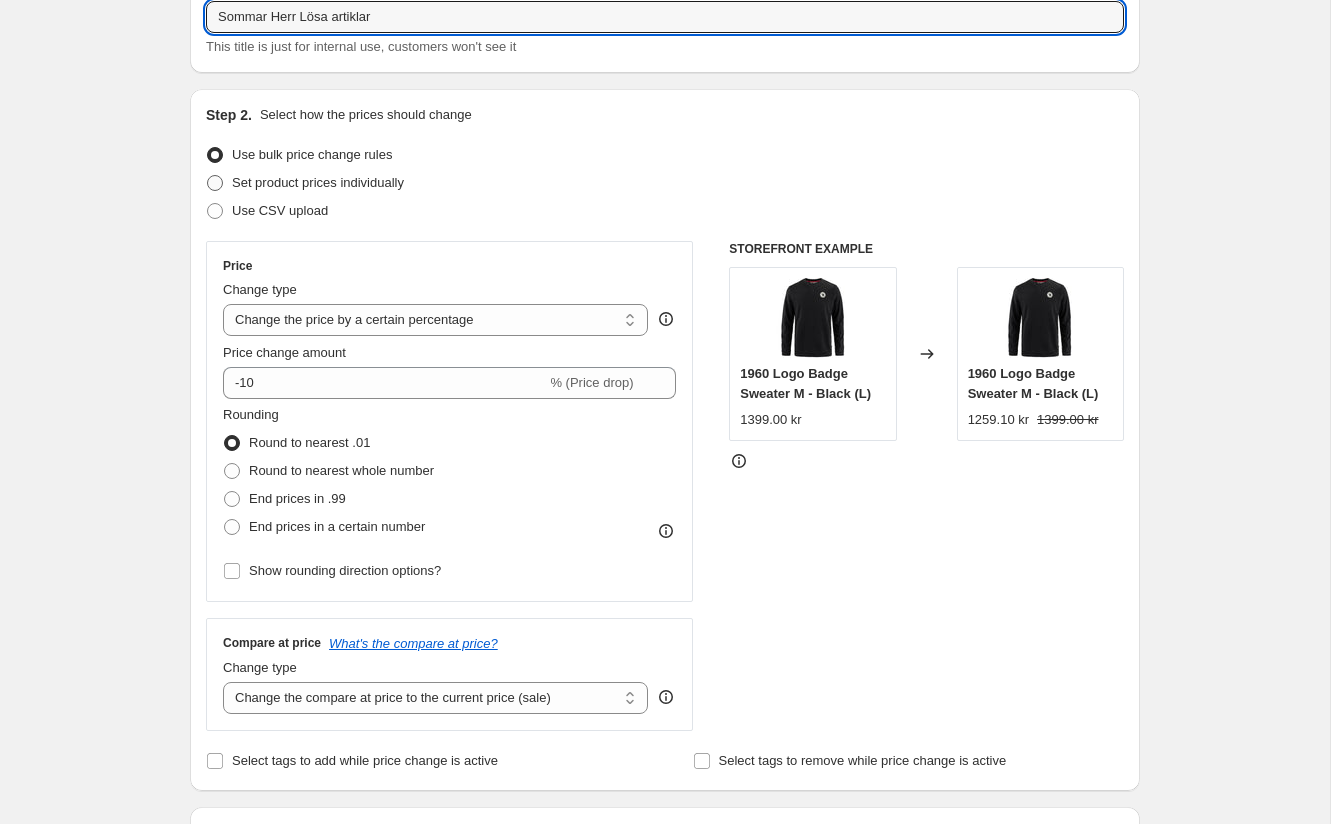 scroll, scrollTop: 182, scrollLeft: 0, axis: vertical 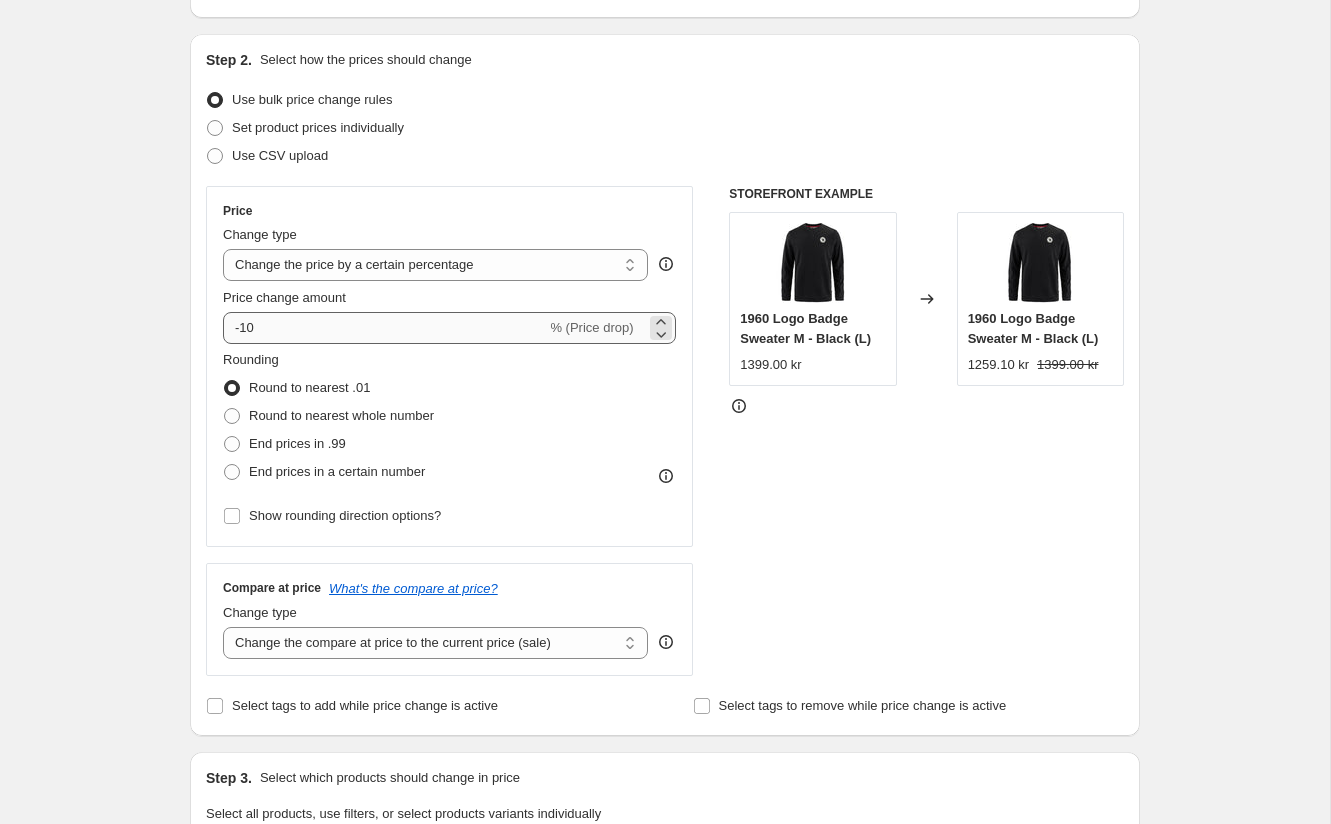 type on "Sommar Herr Lösa artiklar" 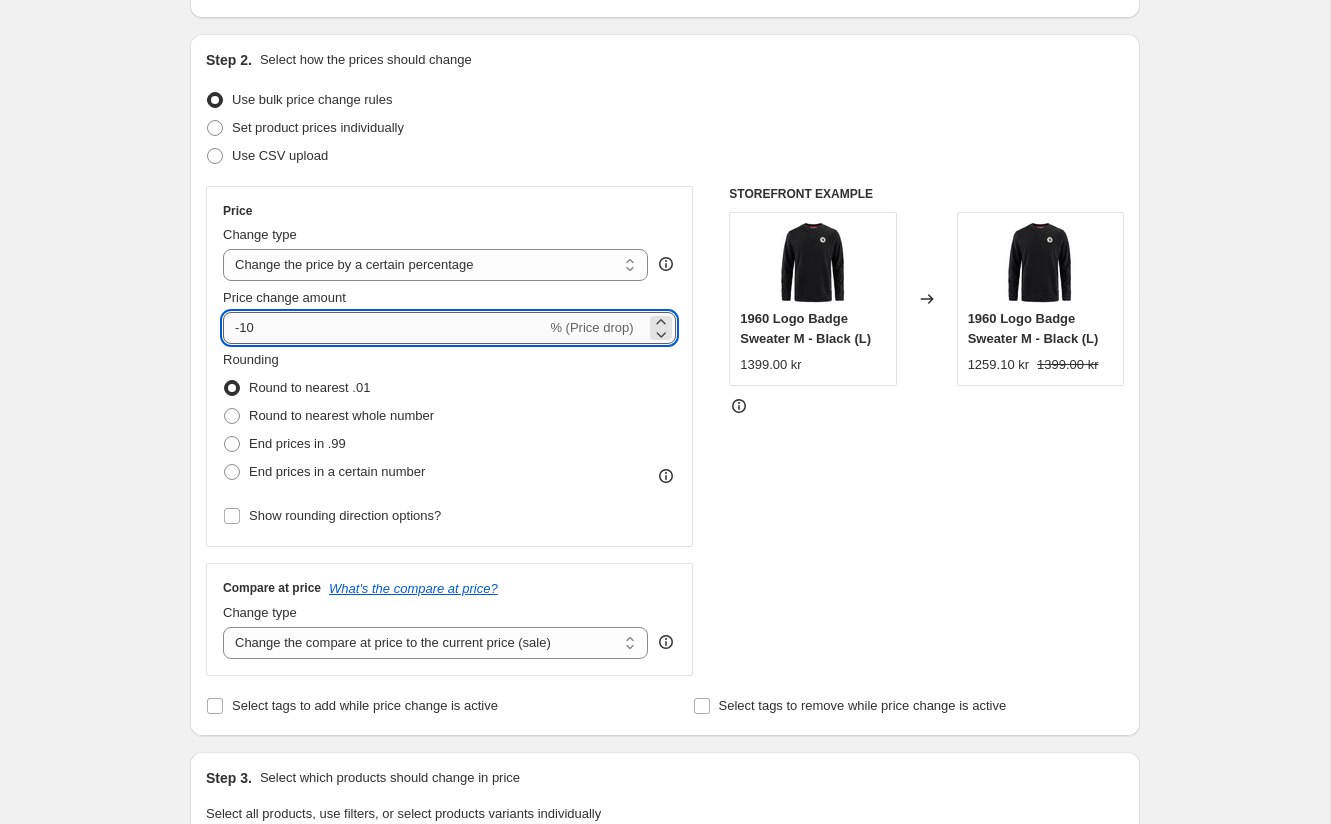 click on "-10" at bounding box center [384, 328] 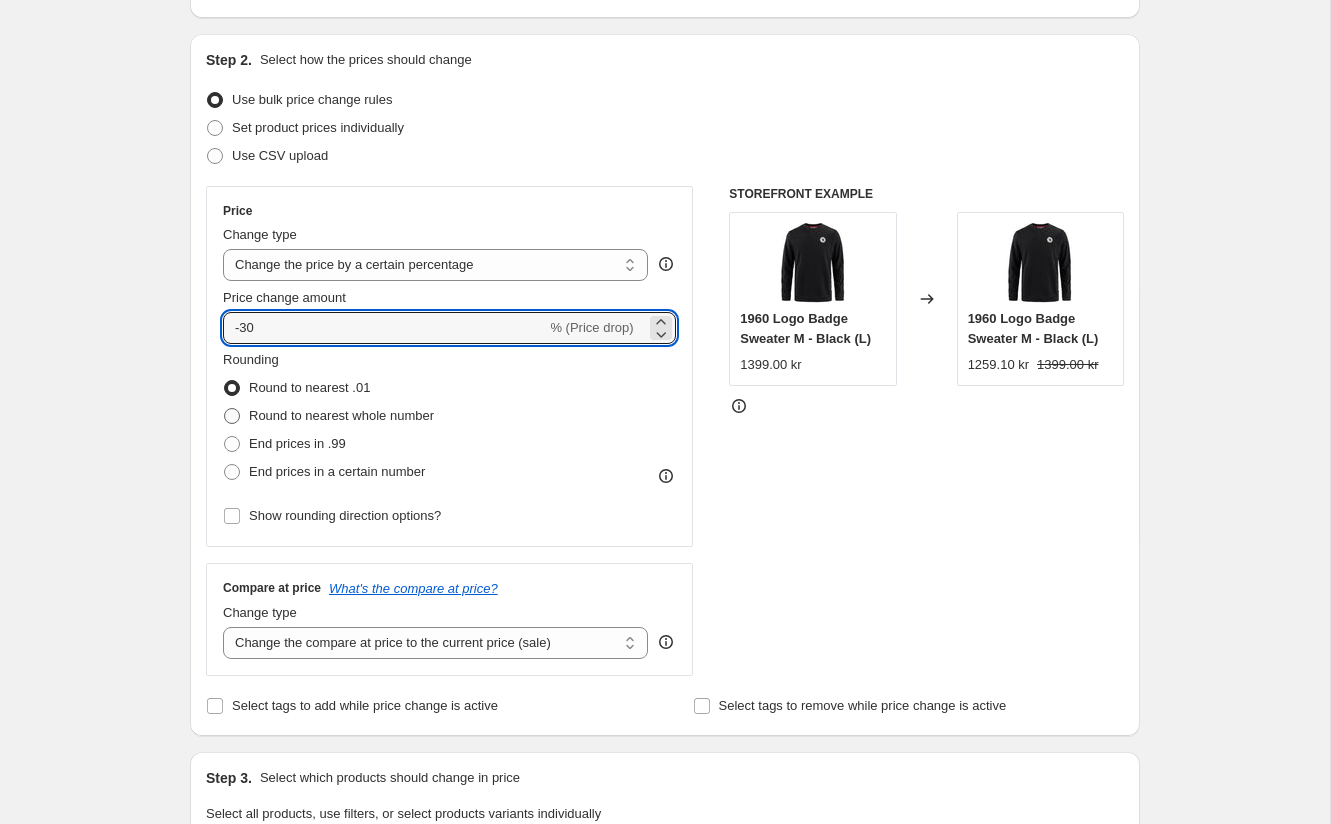 type on "-30" 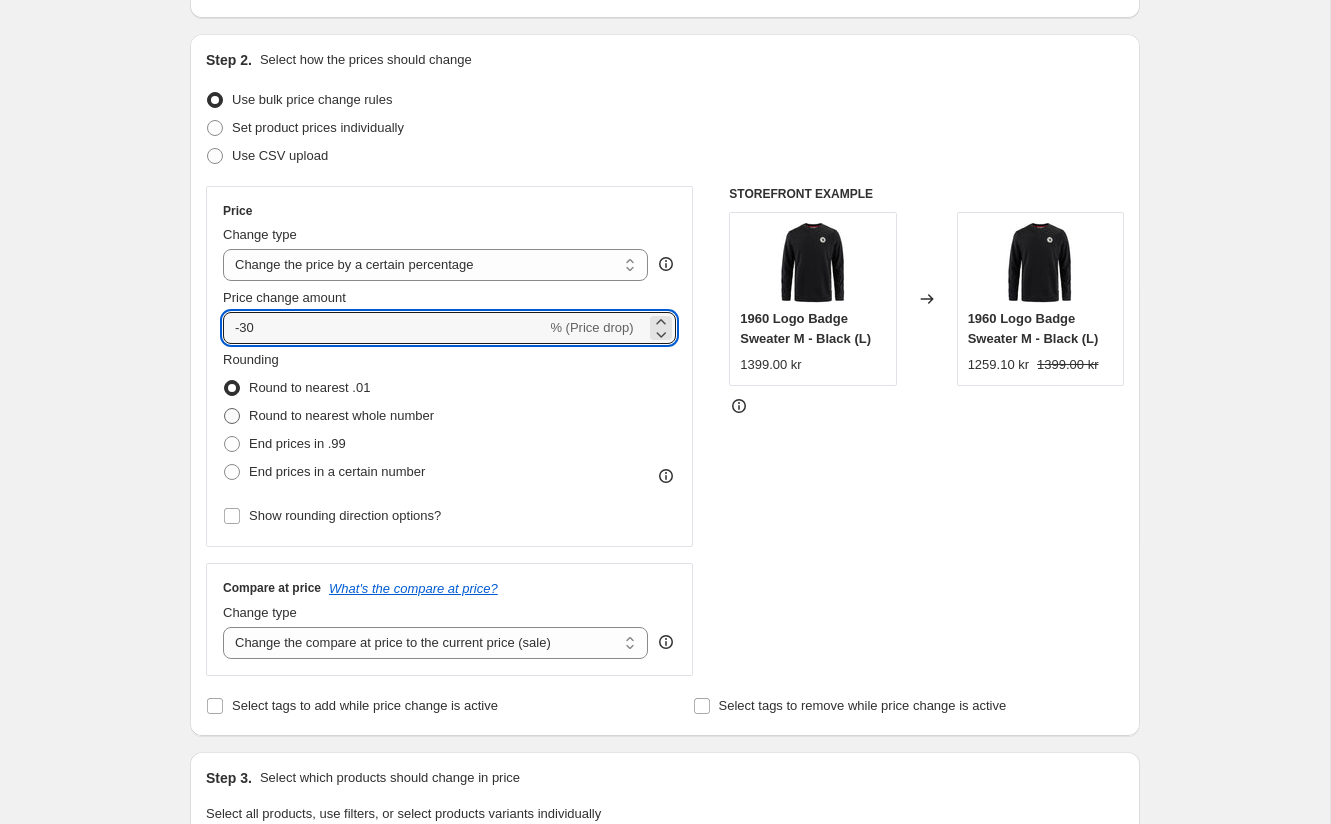 radio on "true" 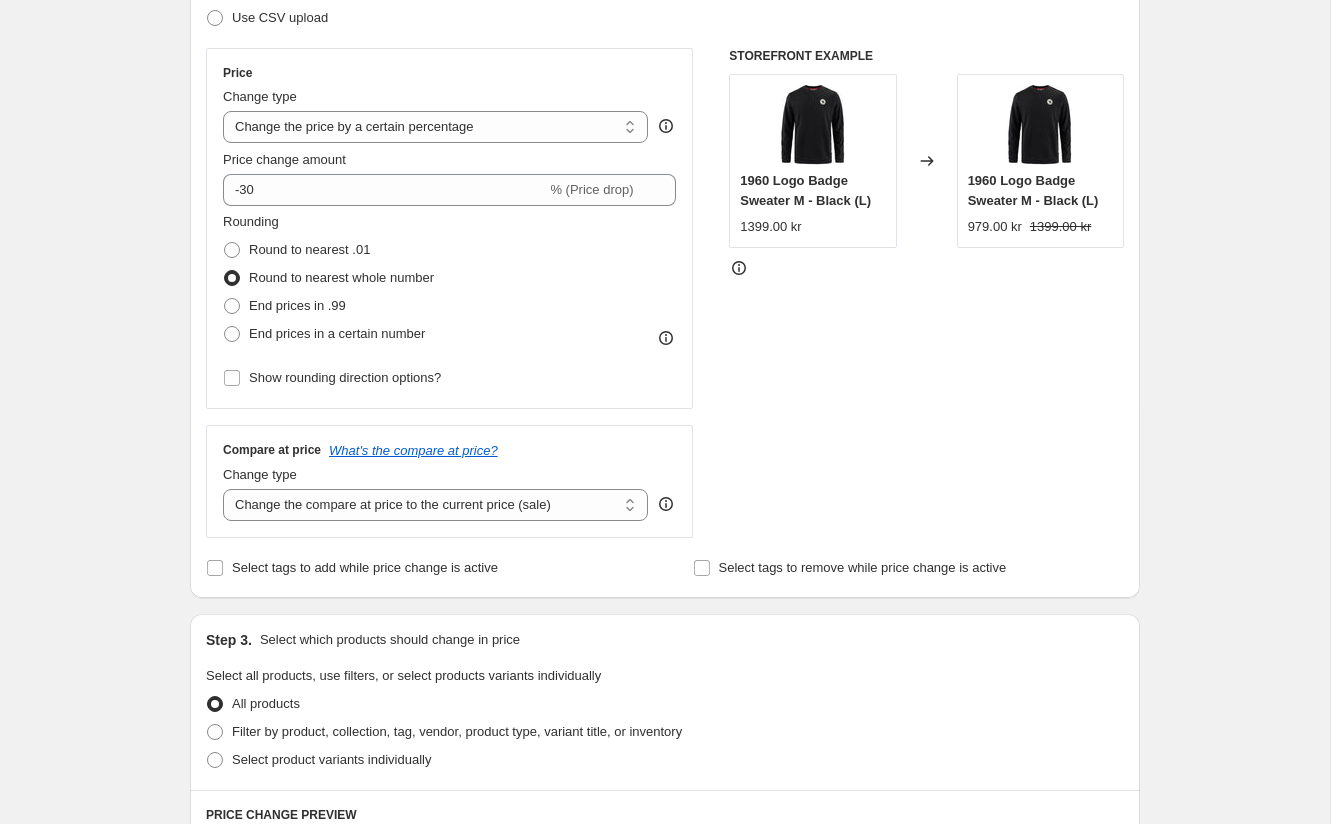 scroll, scrollTop: 341, scrollLeft: 0, axis: vertical 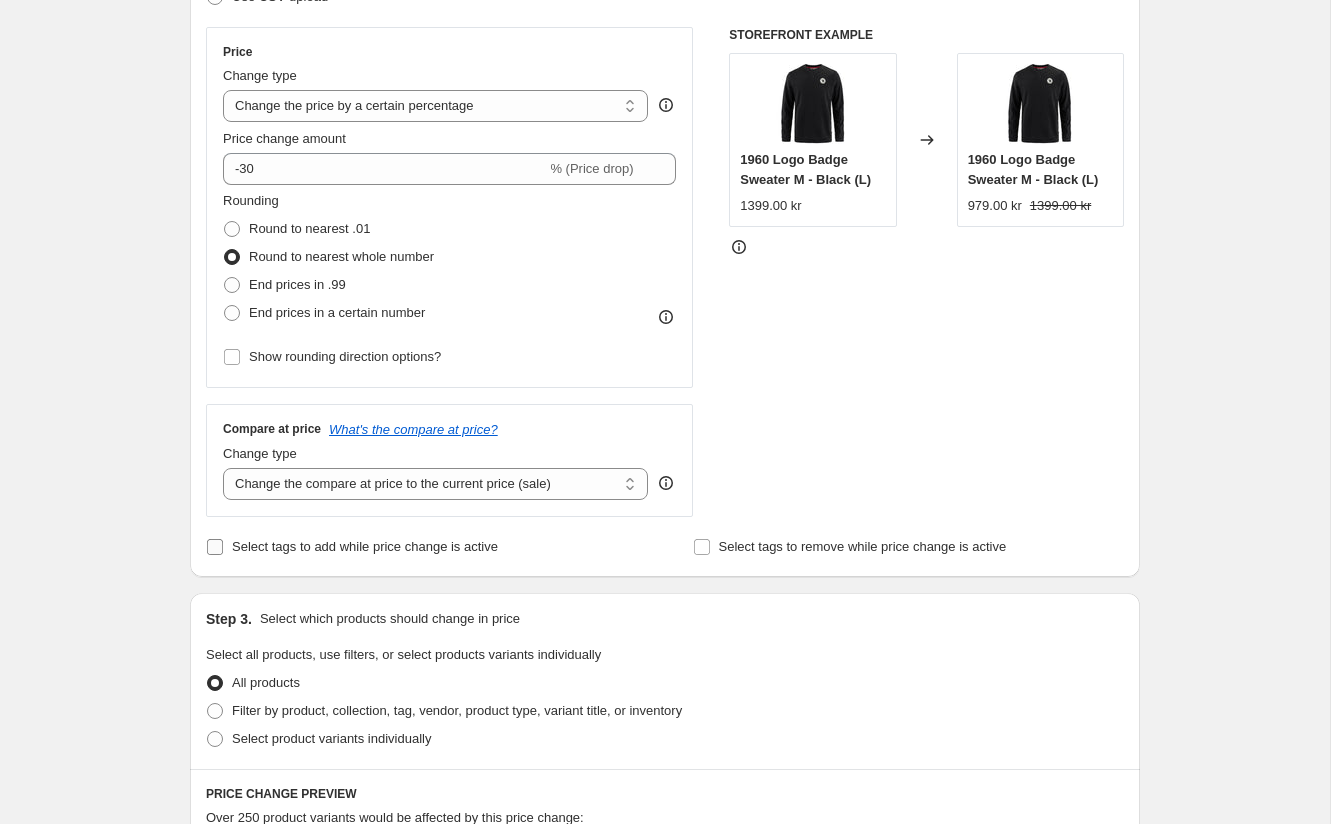 click on "Select tags to add while price change is active" at bounding box center [365, 547] 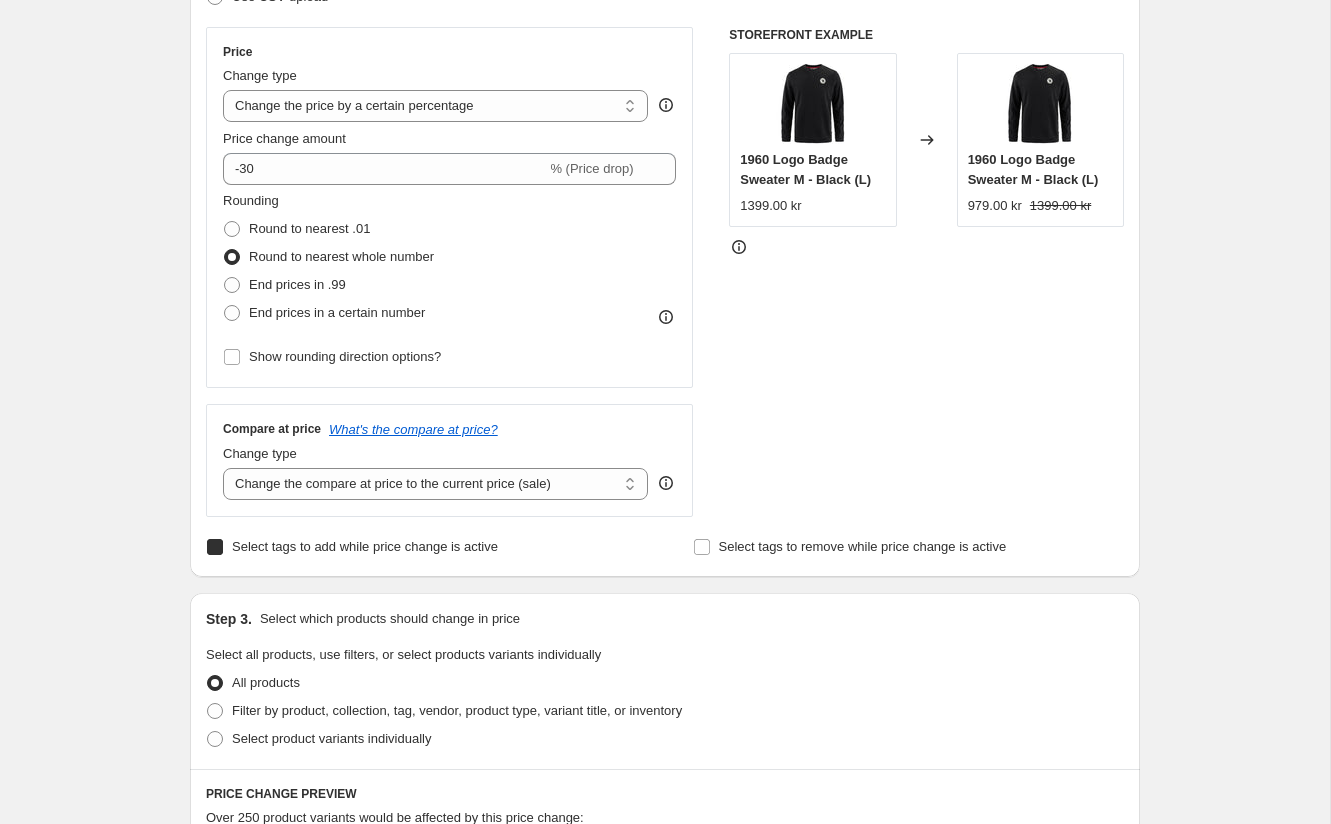 checkbox on "true" 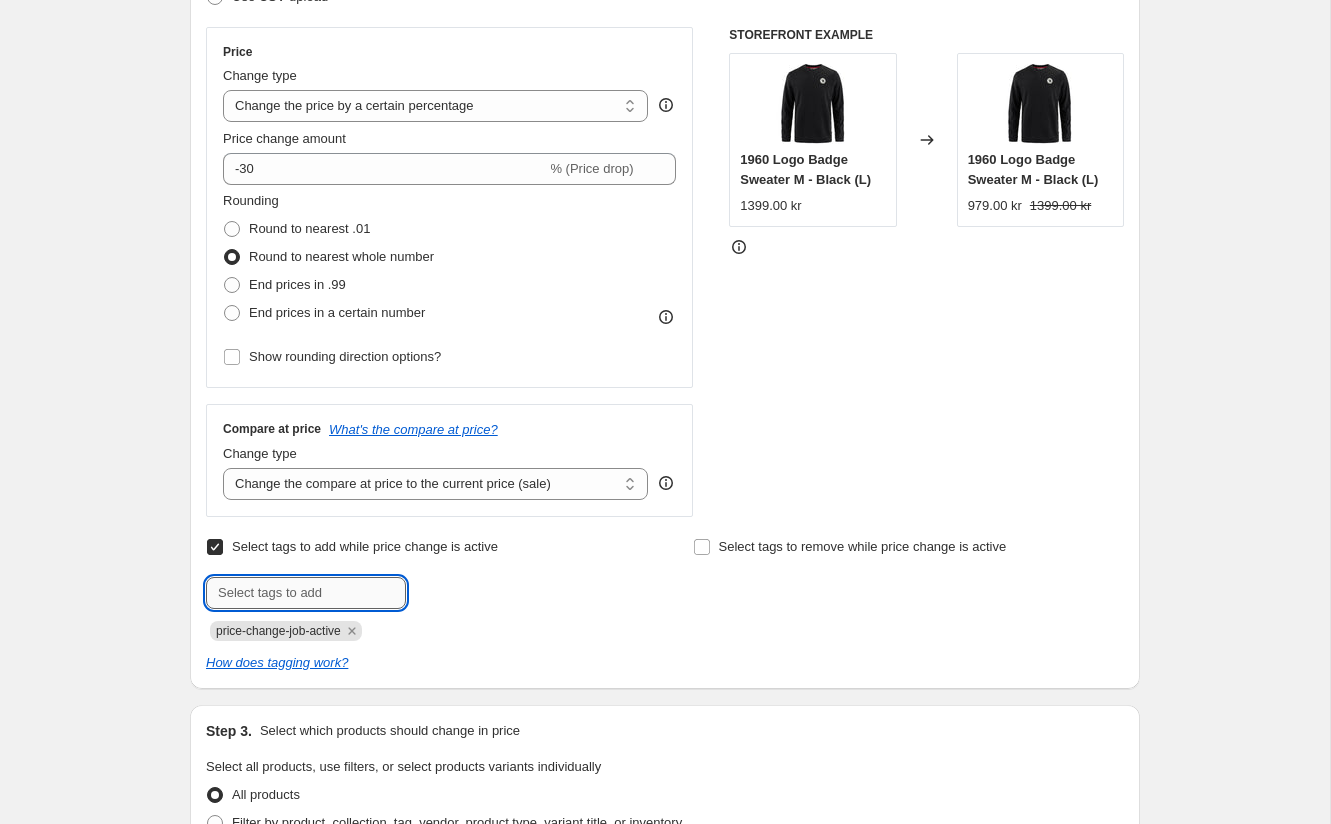 click at bounding box center (306, 593) 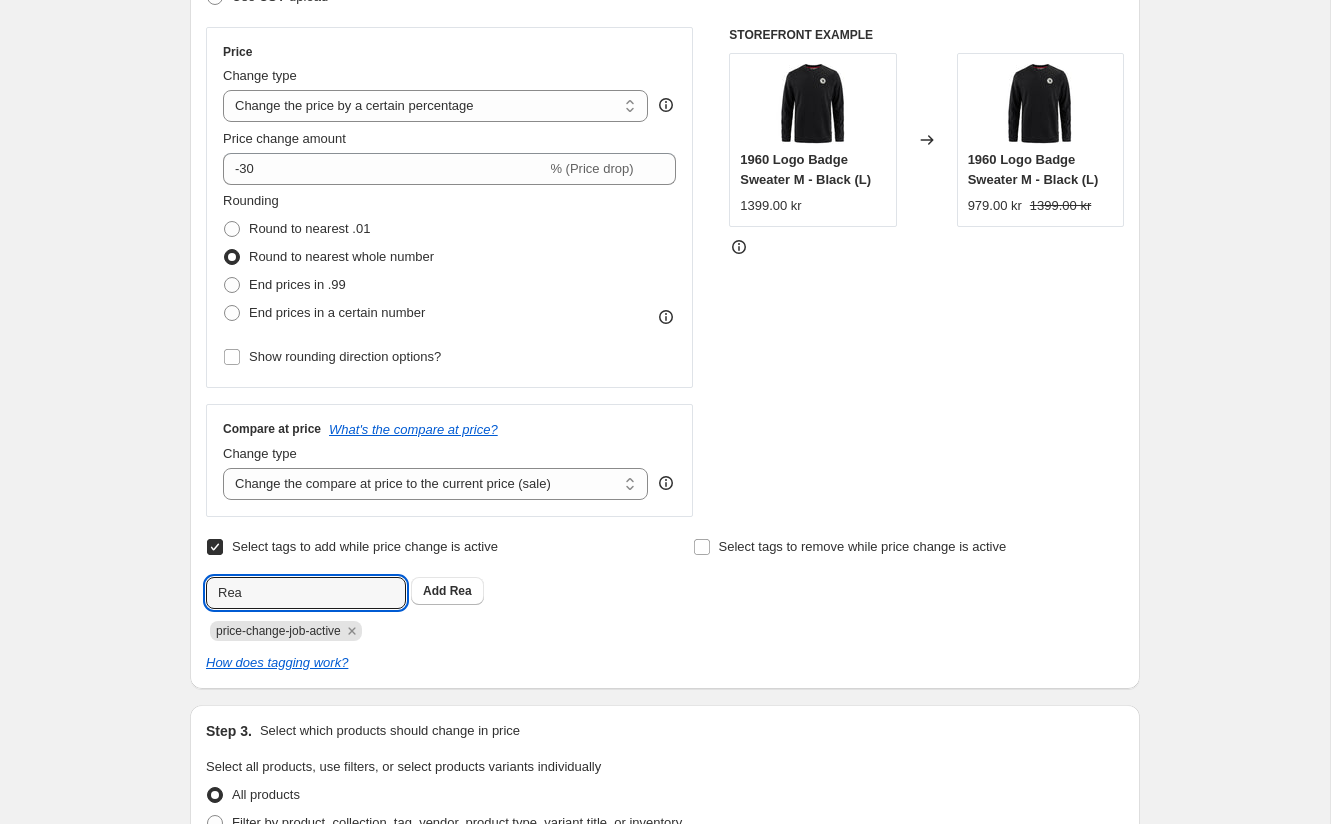 type on "Rea" 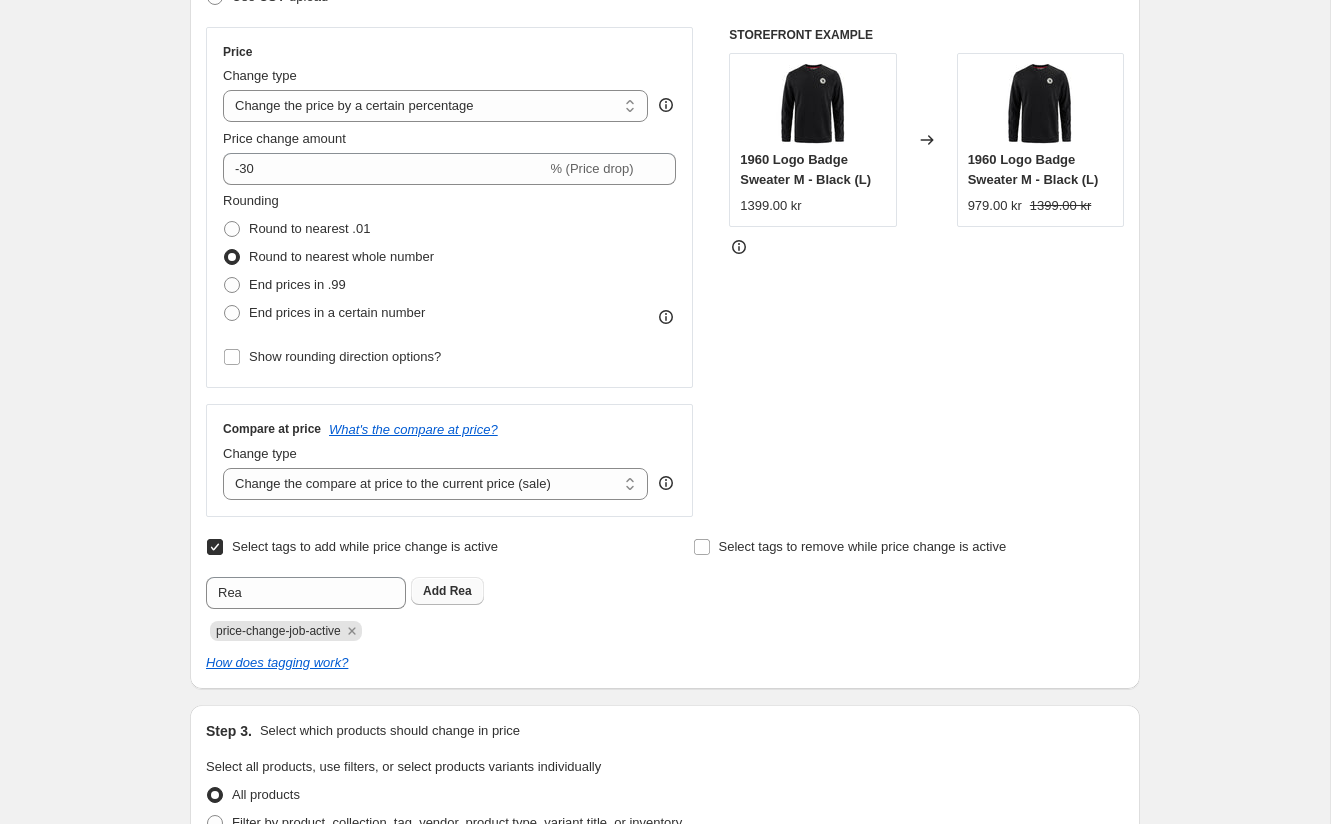 click on "Add   Rea" at bounding box center (447, 591) 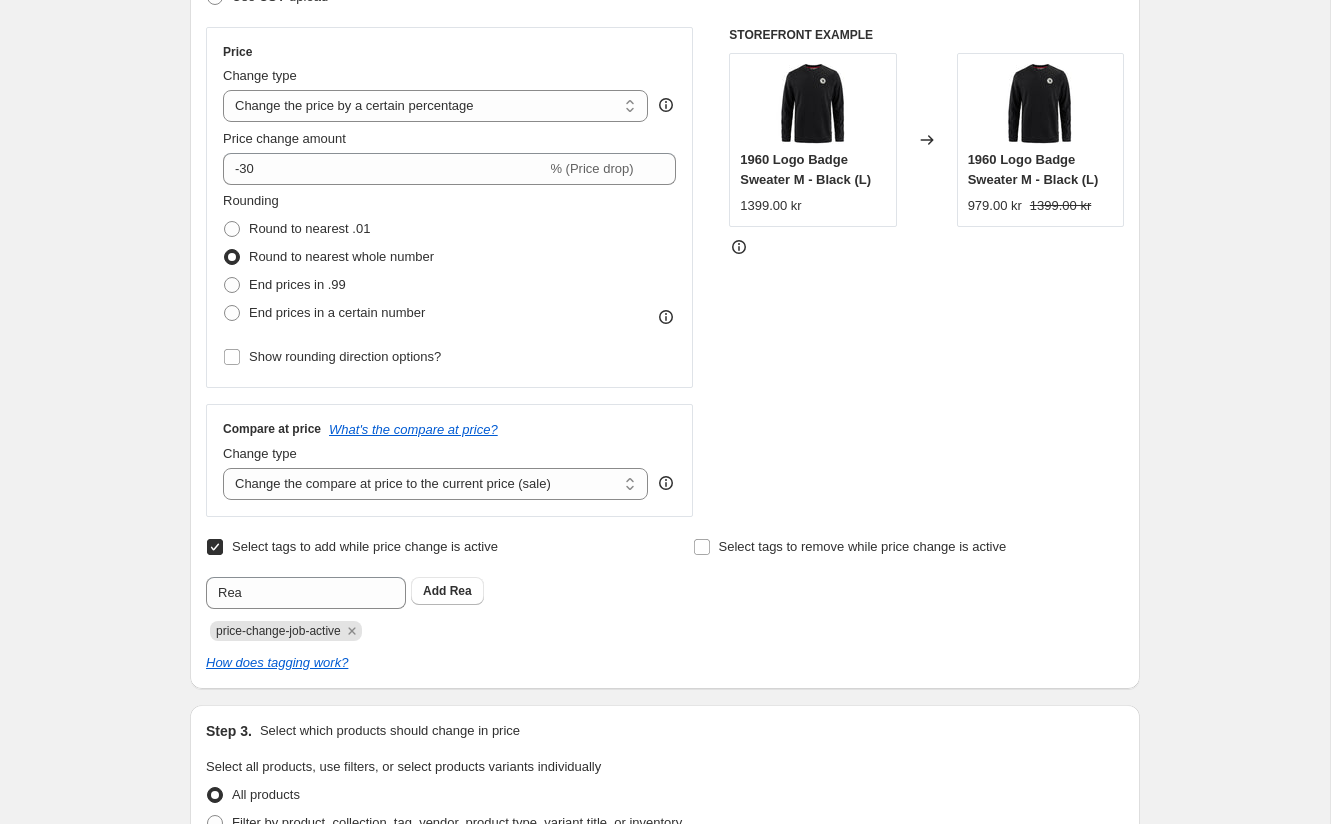 type 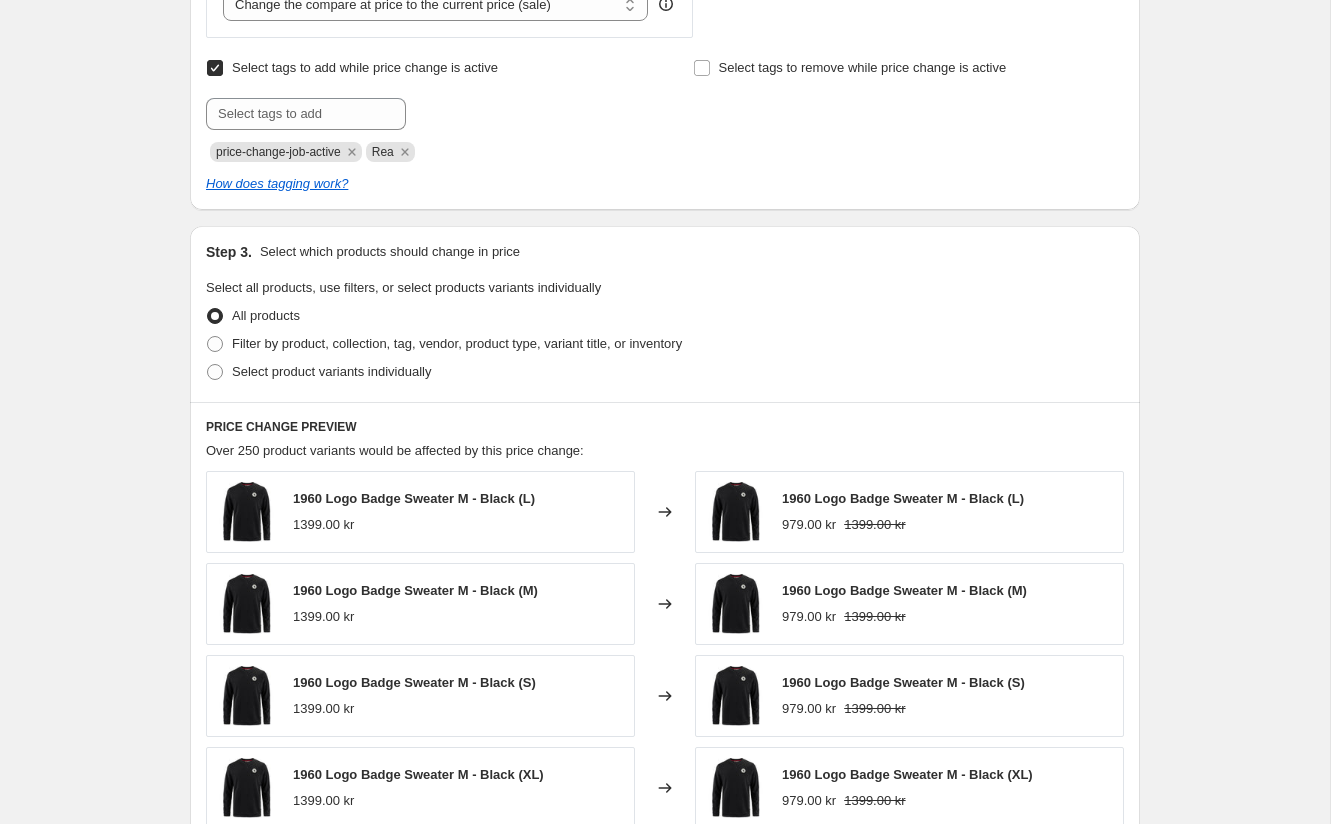 scroll, scrollTop: 907, scrollLeft: 0, axis: vertical 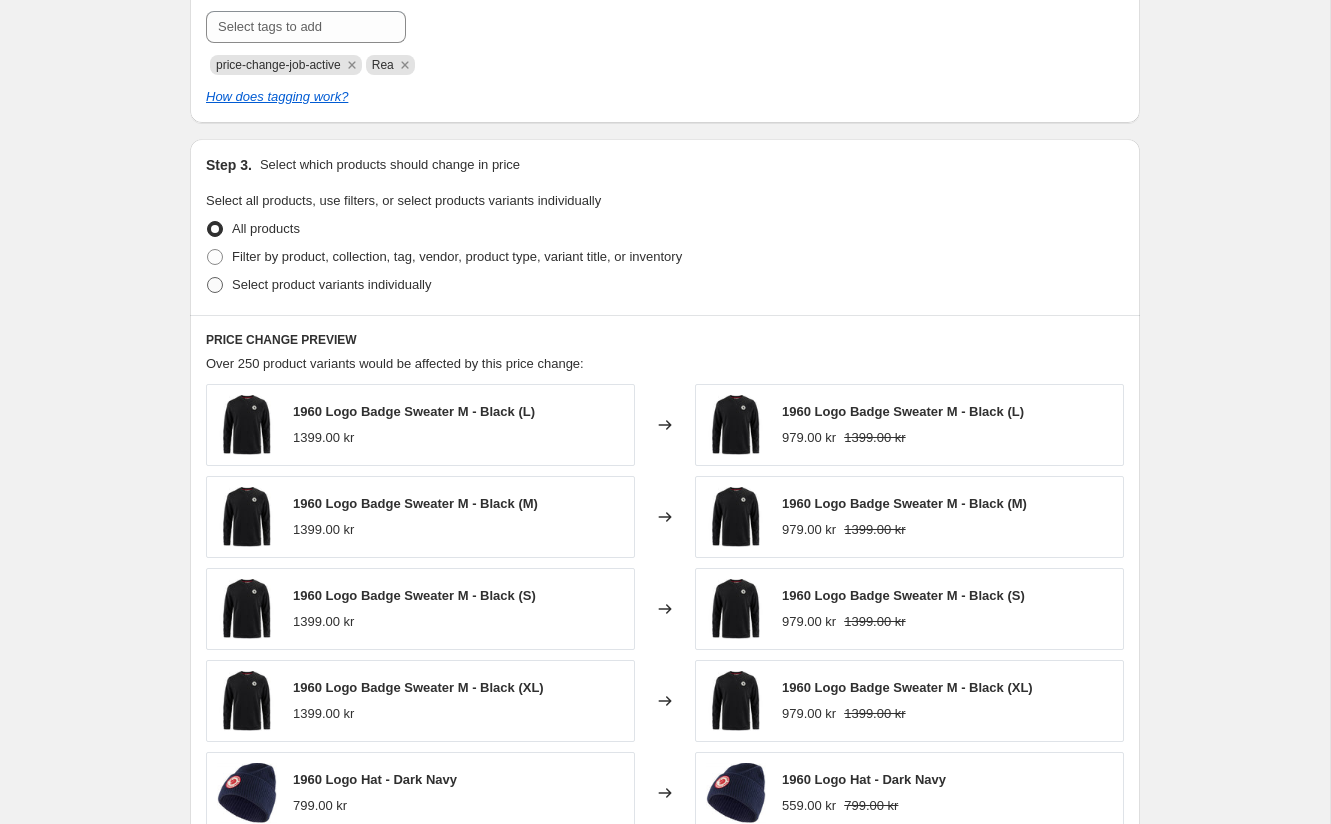 click on "Select product variants individually" at bounding box center [331, 284] 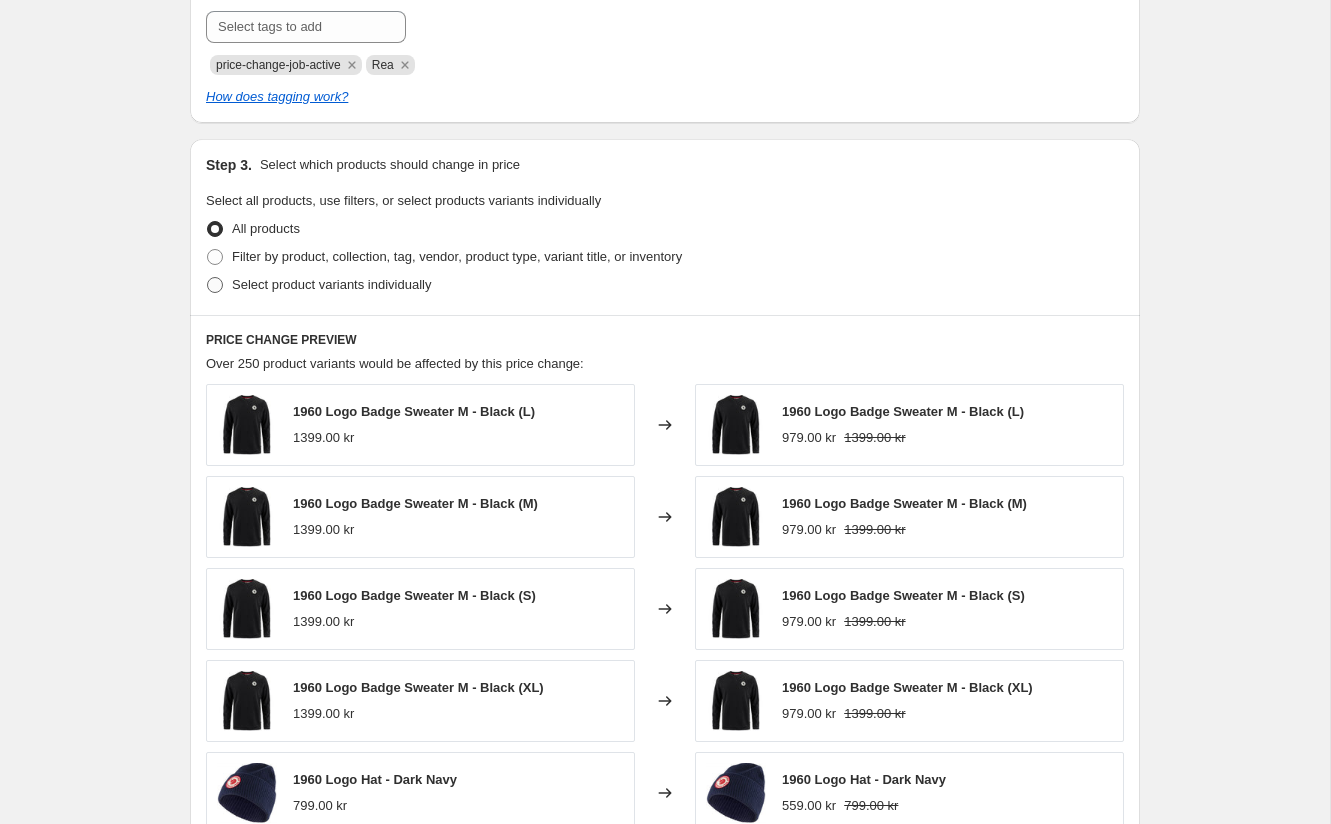 radio on "true" 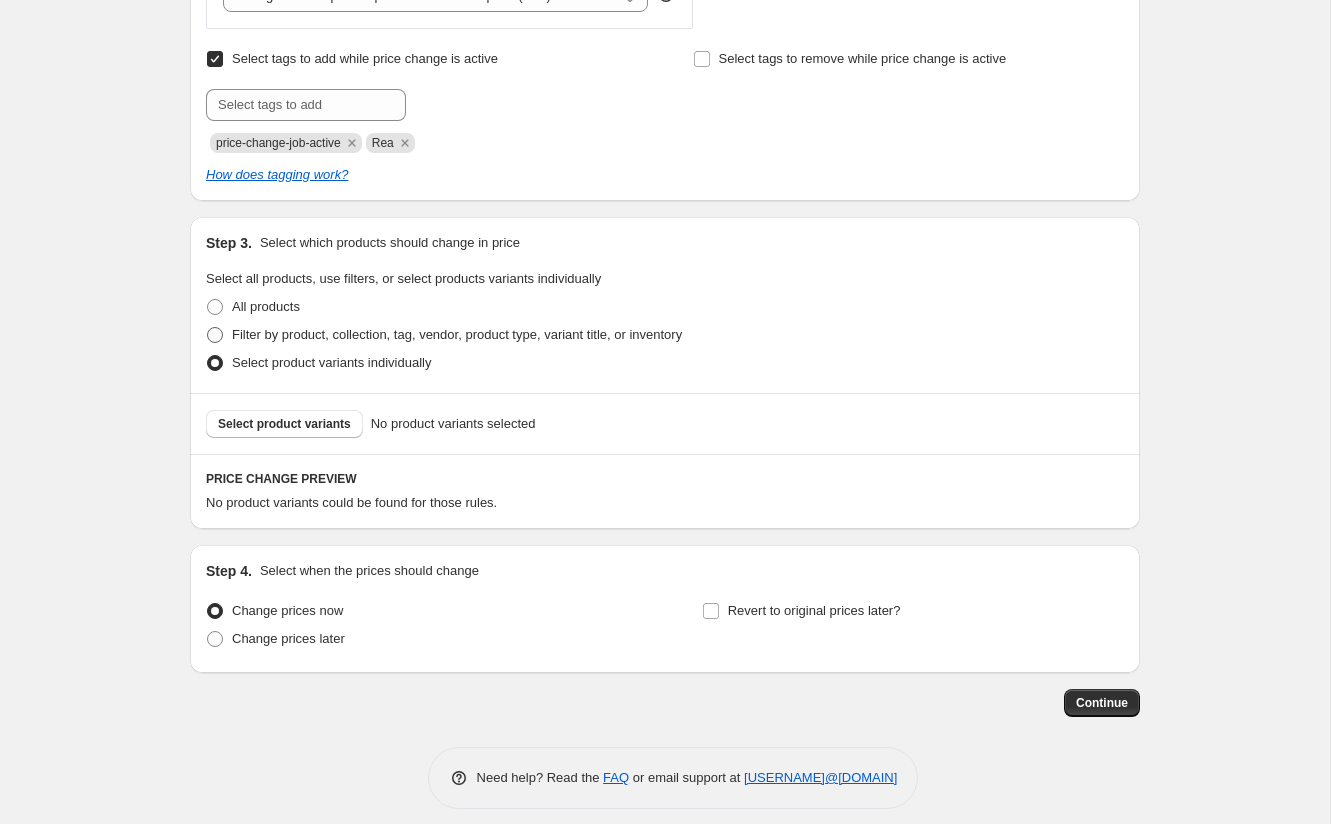scroll, scrollTop: 825, scrollLeft: 0, axis: vertical 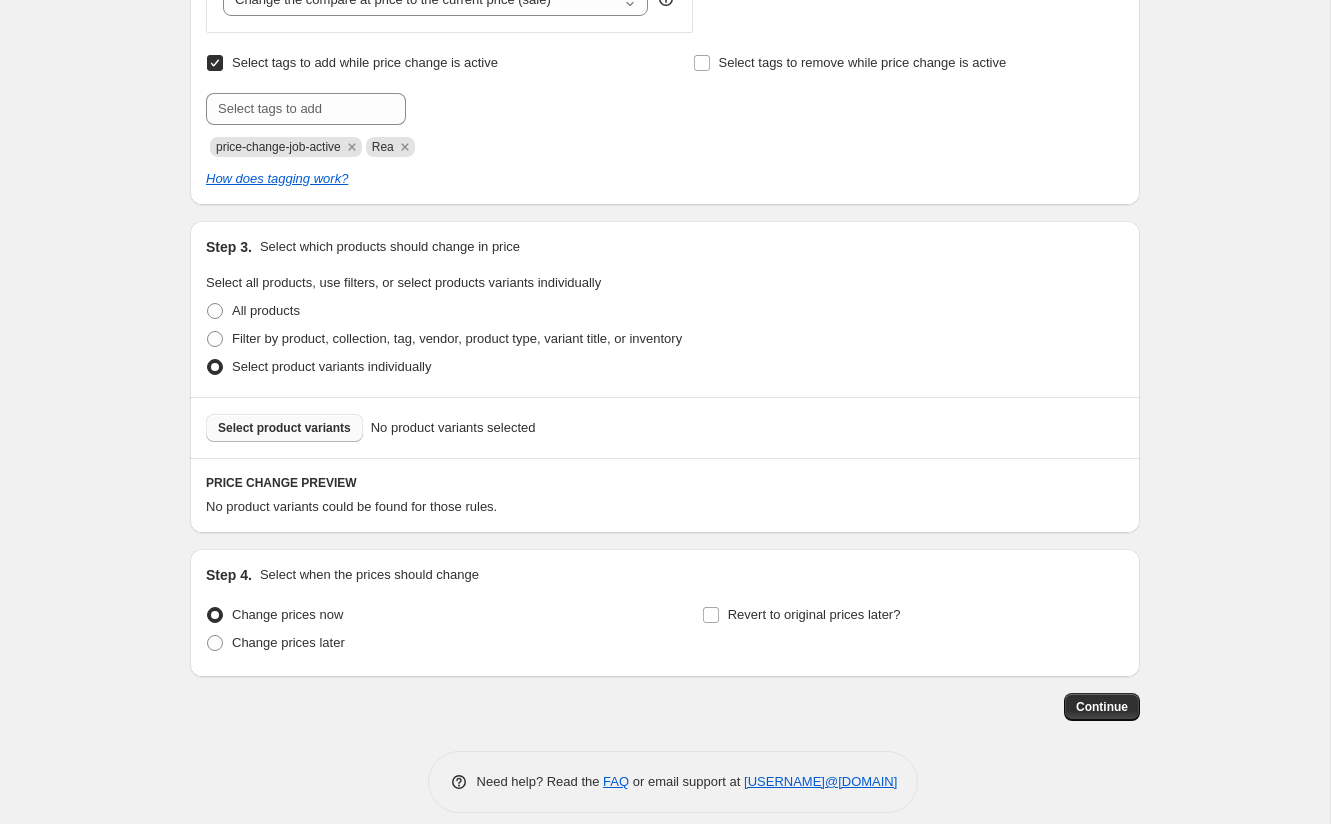 click on "Select product variants" at bounding box center (284, 428) 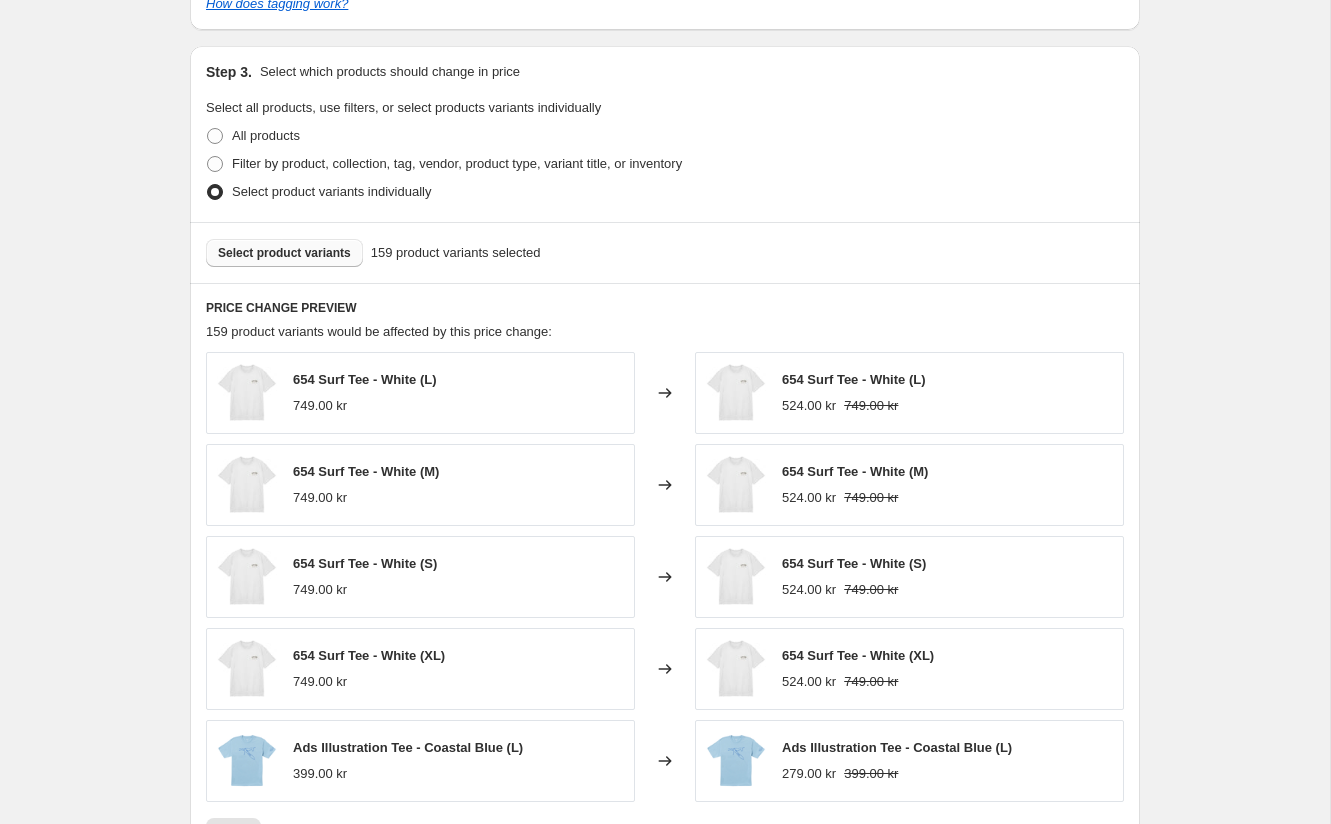 scroll, scrollTop: 1002, scrollLeft: 0, axis: vertical 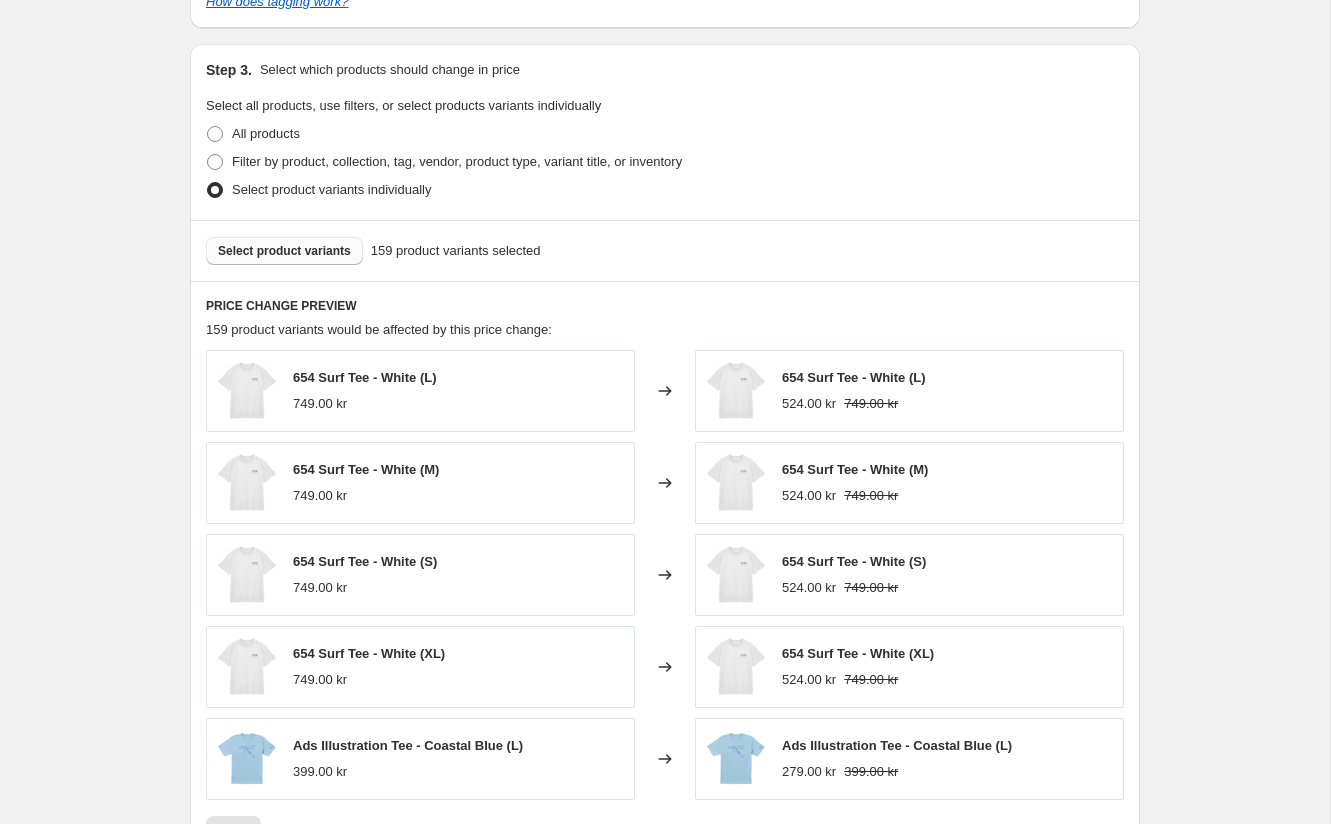 click on "Select product variants" at bounding box center (284, 251) 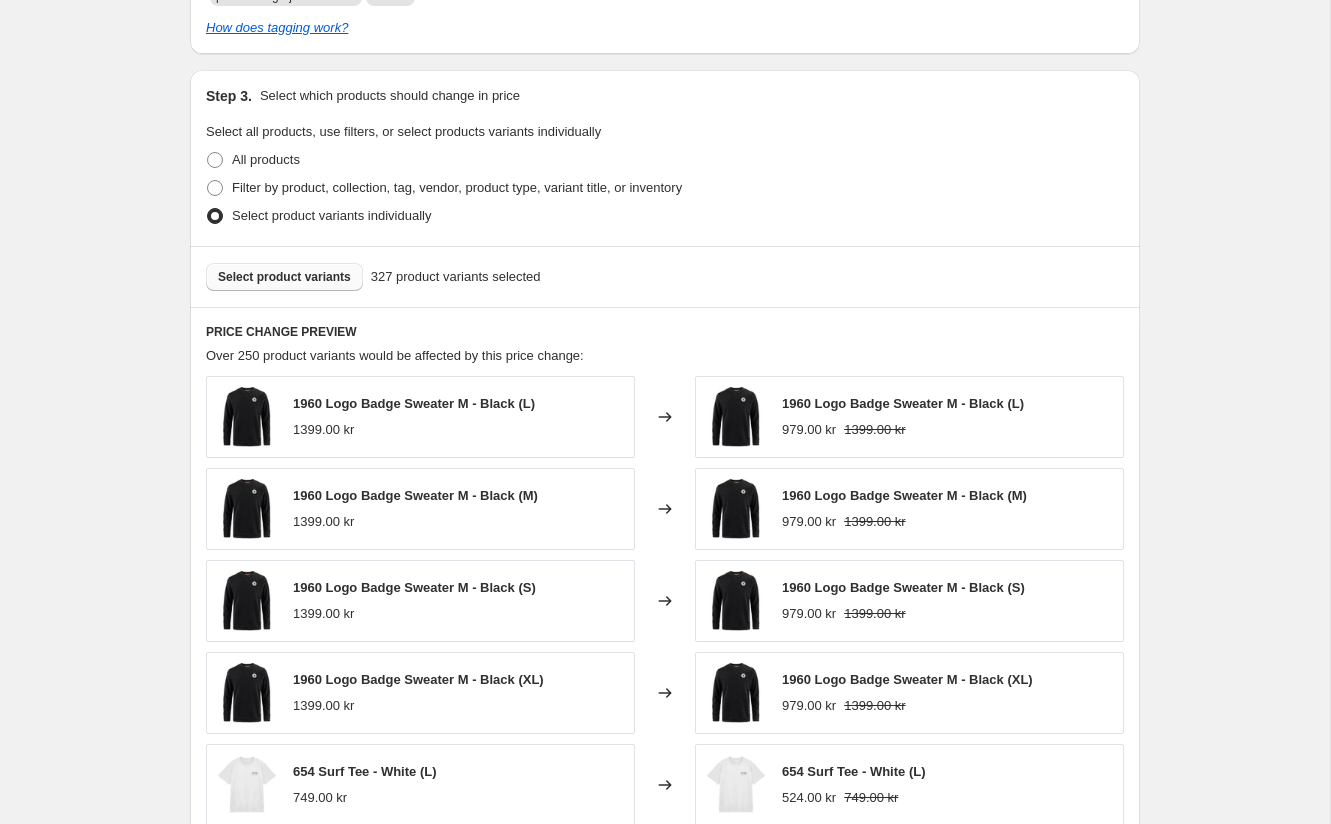 scroll, scrollTop: 966, scrollLeft: 0, axis: vertical 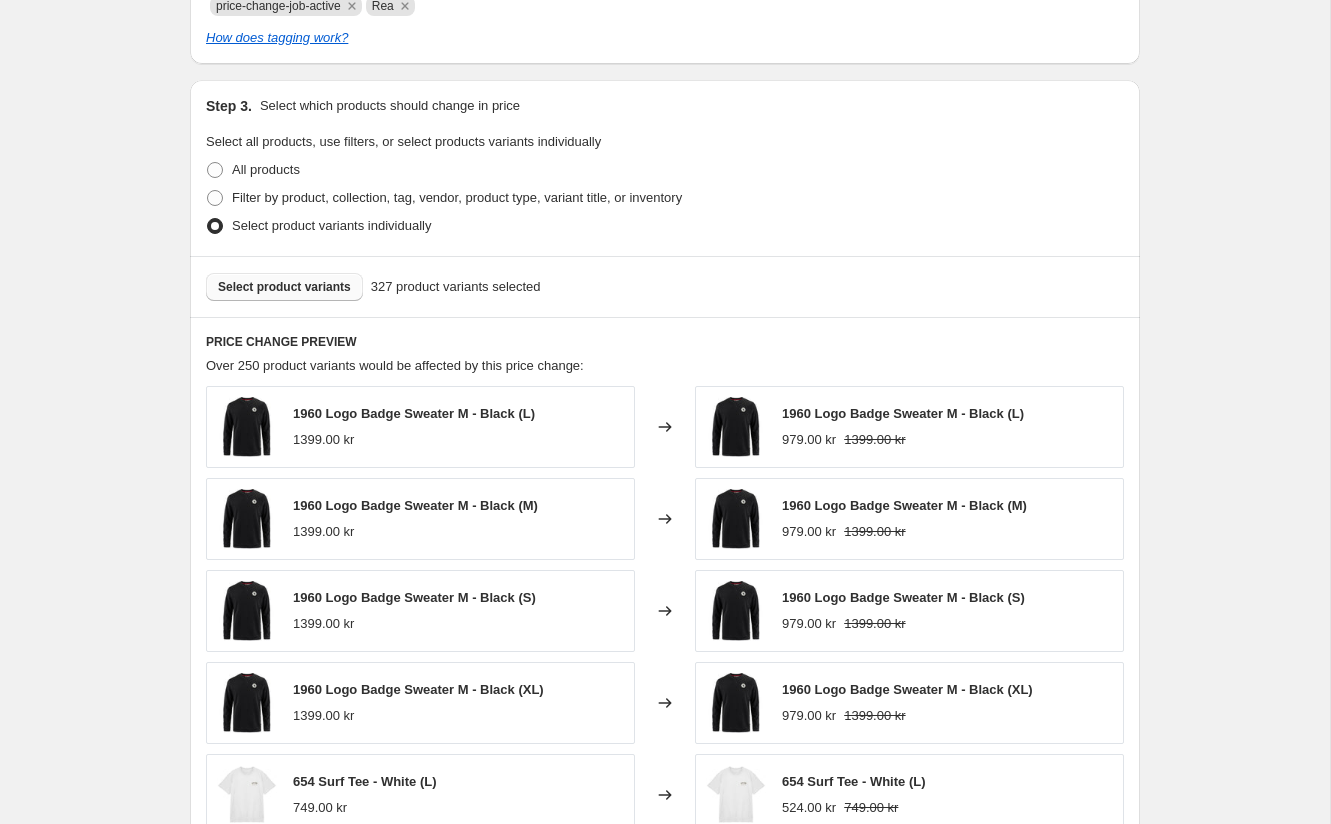 click on "Select product variants" at bounding box center (284, 287) 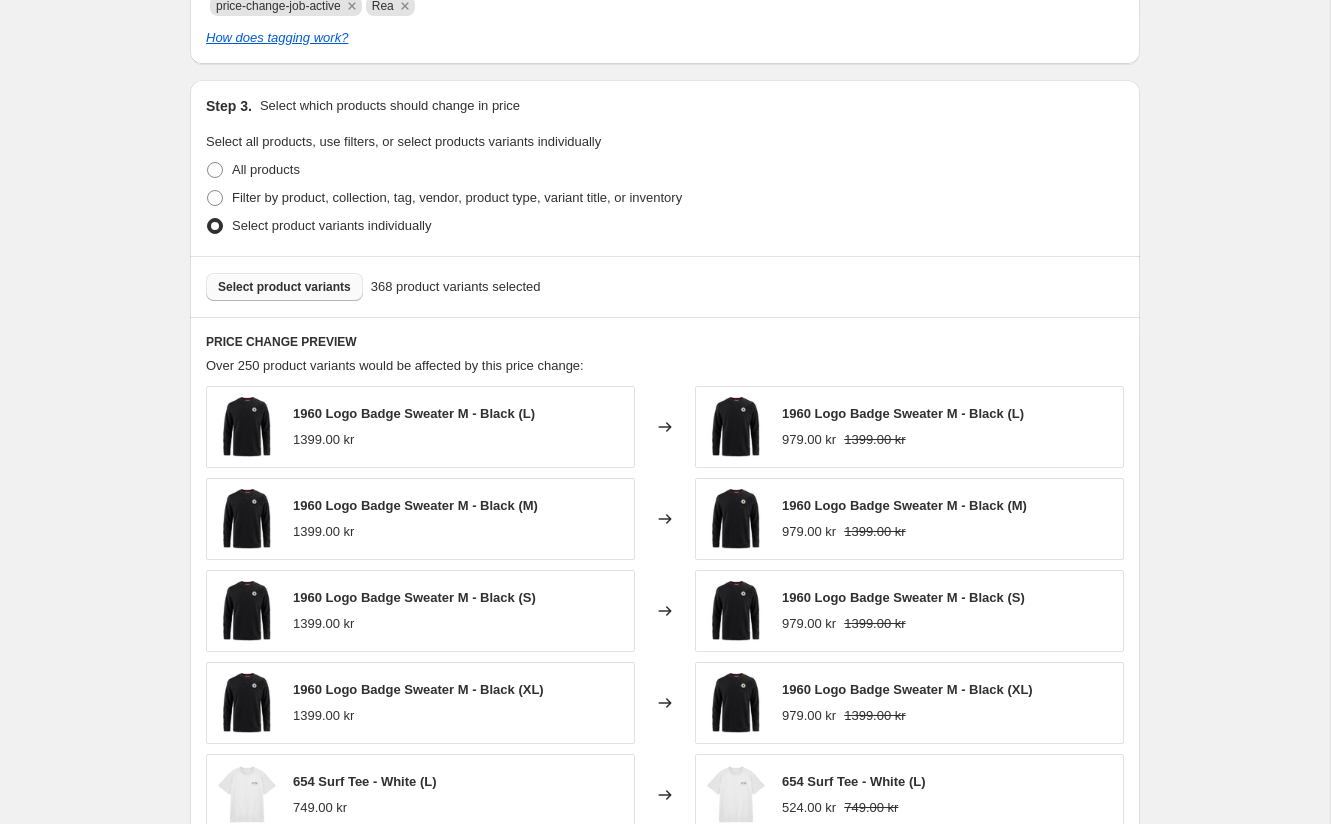 scroll, scrollTop: 953, scrollLeft: 0, axis: vertical 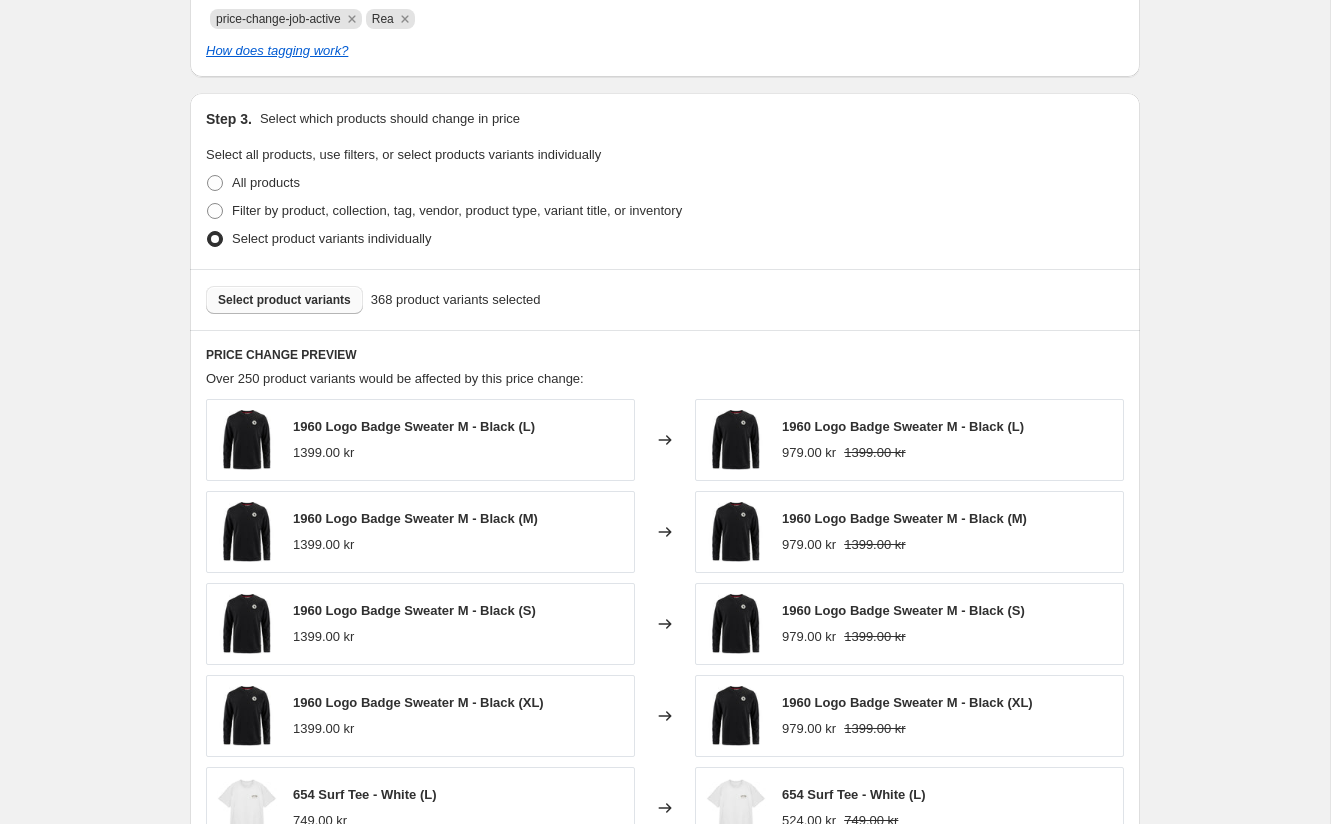 click on "Select product variants" at bounding box center (284, 300) 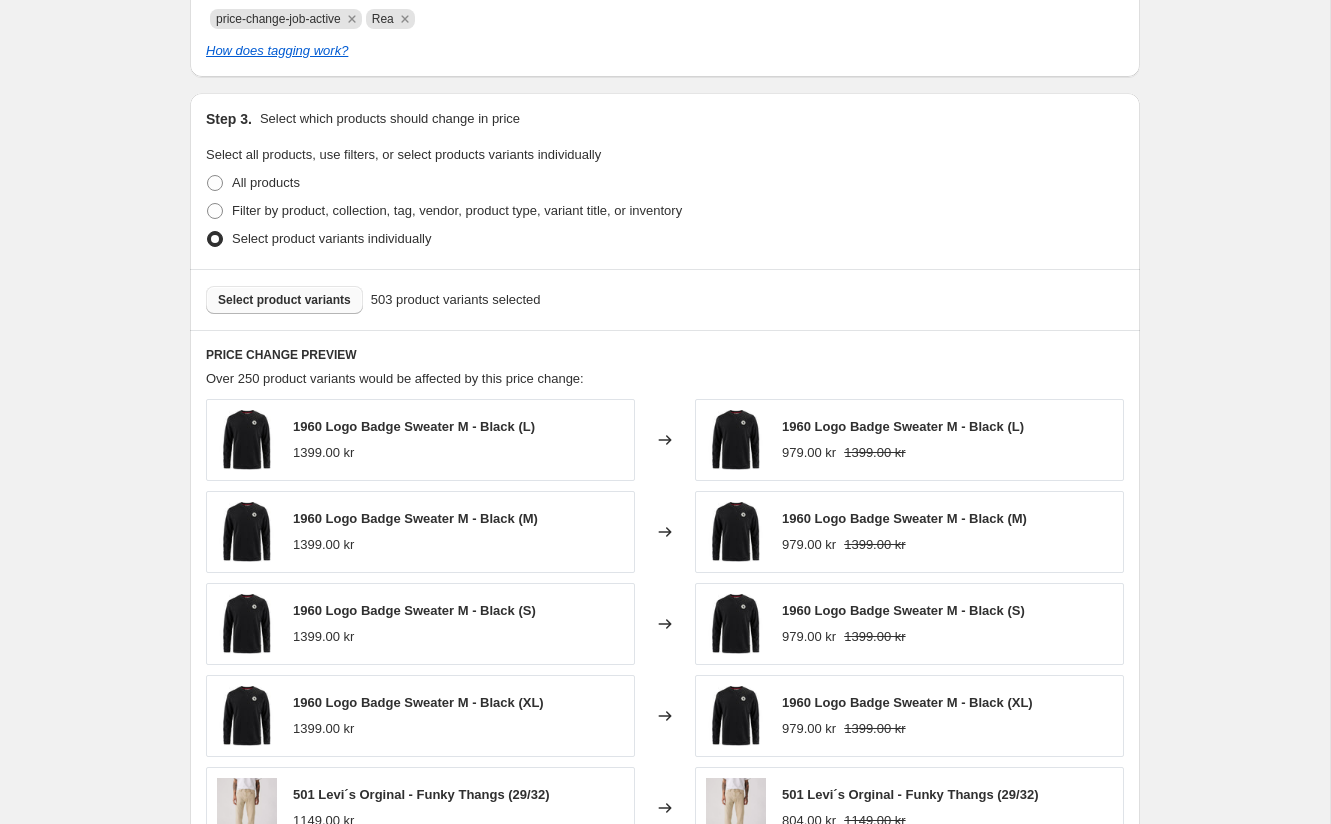 click on "Select product variants" at bounding box center [284, 300] 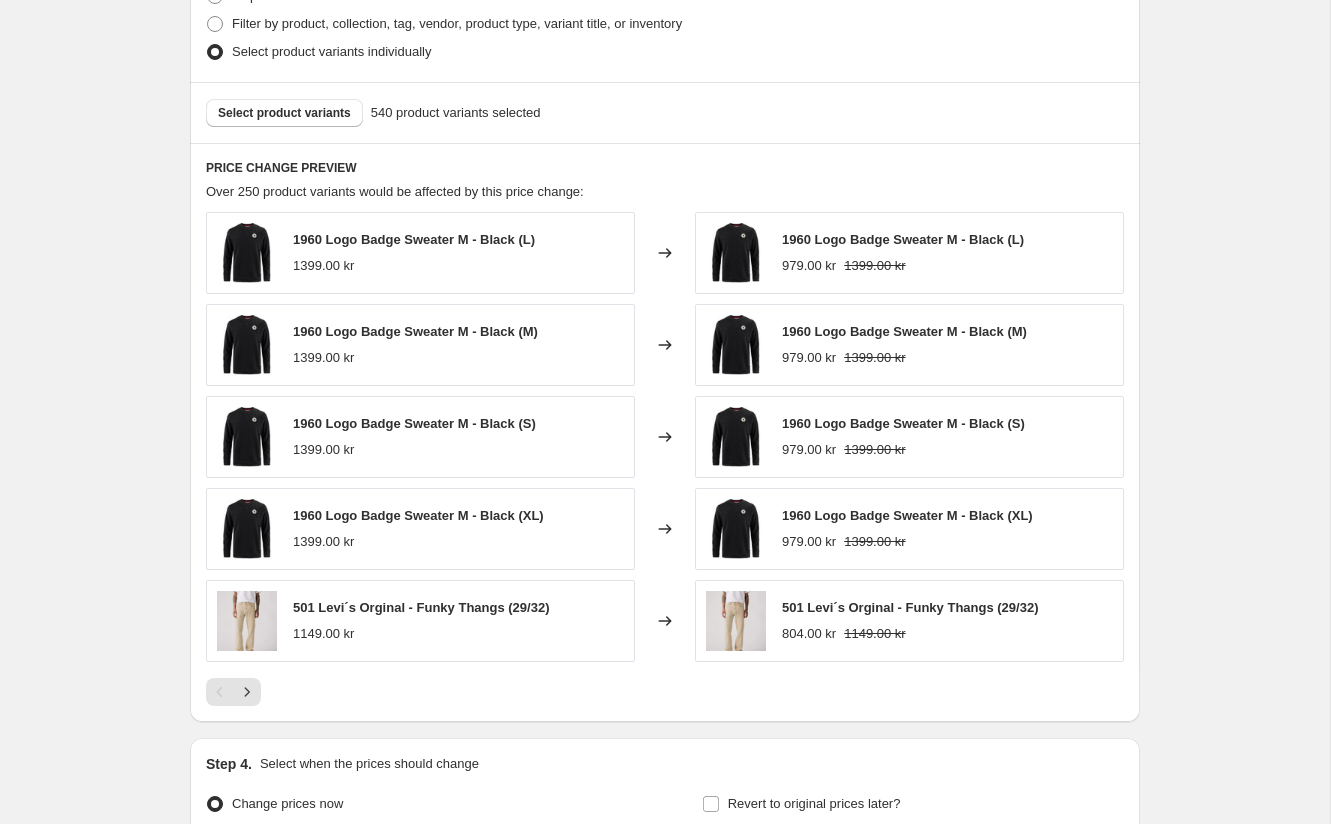 scroll, scrollTop: 1348, scrollLeft: 0, axis: vertical 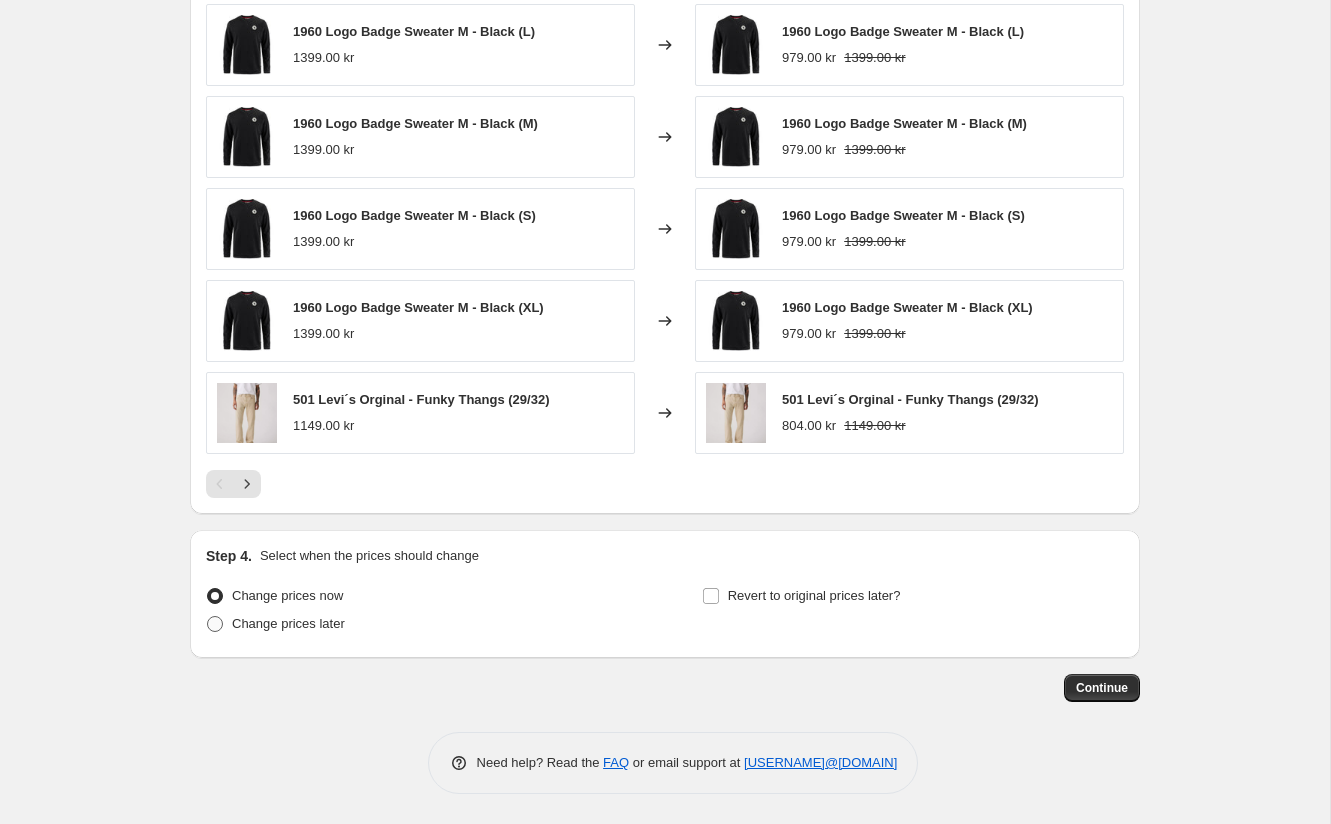 click on "Change prices later" at bounding box center (288, 623) 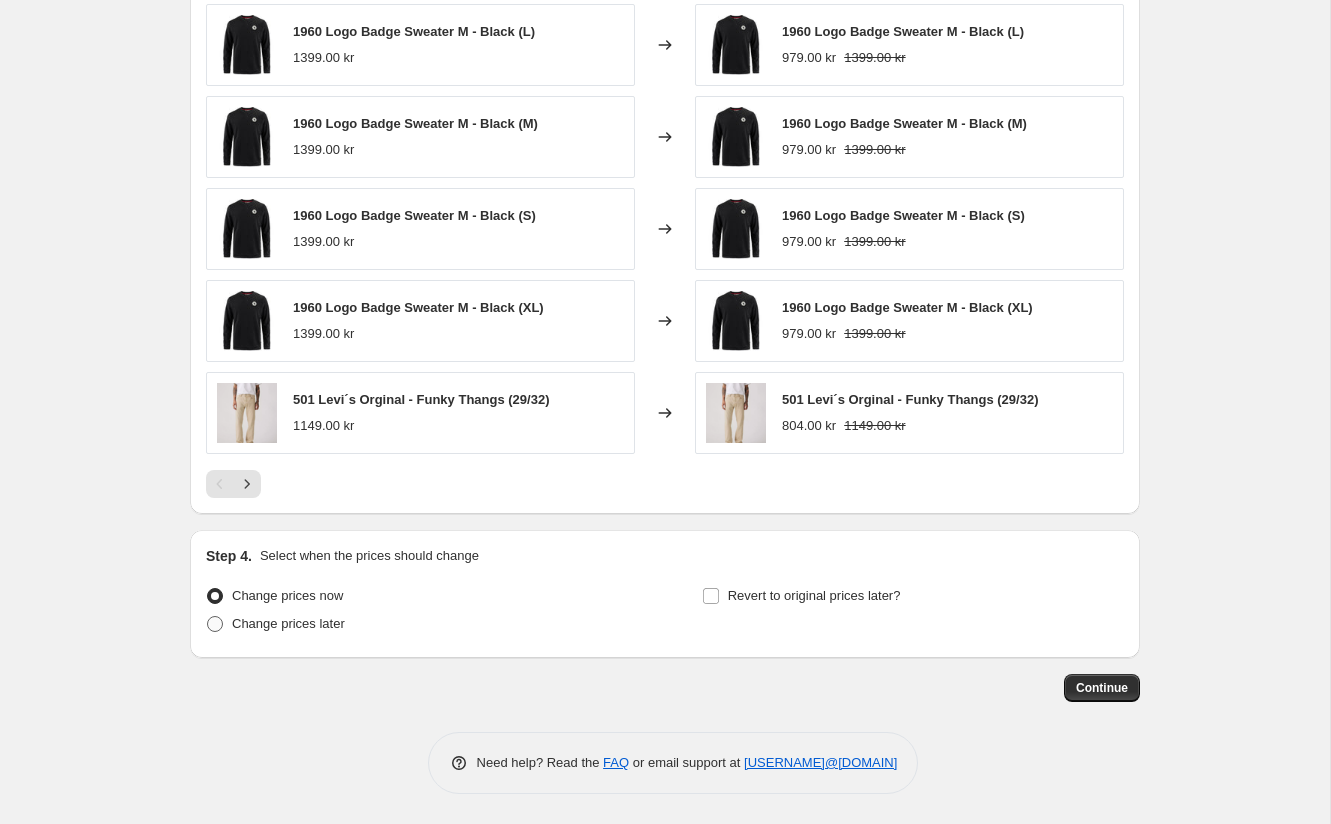 radio on "true" 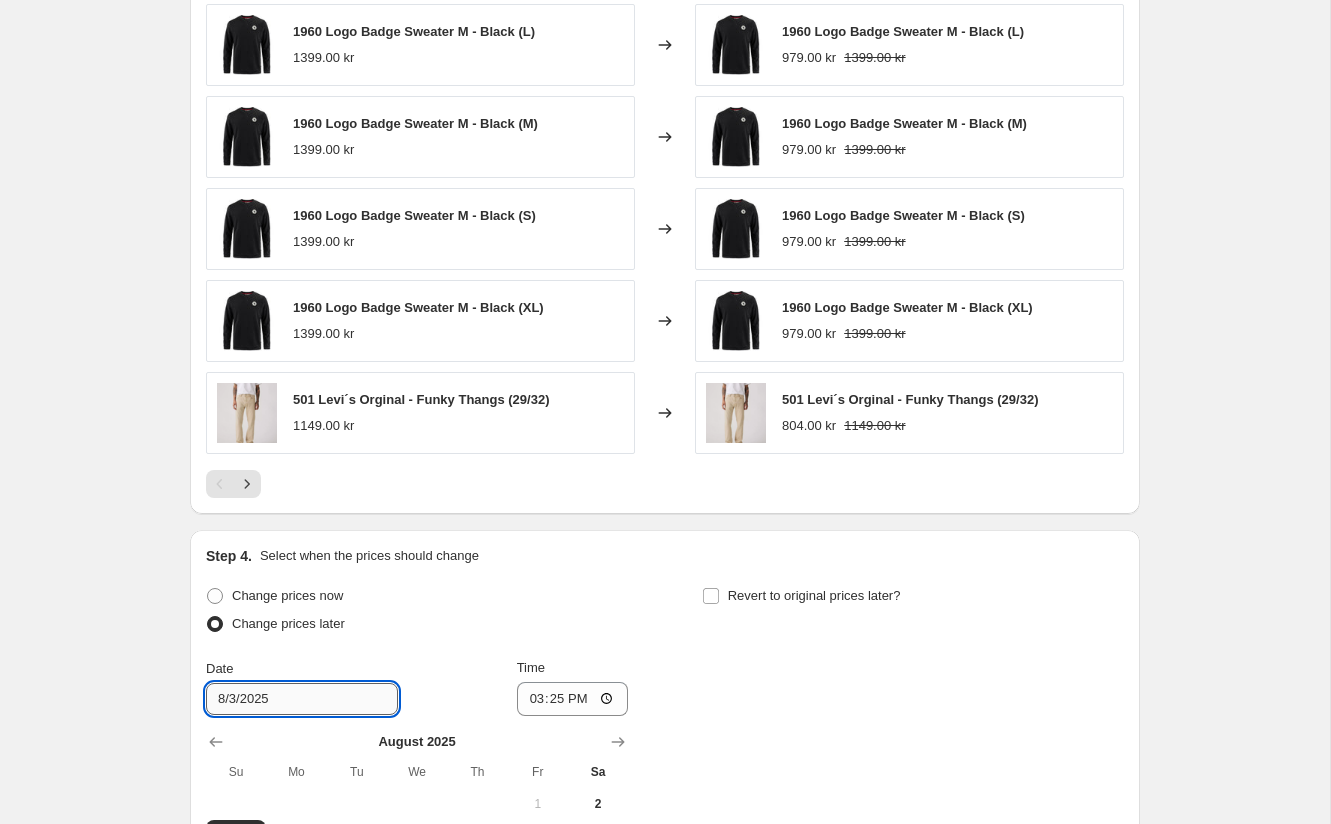 click on "8/3/2025" at bounding box center [302, 699] 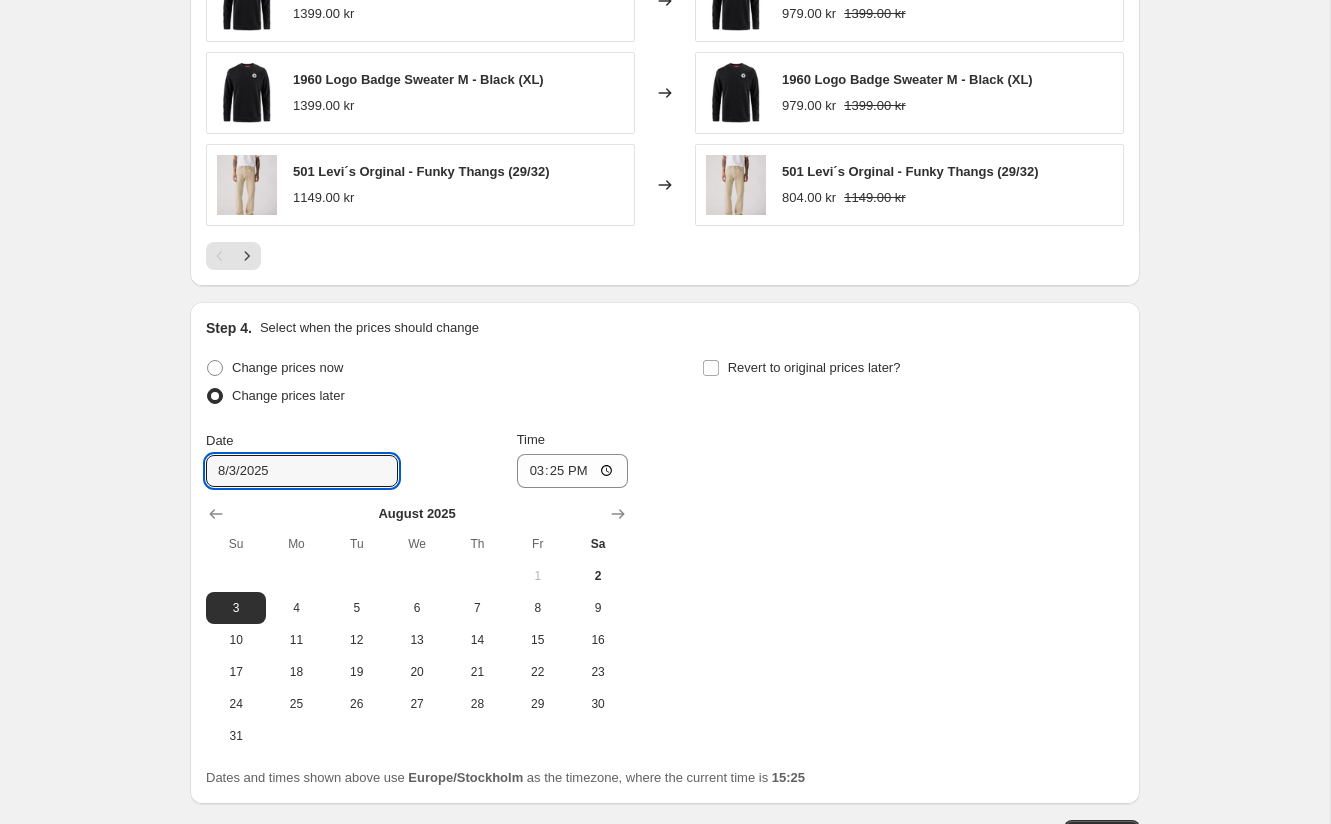 scroll, scrollTop: 1722, scrollLeft: 0, axis: vertical 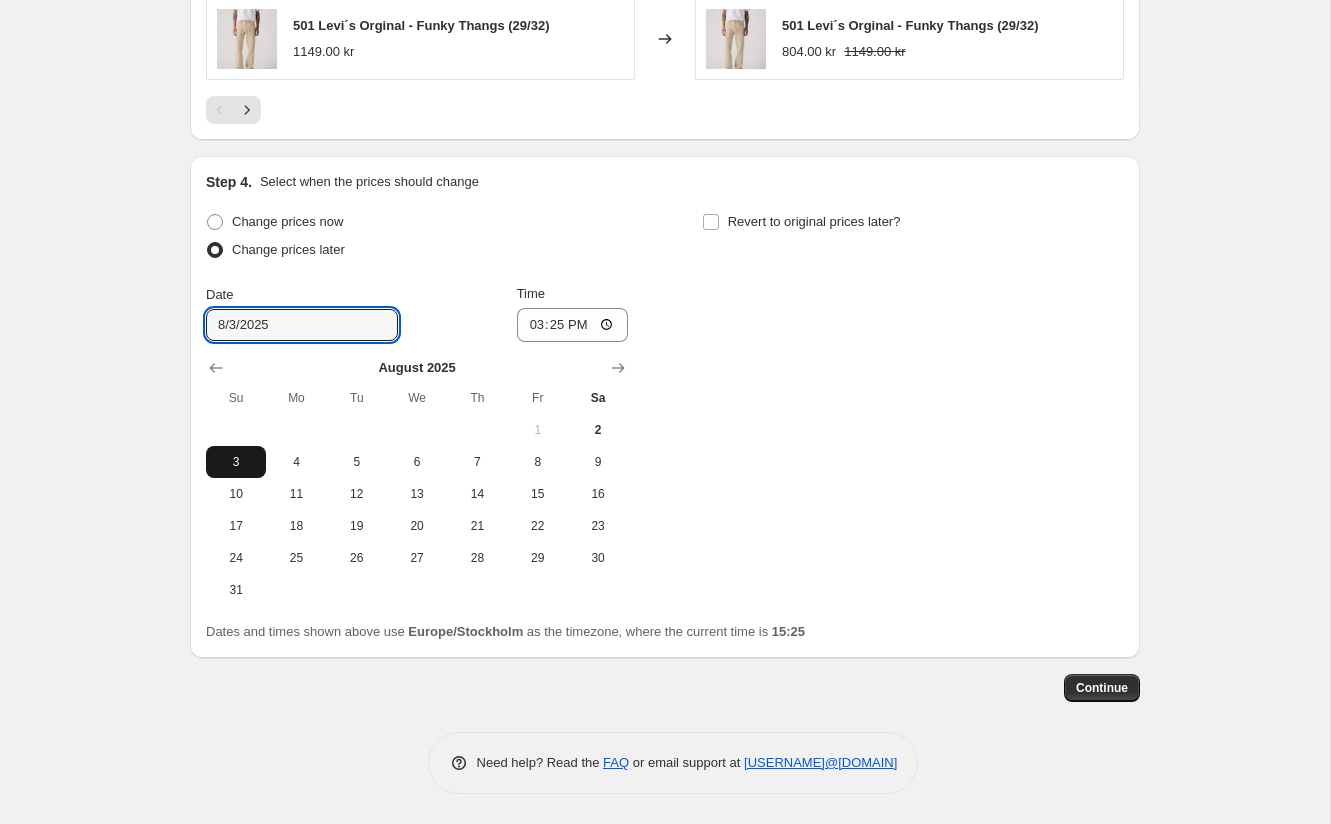 click on "3" at bounding box center [236, 462] 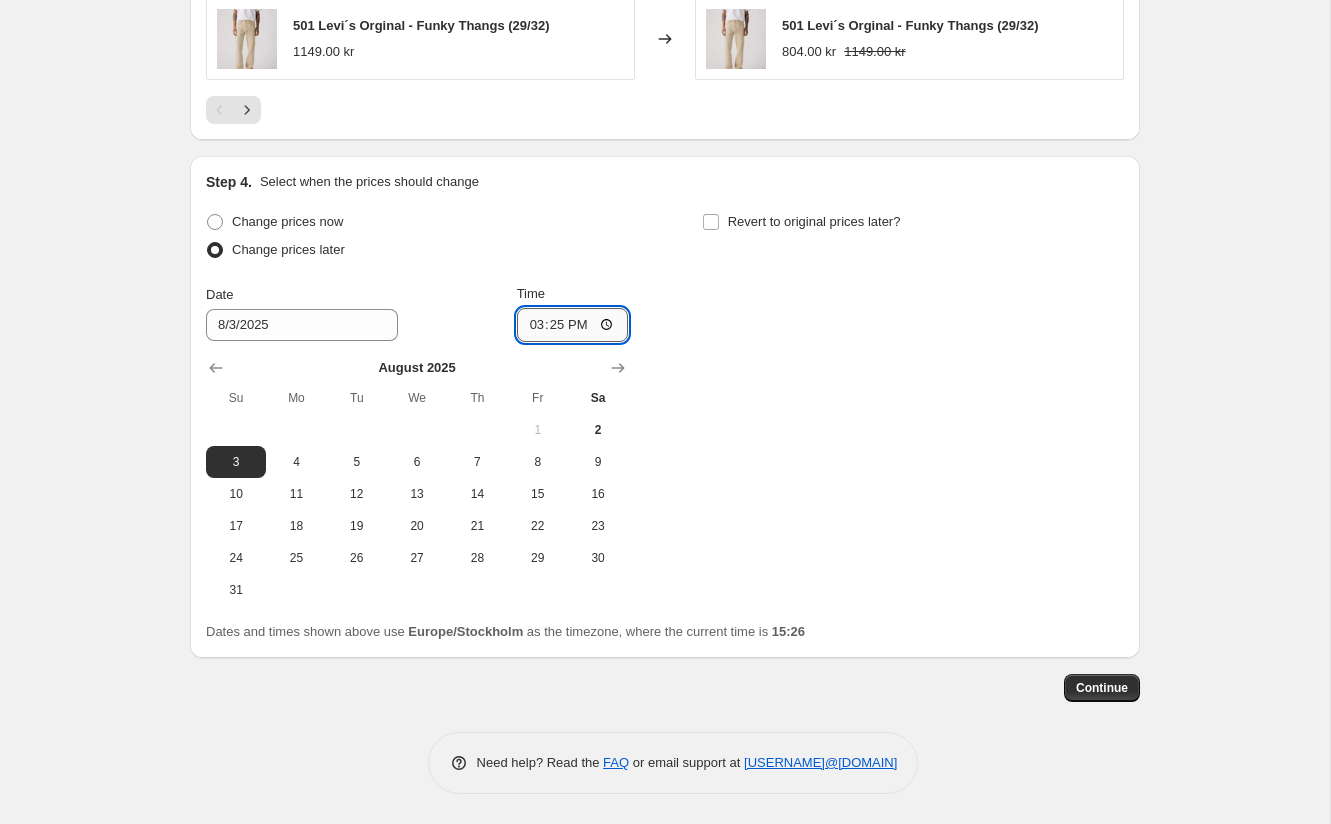 click on "15:25" at bounding box center [573, 325] 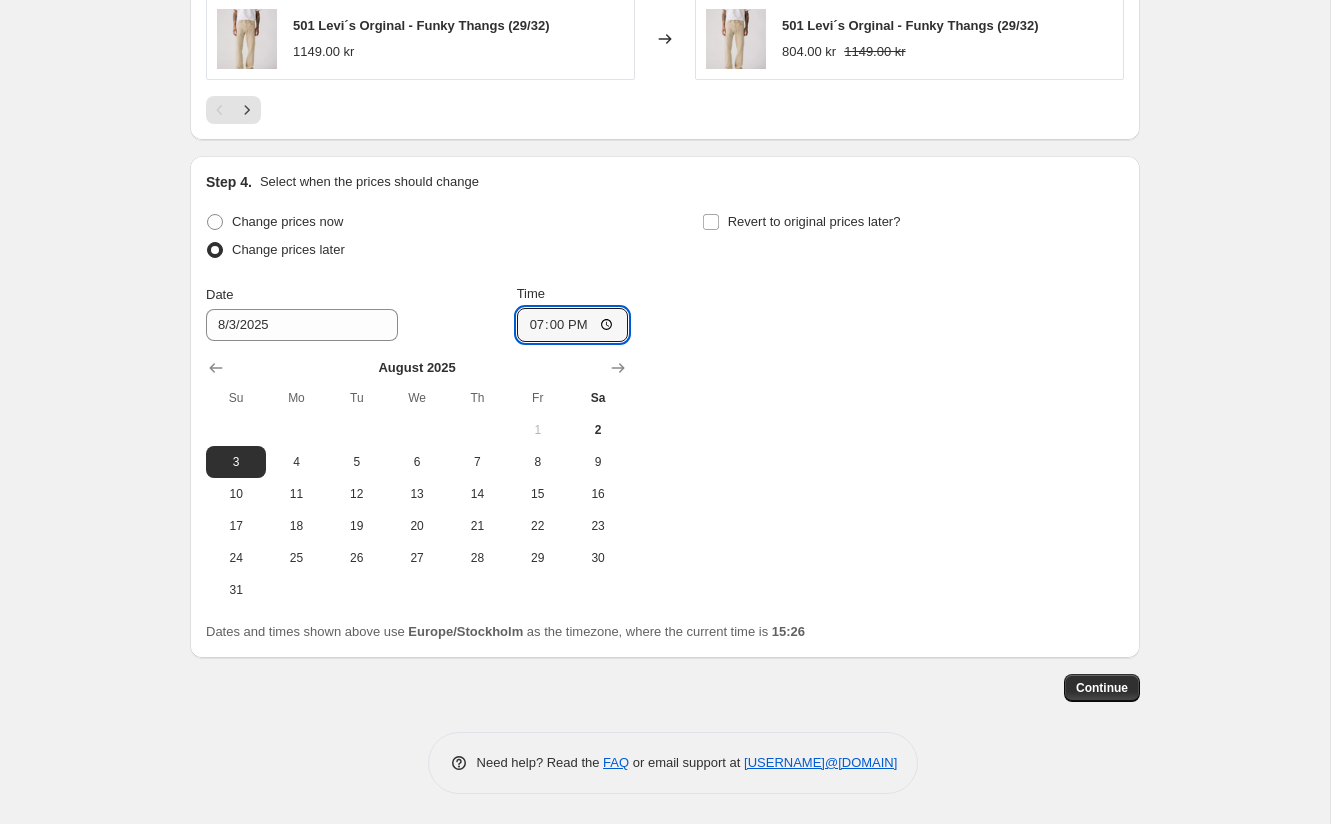 click on "Change prices now Change prices later Date [DATE] Time [TIME] August   2025 Su Mo Tu We Th Fr Sa 1 2 3 4 5 6 7 8 9 10 11 12 13 14 15 16 17 18 19 20 21 22 23 24 25 26 27 28 29 30 31 Revert to original prices later?" at bounding box center [665, 407] 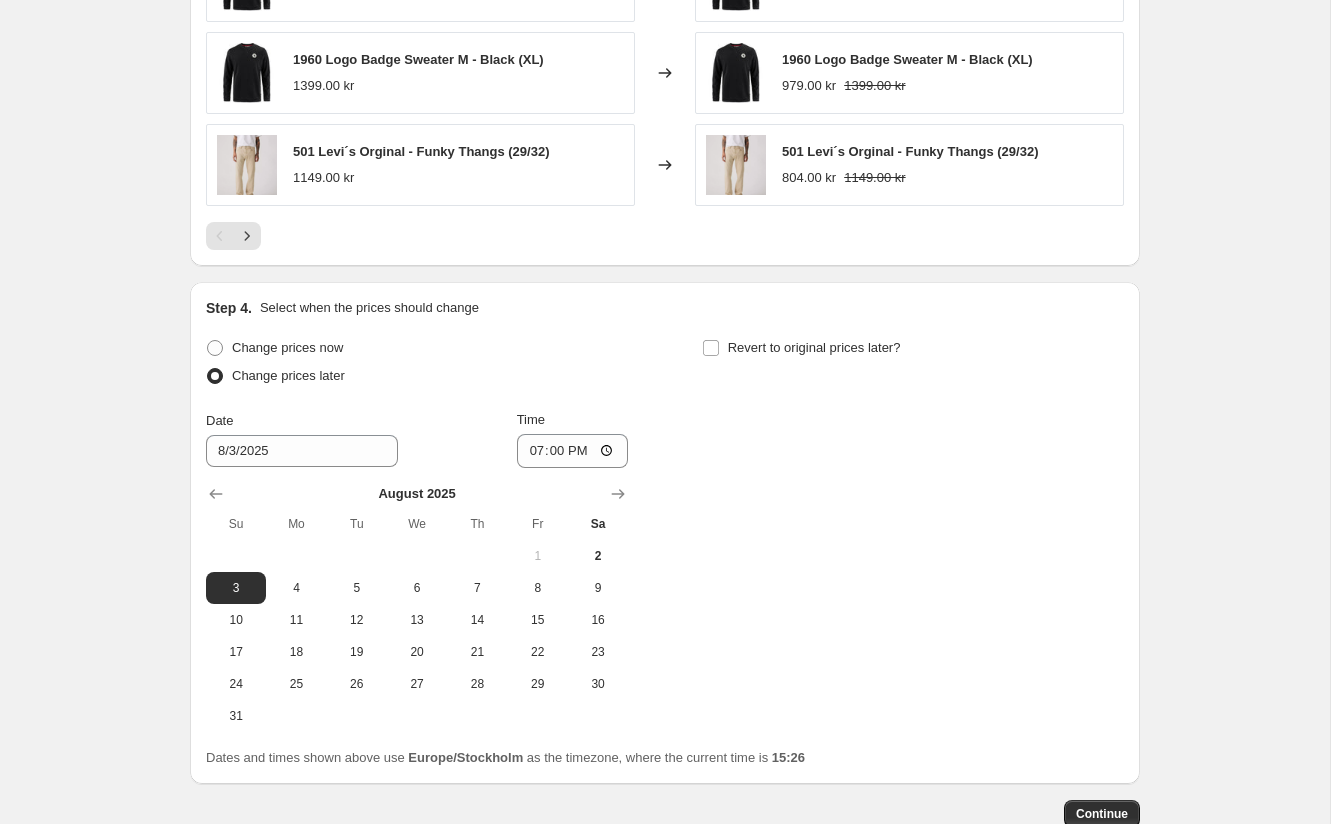 scroll, scrollTop: 1722, scrollLeft: 0, axis: vertical 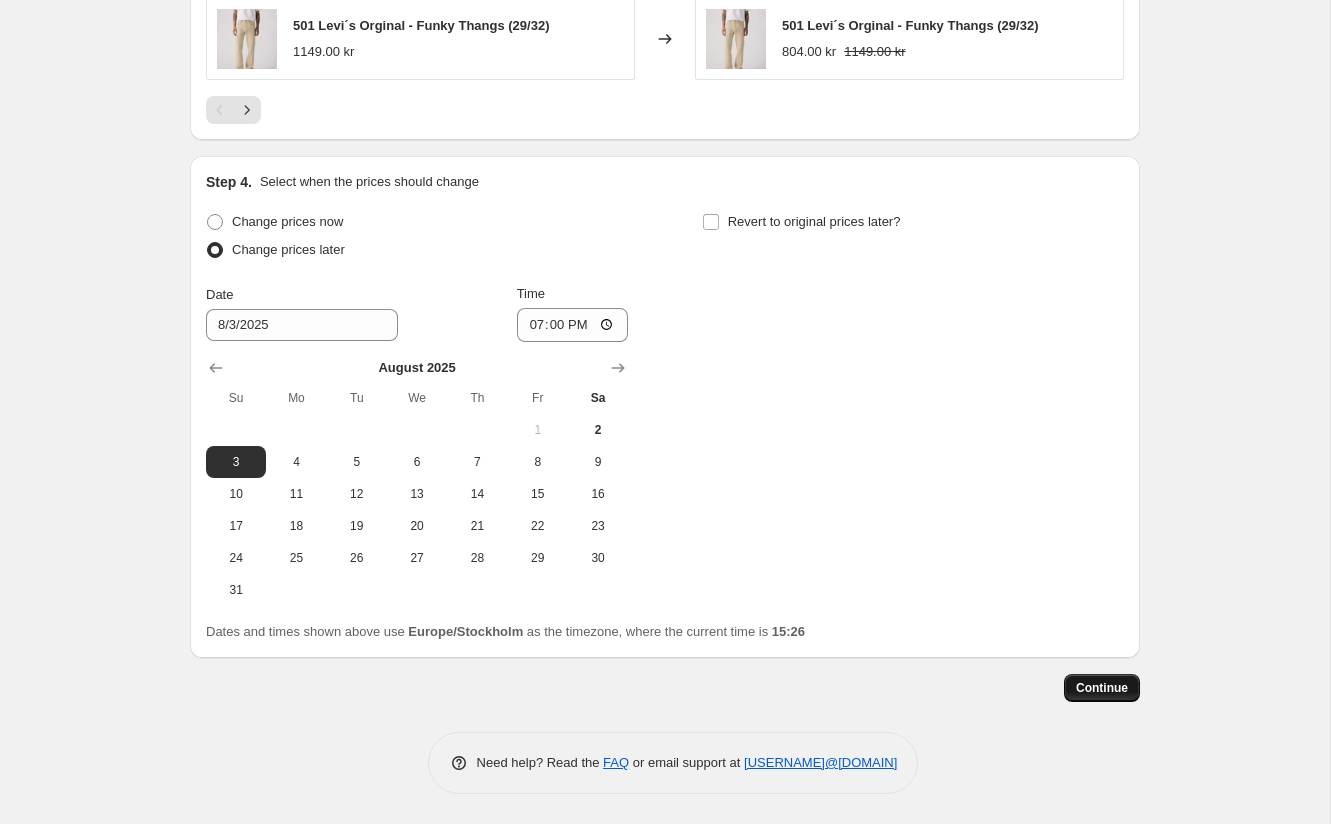 click on "Continue" at bounding box center (1102, 688) 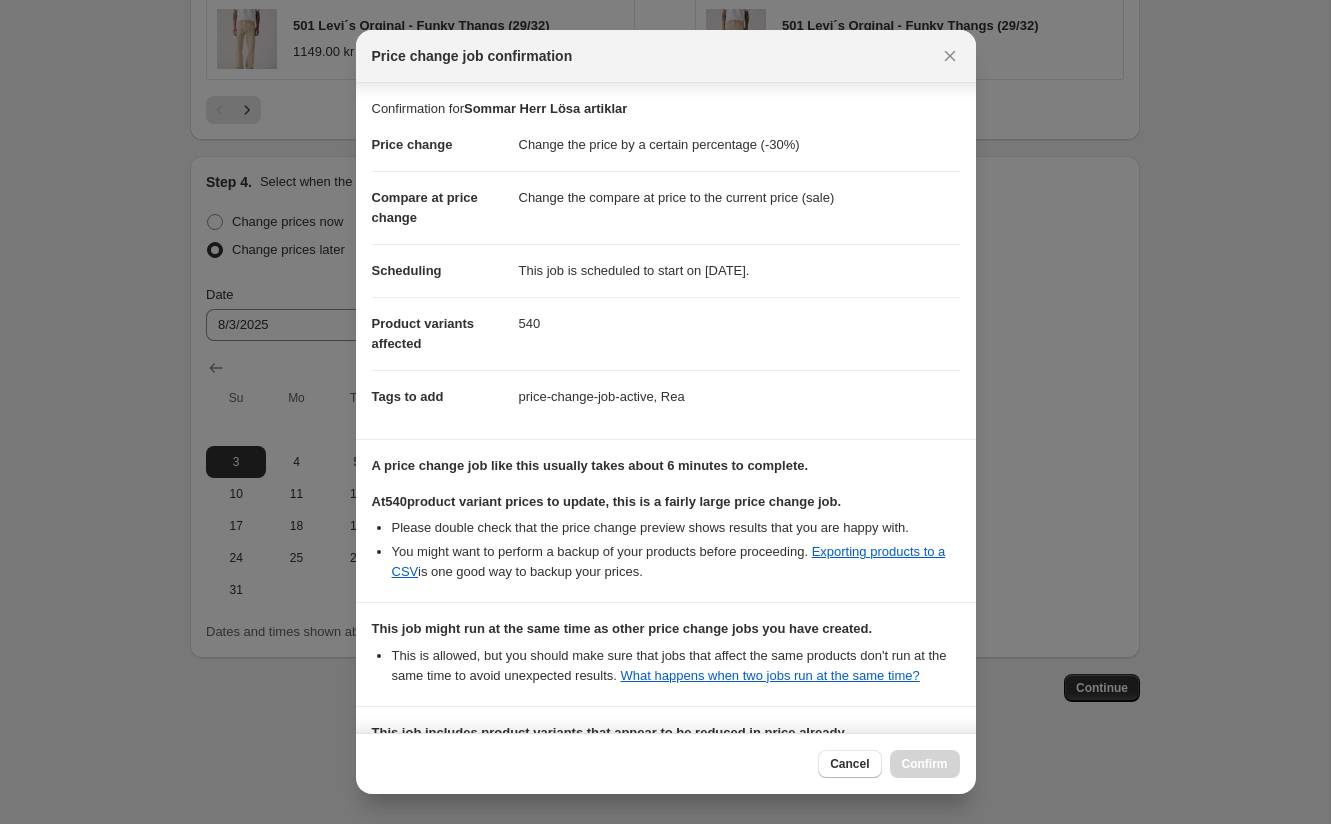 scroll, scrollTop: 300, scrollLeft: 0, axis: vertical 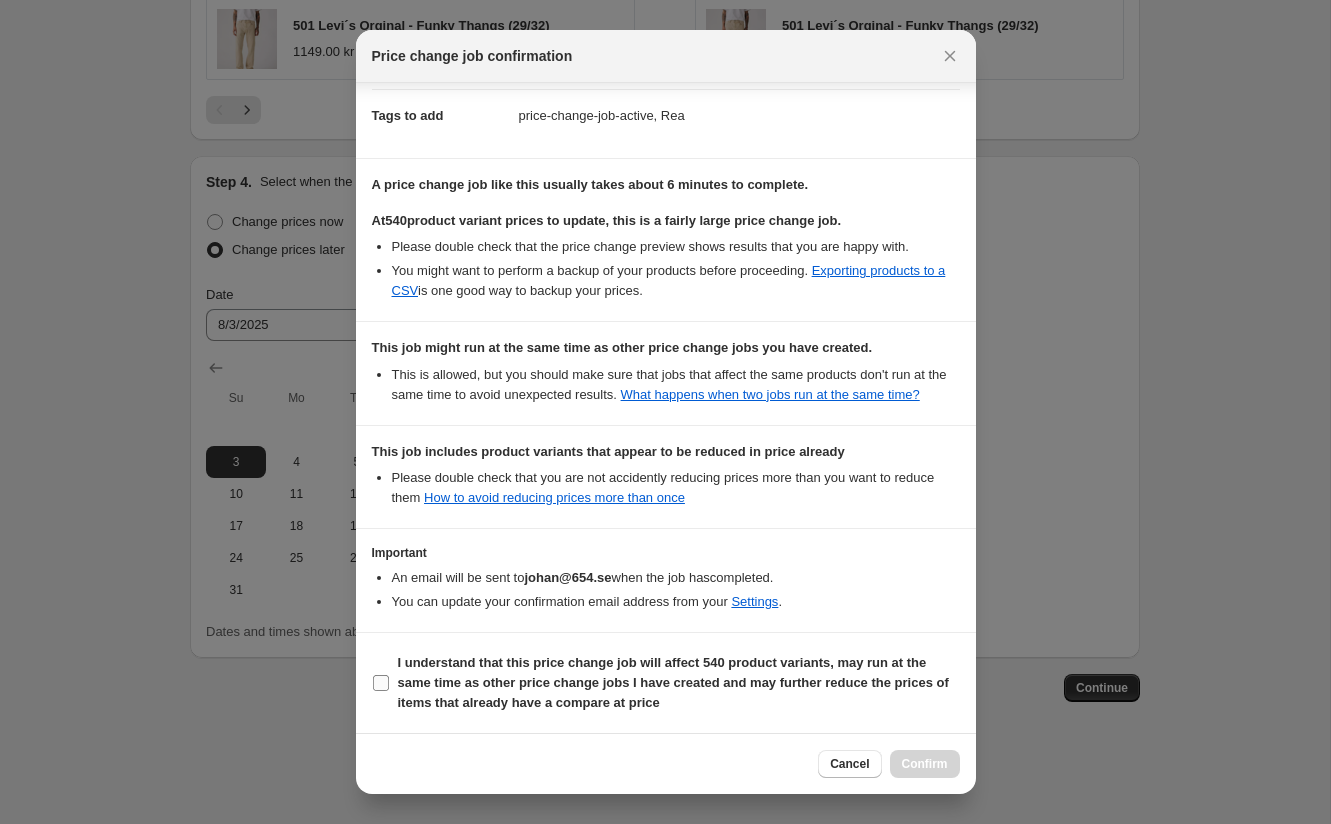 click on "I understand that this price change job will affect 540 product variants, may run at the same time as other price change jobs I have created and may further reduce the prices of items that already have a compare at price" at bounding box center [381, 683] 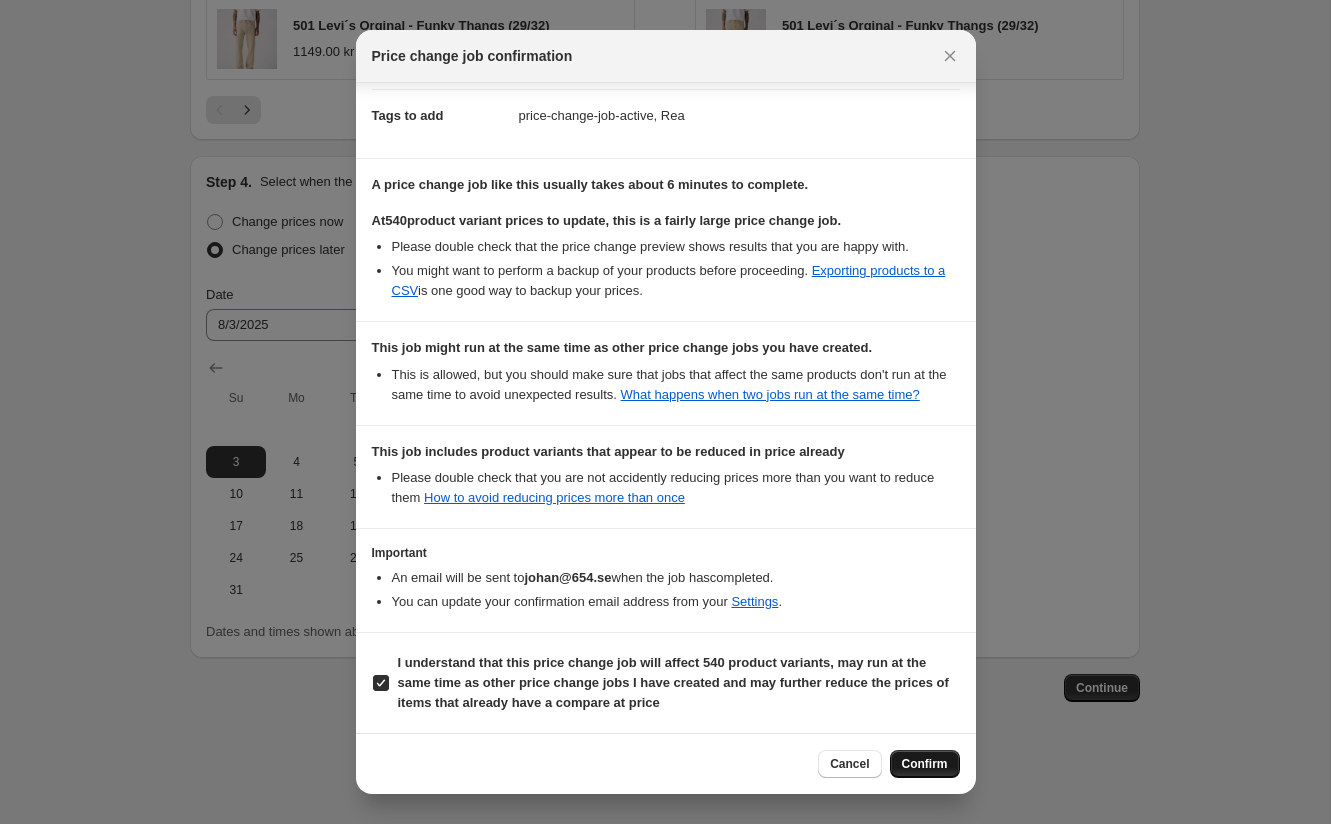 click on "Confirm" at bounding box center (925, 764) 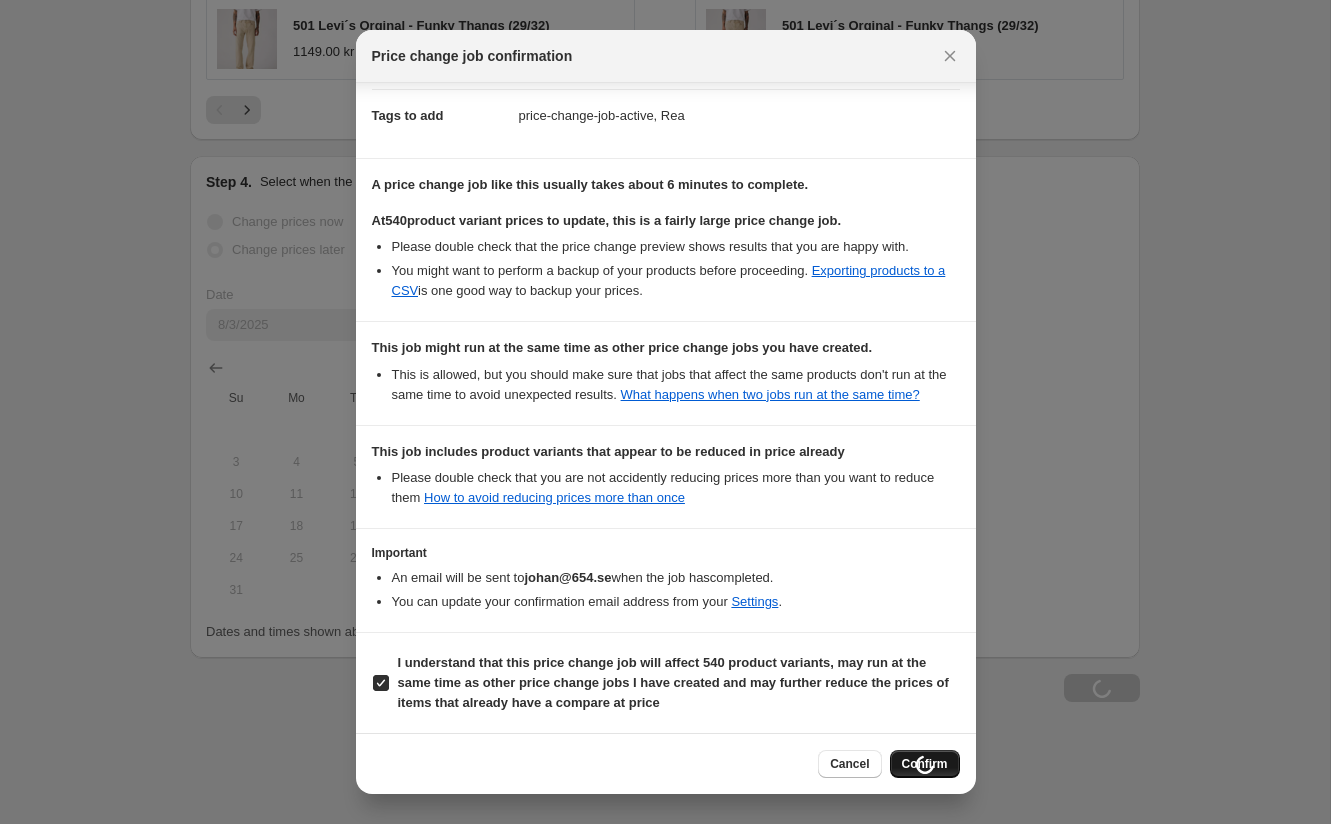 type on "Sommar Herr Lösa artiklar" 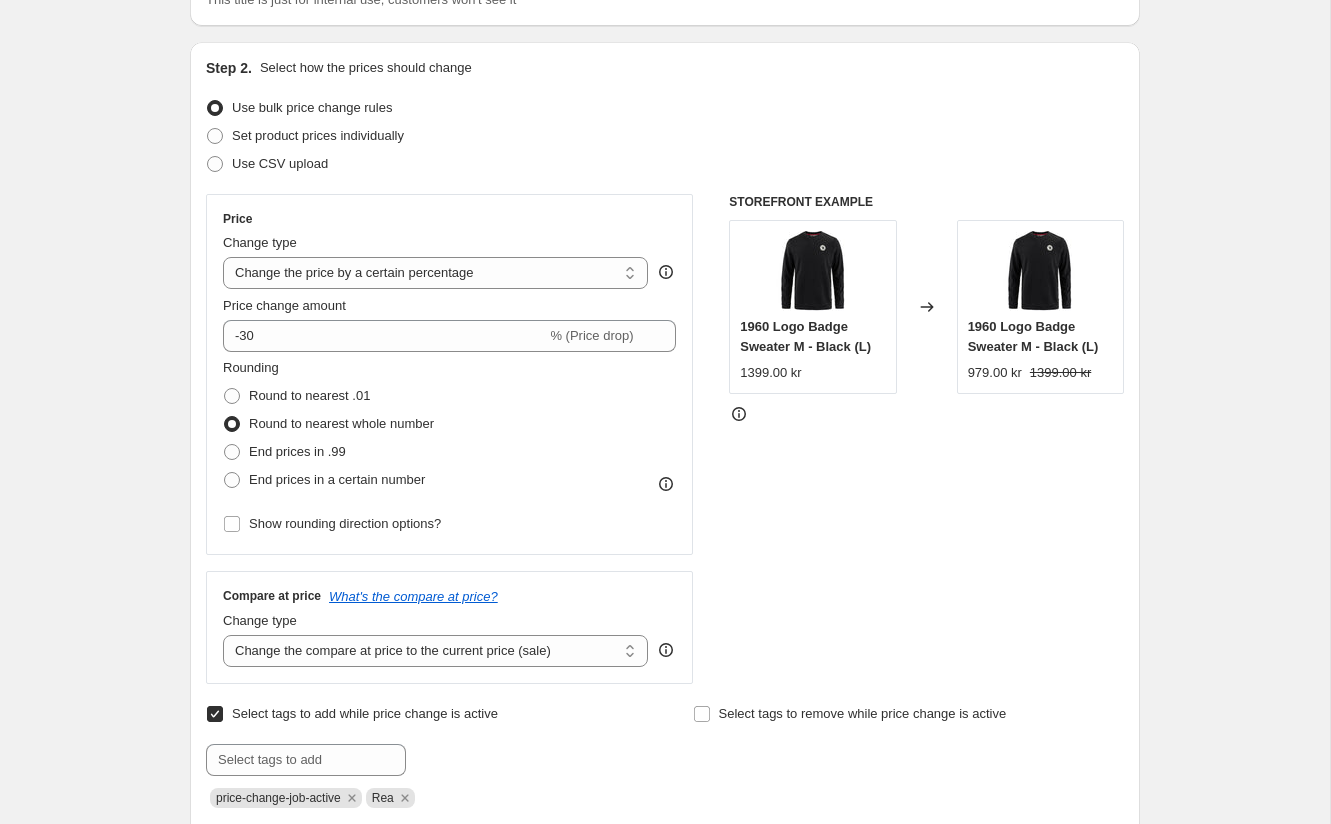 scroll, scrollTop: 0, scrollLeft: 0, axis: both 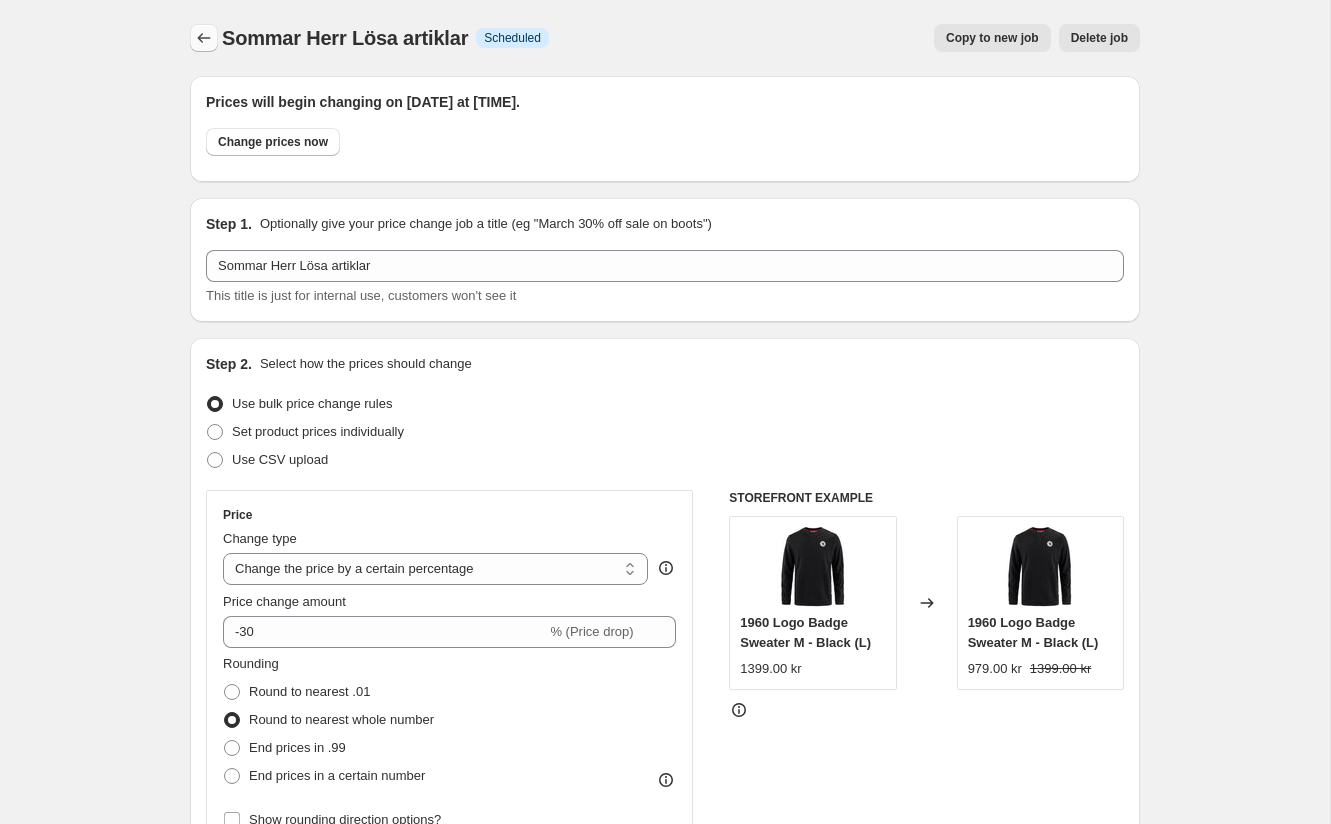 click 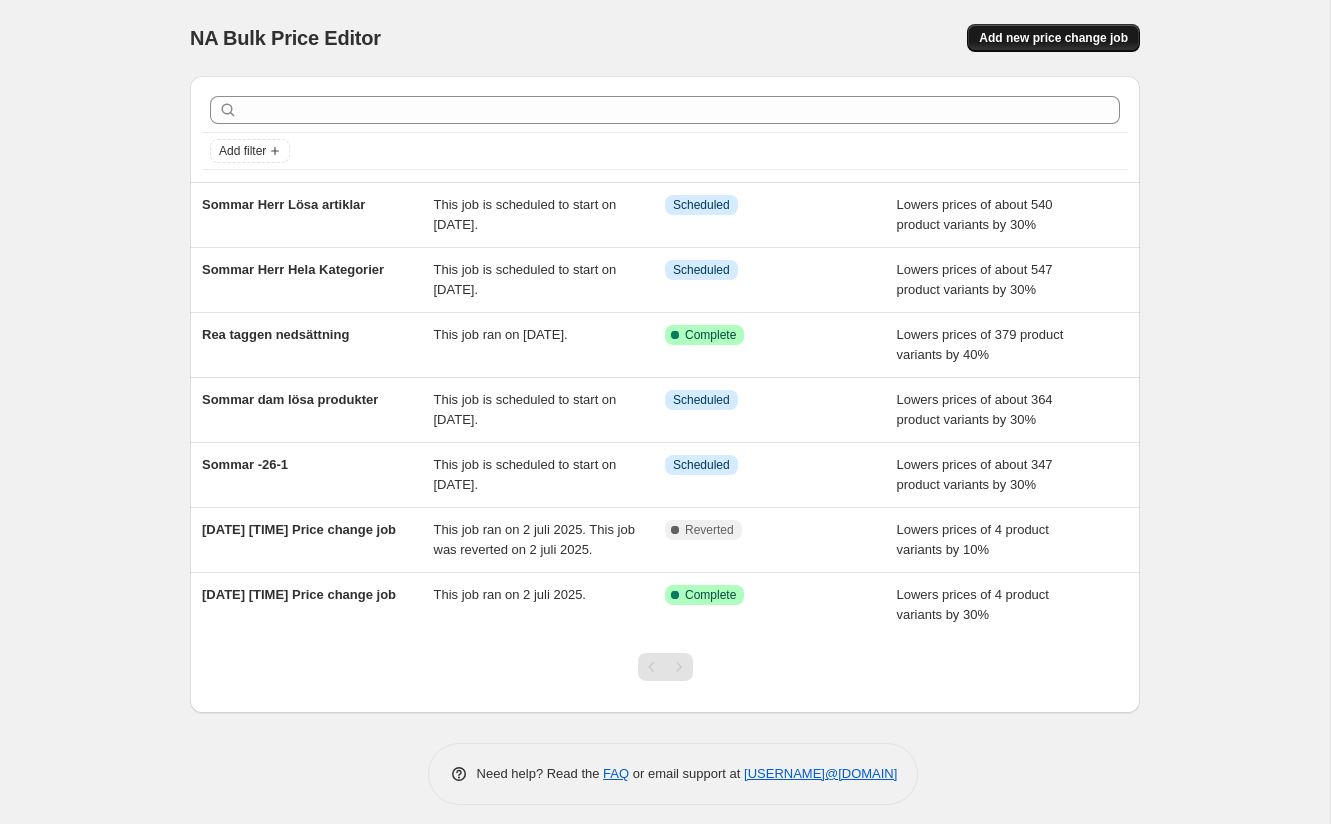 click on "Add new price change job" at bounding box center (1053, 38) 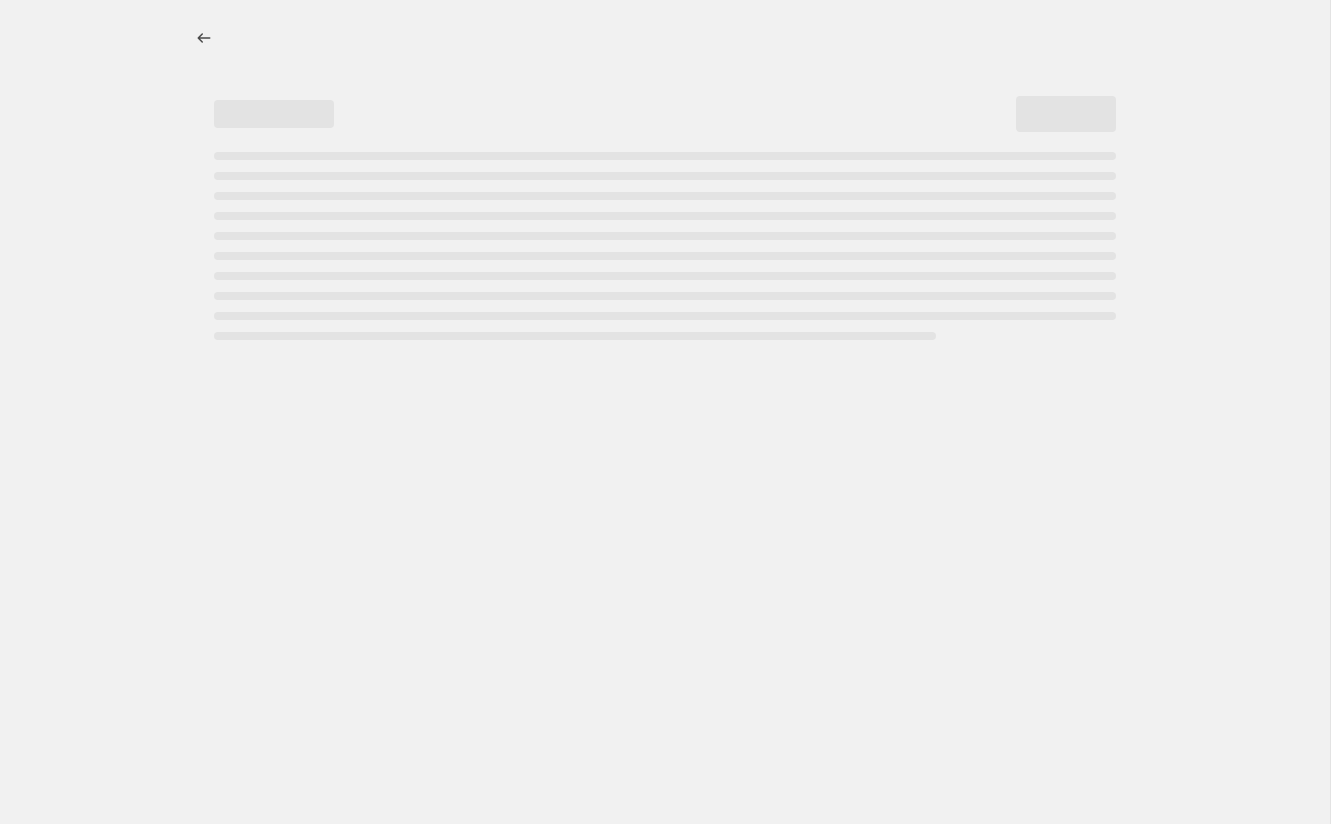 select on "percentage" 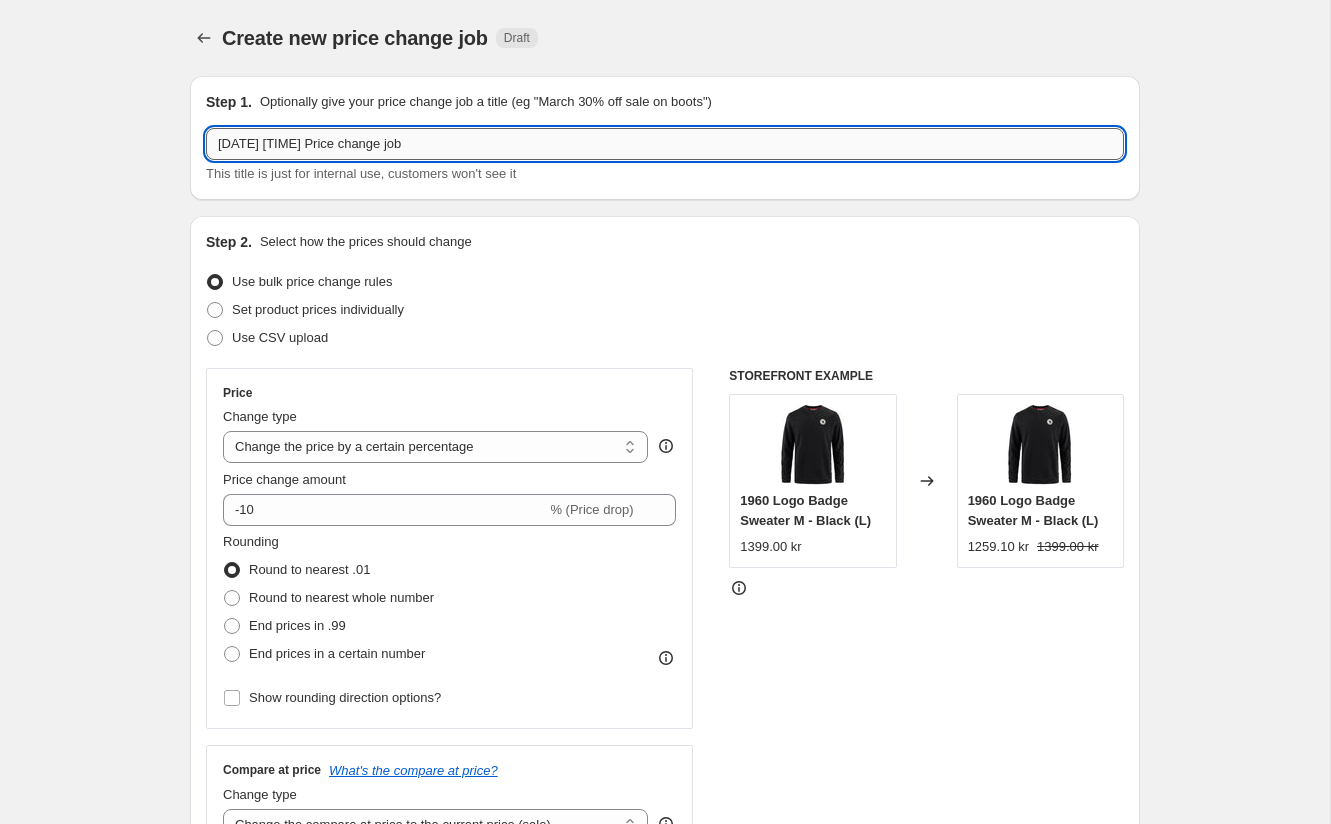 click on "[DATE] [TIME] Price change job" at bounding box center [665, 144] 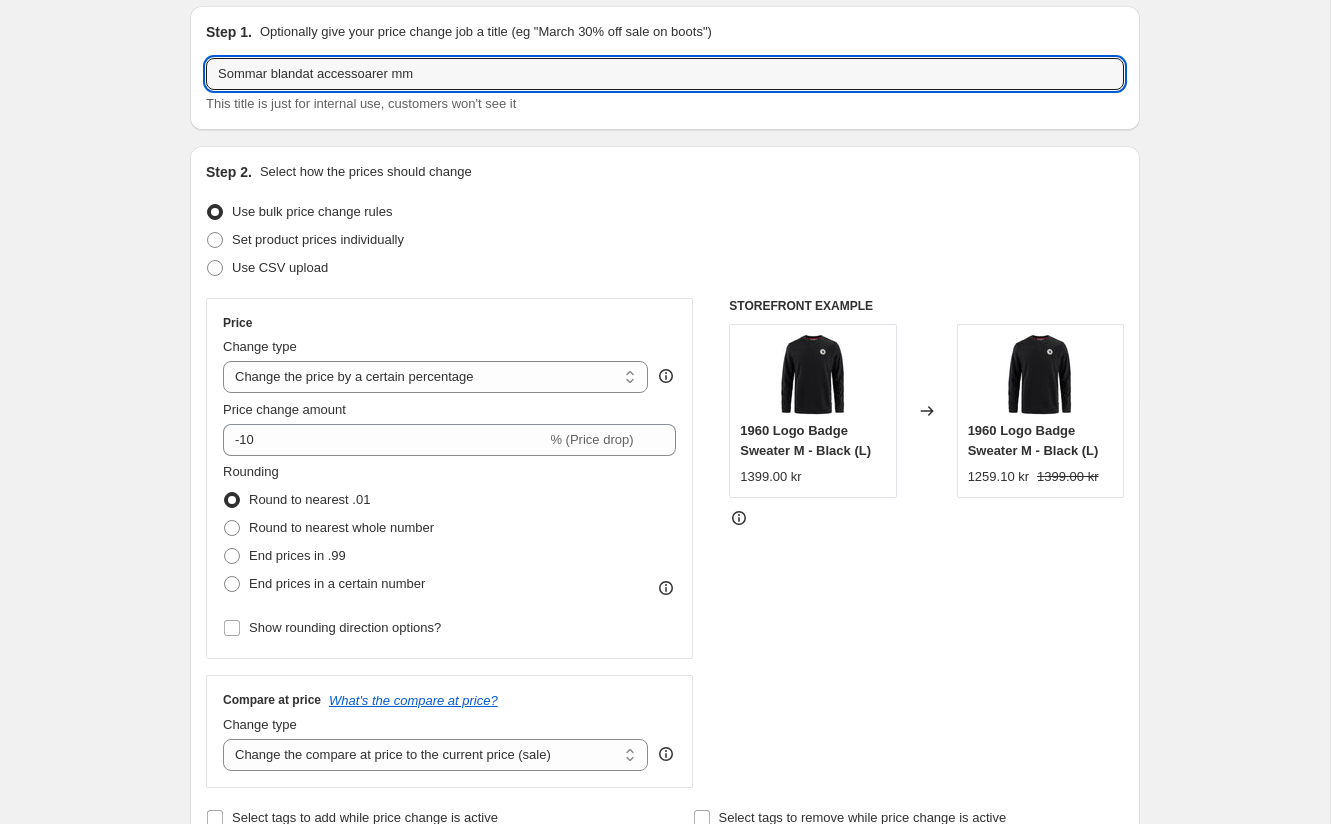 scroll, scrollTop: 90, scrollLeft: 0, axis: vertical 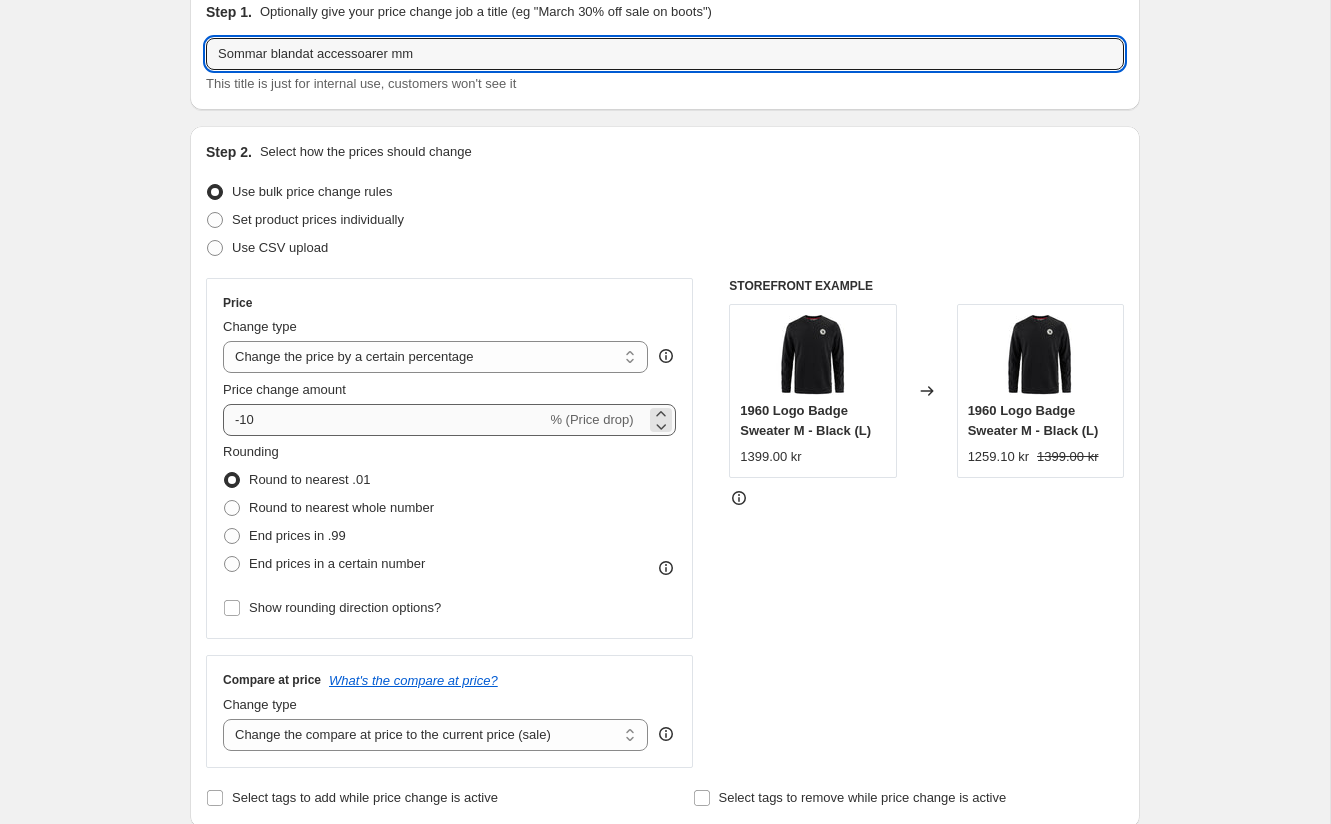 type on "Sommar blandat accessoarer mm" 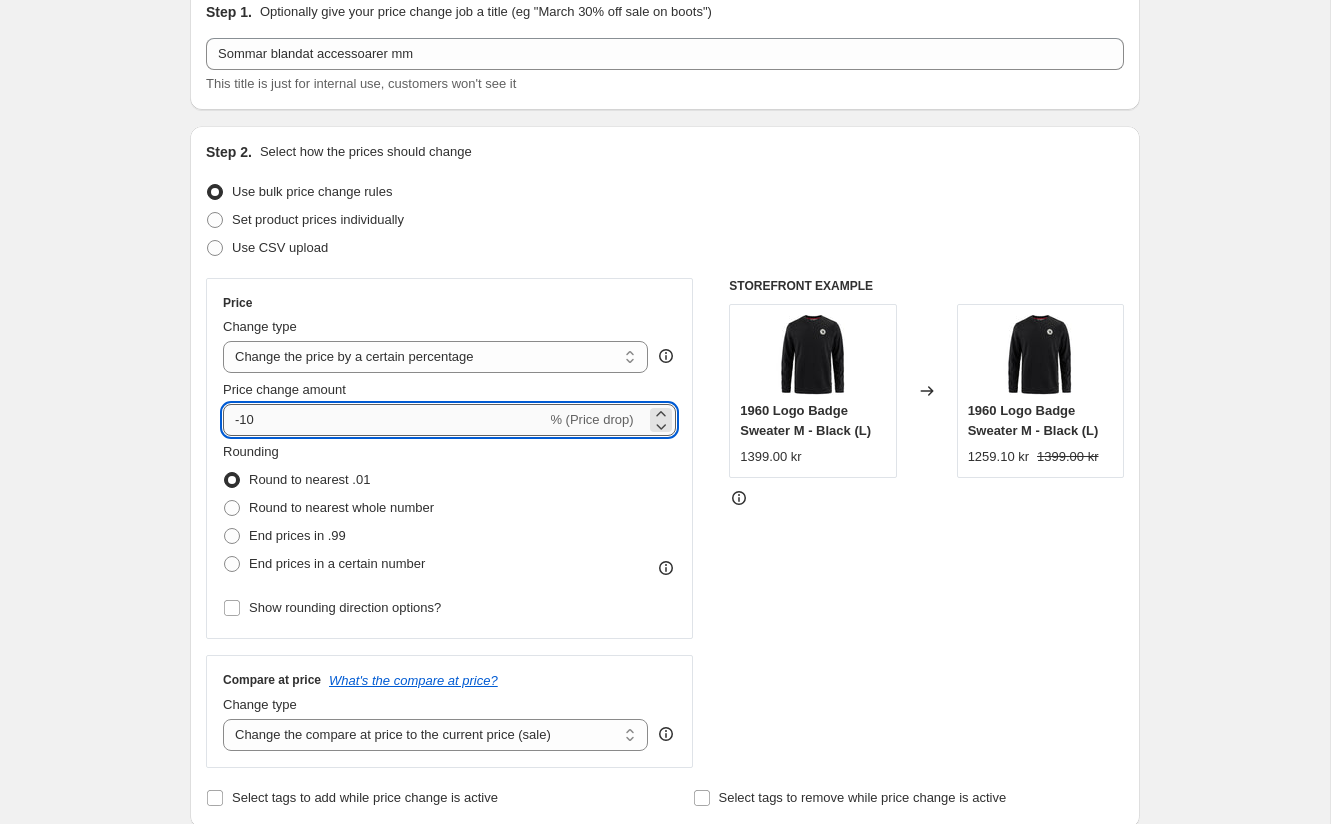 click on "-10" at bounding box center [384, 420] 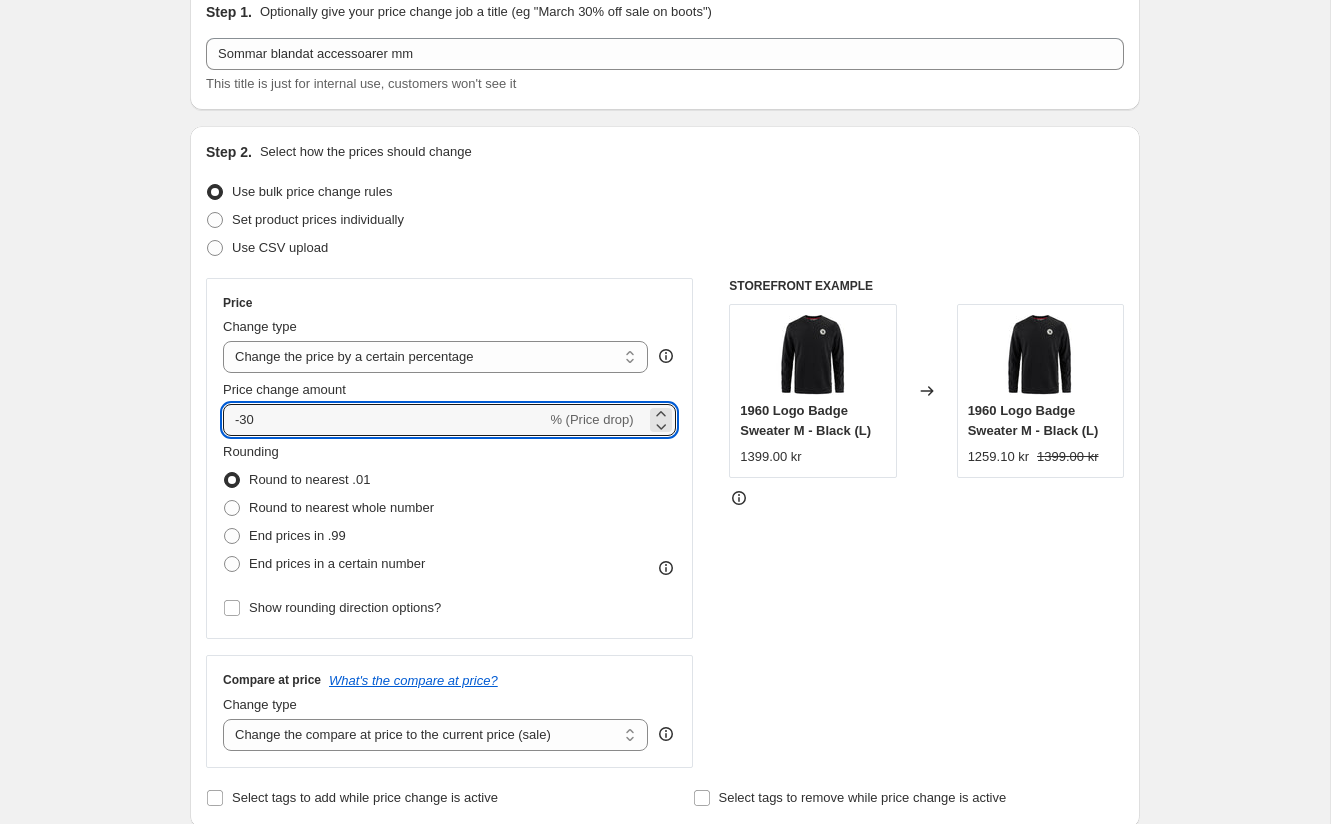 type on "-30" 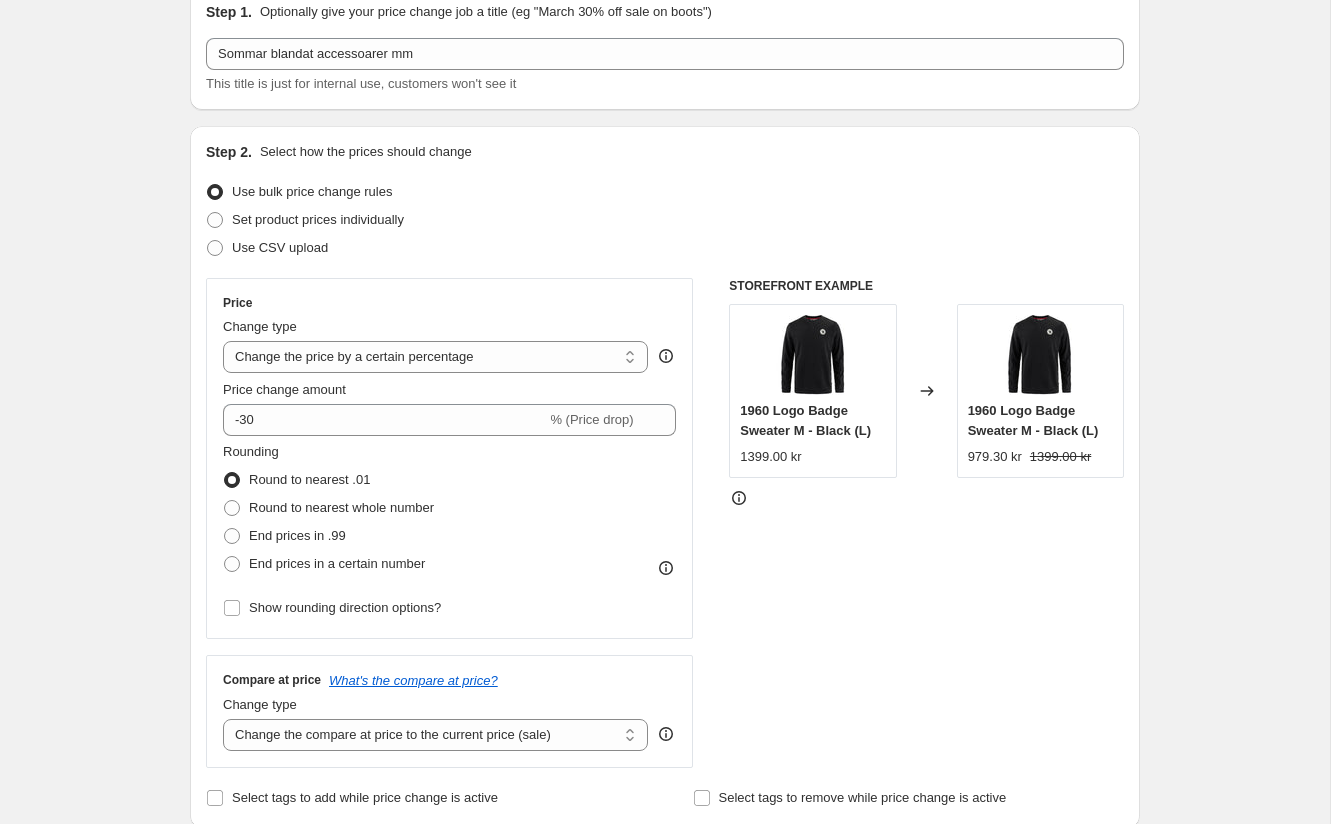 click on "Rounding Round to nearest .01 Round to nearest whole number End prices in .99 End prices in a certain number" at bounding box center (449, 510) 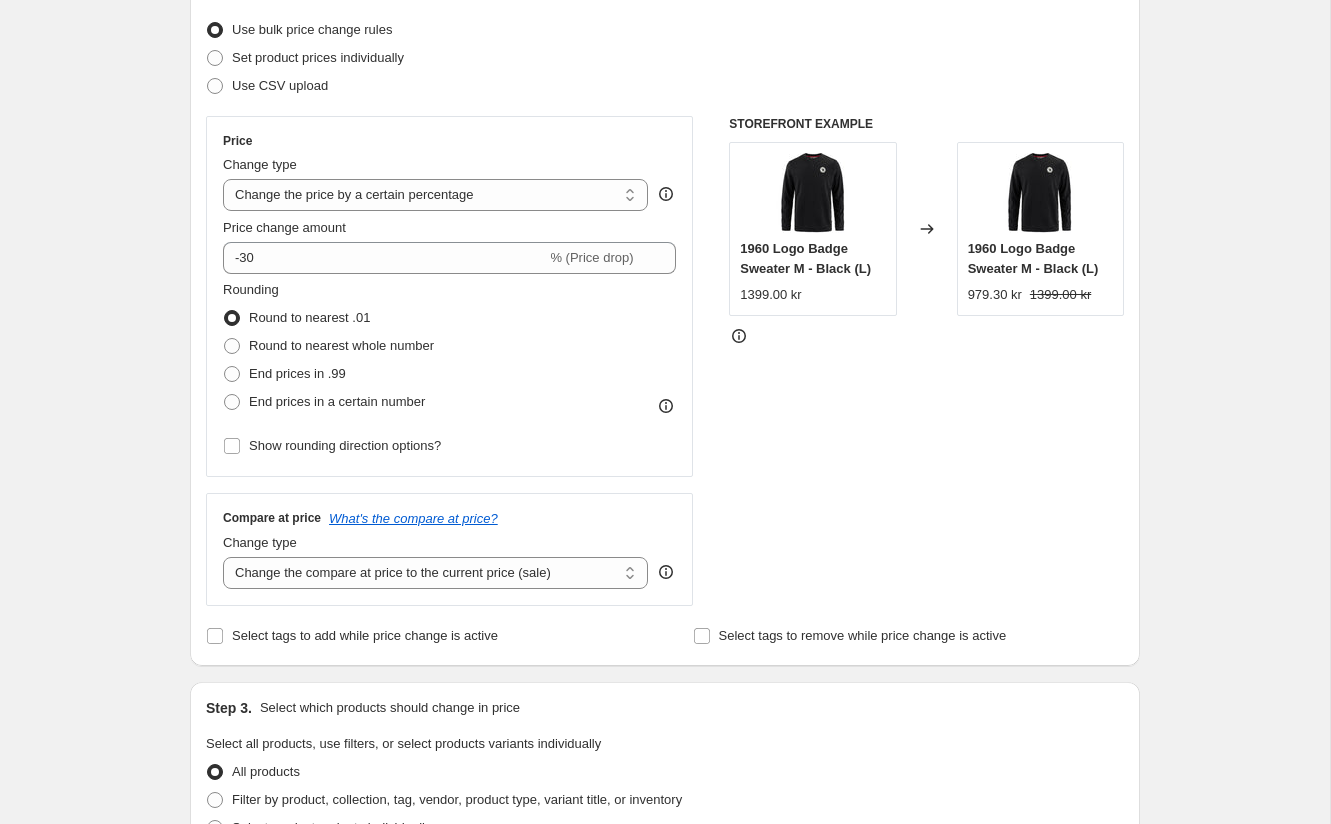 scroll, scrollTop: 259, scrollLeft: 0, axis: vertical 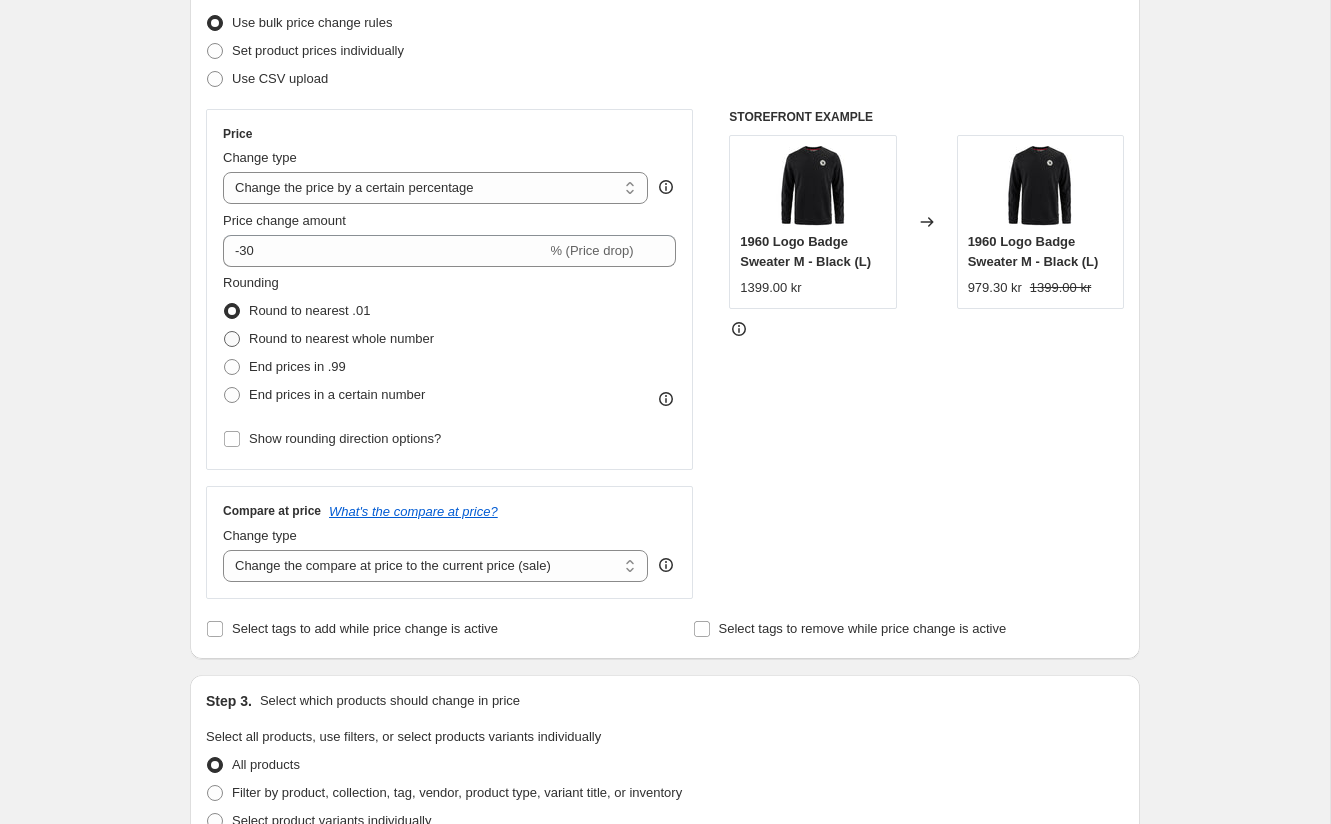 click on "Round to nearest whole number" at bounding box center [341, 338] 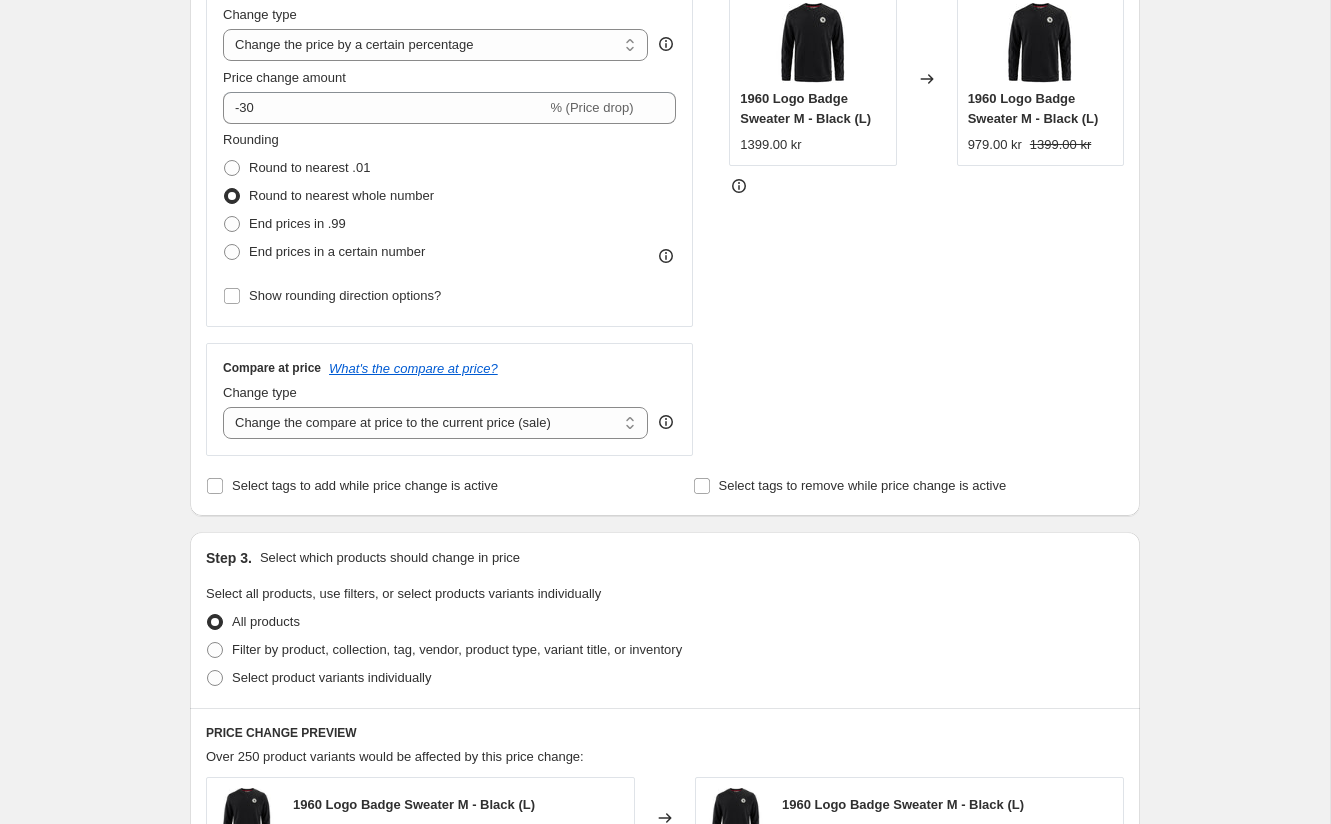scroll, scrollTop: 415, scrollLeft: 0, axis: vertical 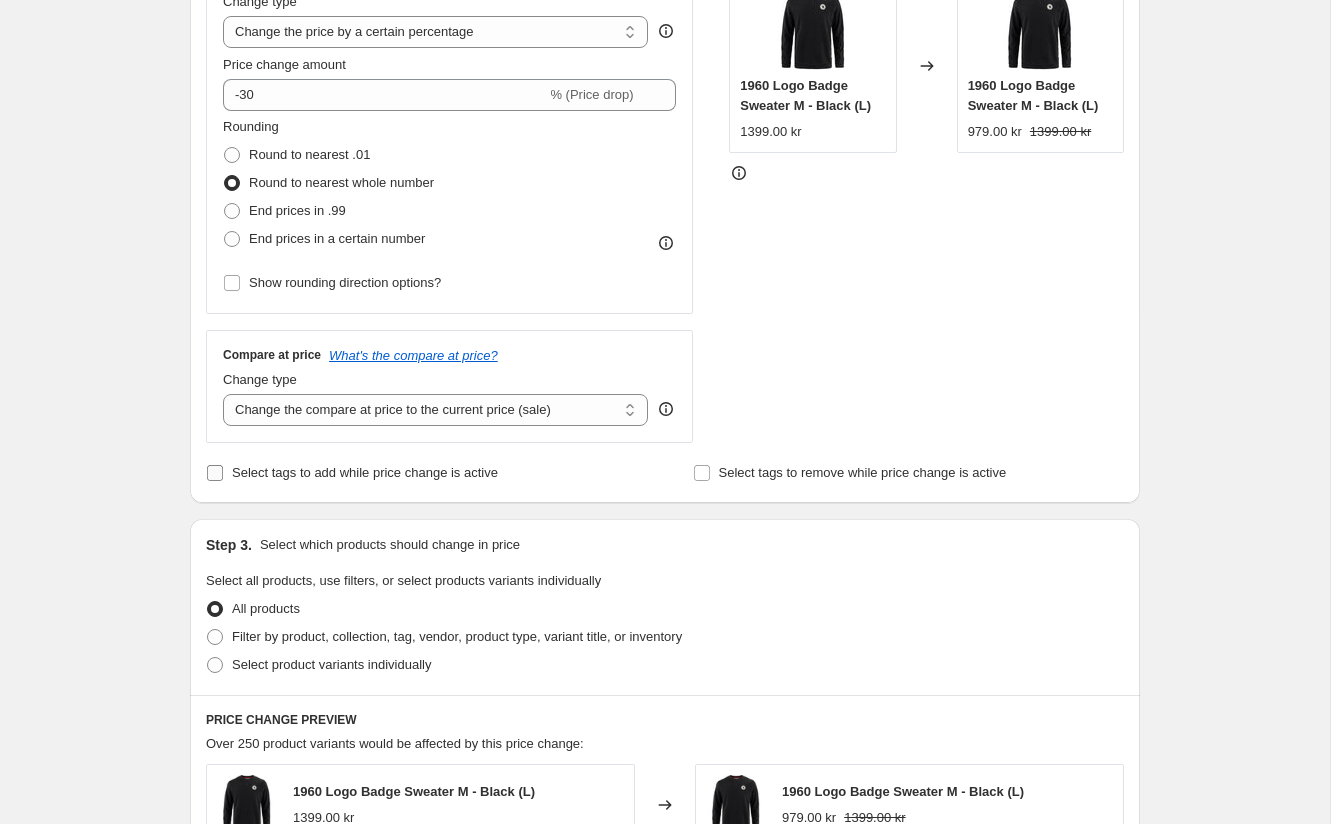 click on "Select tags to add while price change is active" at bounding box center [365, 472] 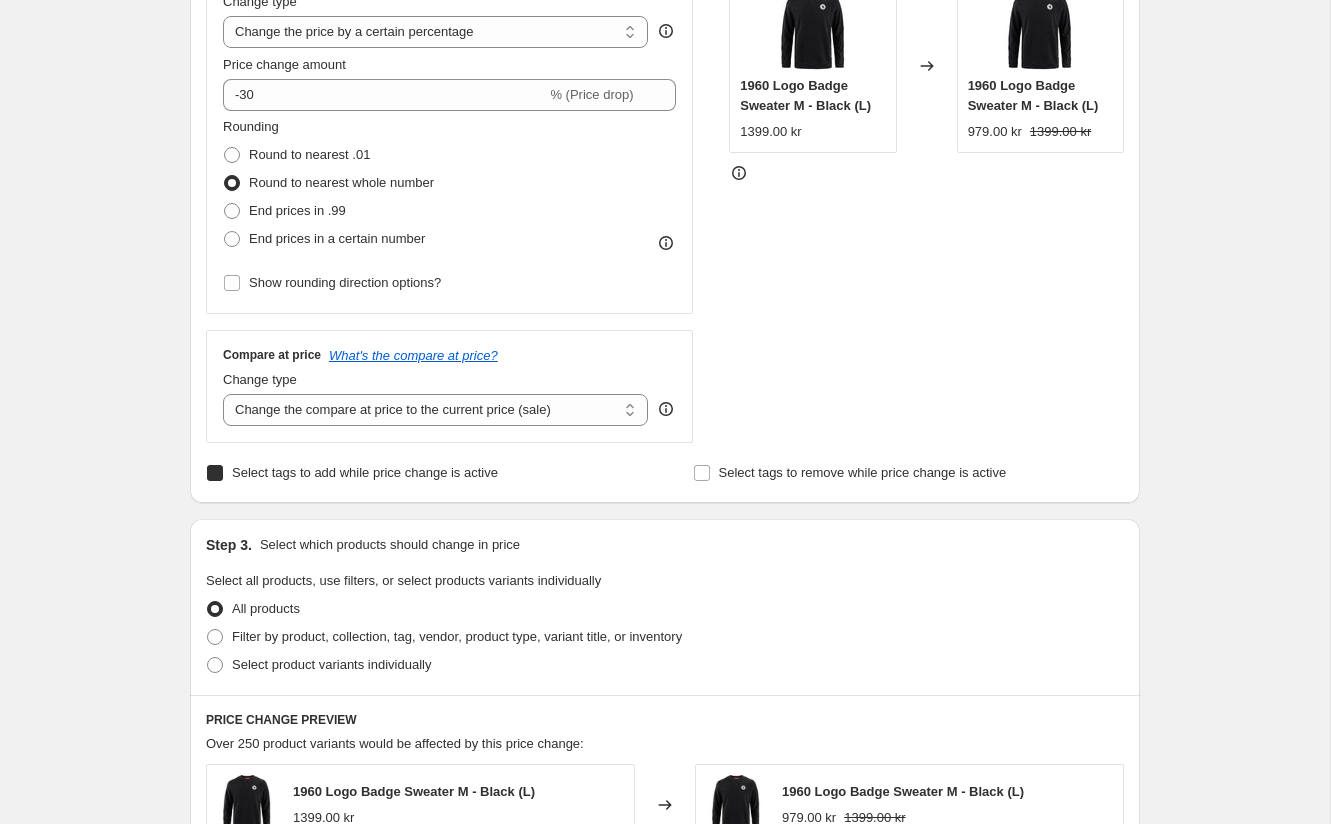 checkbox on "true" 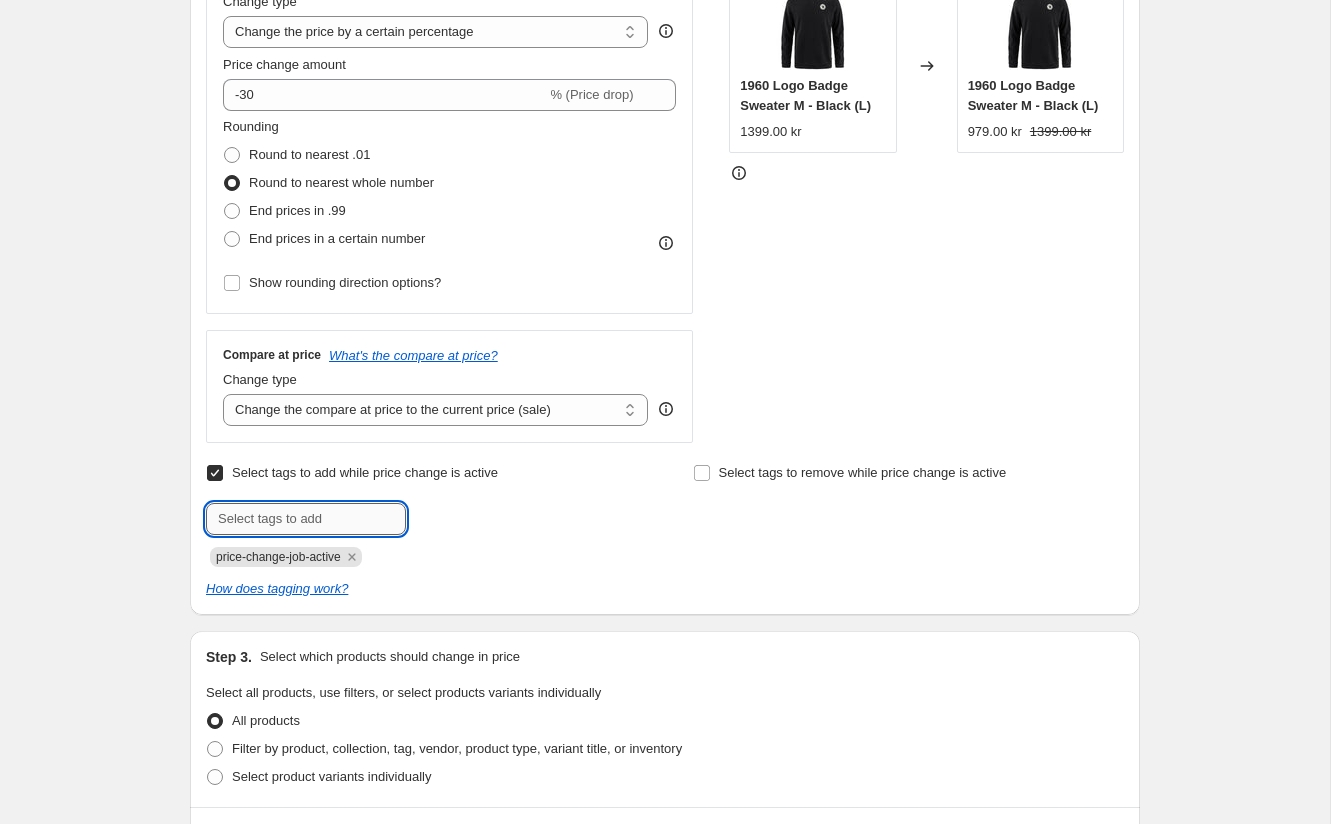 click at bounding box center [306, 519] 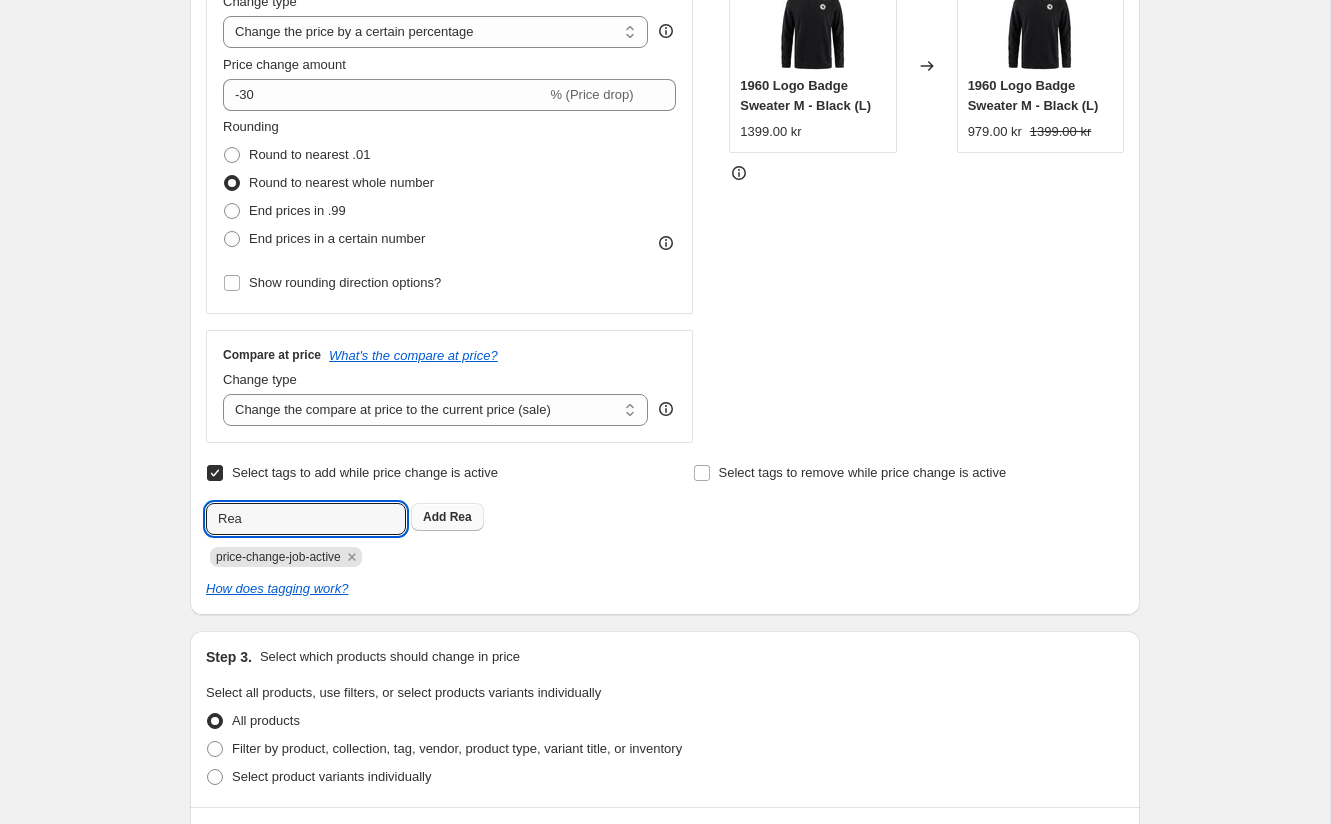 type on "Rea" 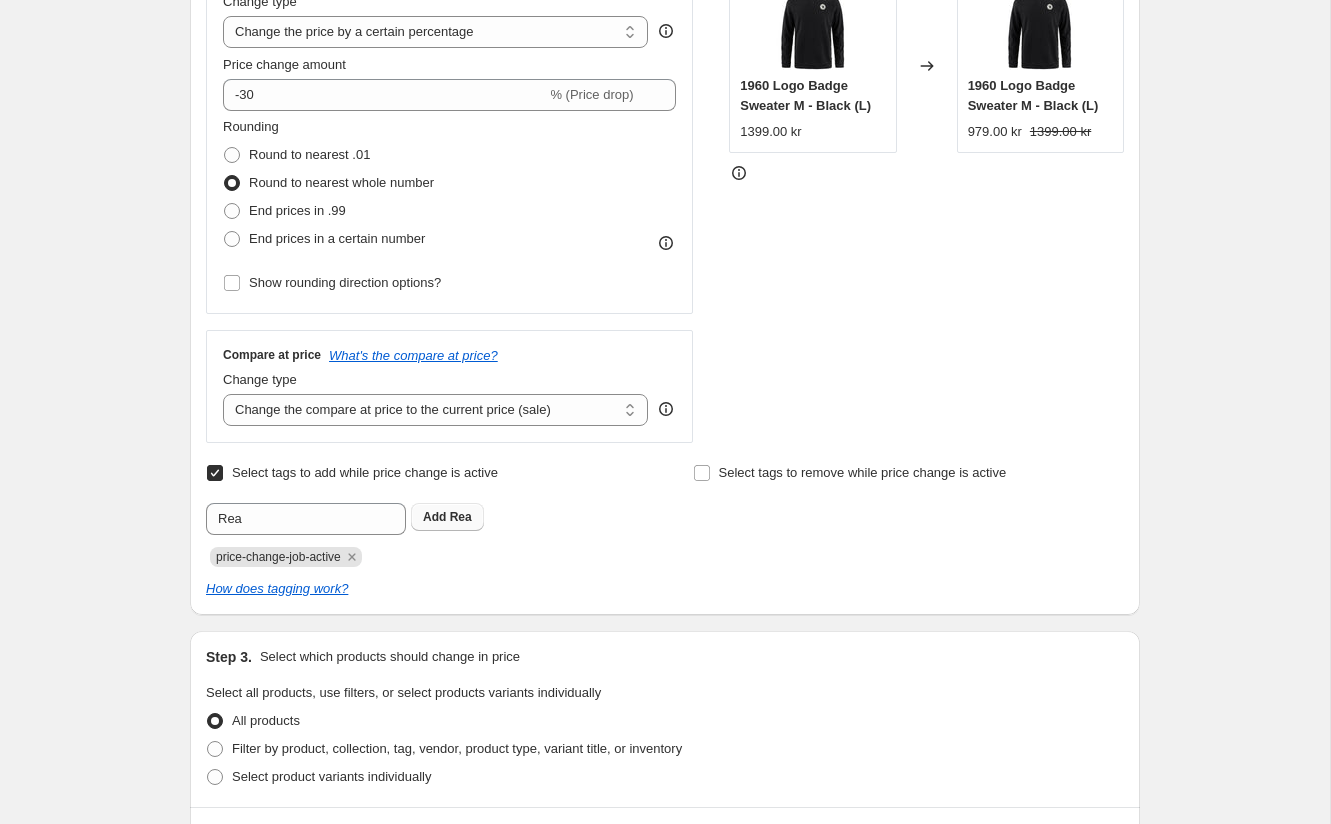 click on "Rea" at bounding box center [461, 517] 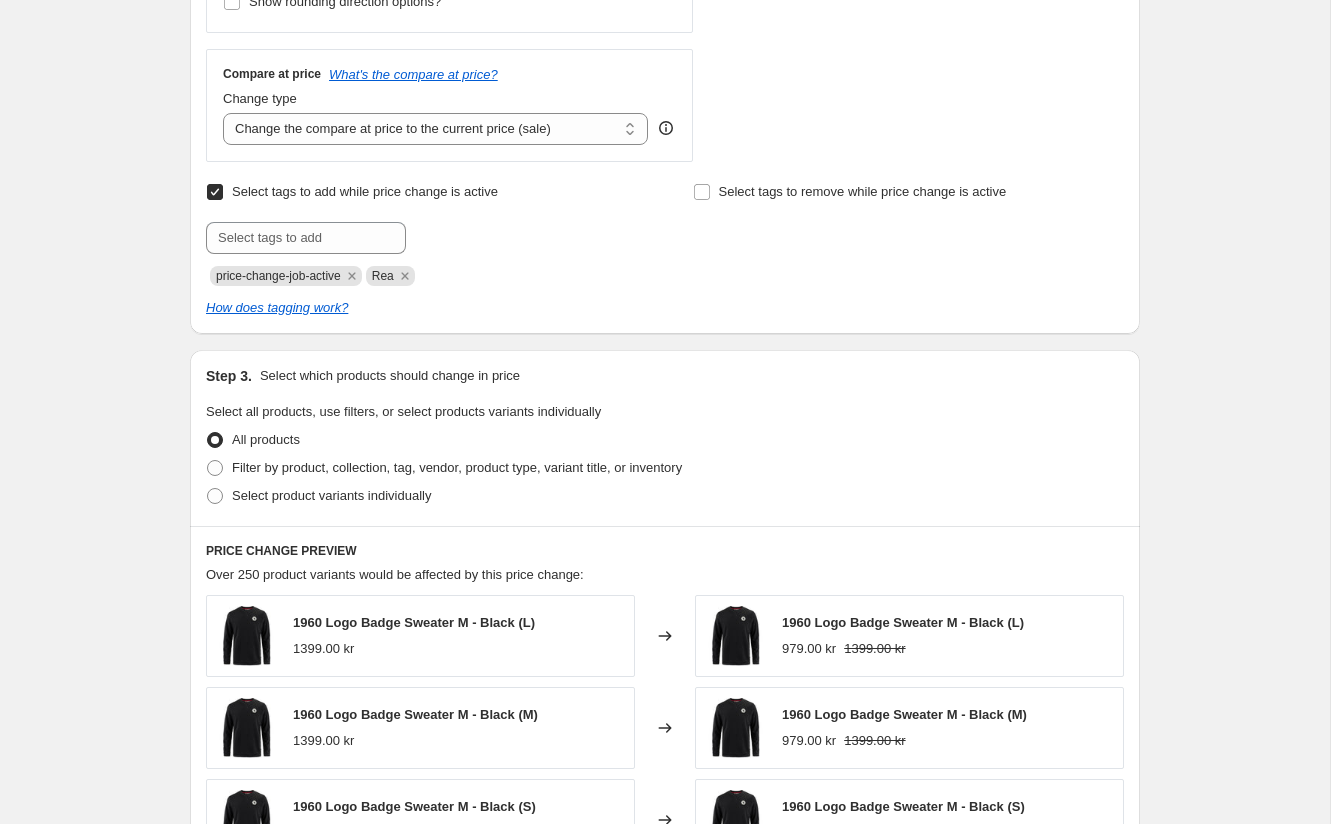 scroll, scrollTop: 826, scrollLeft: 0, axis: vertical 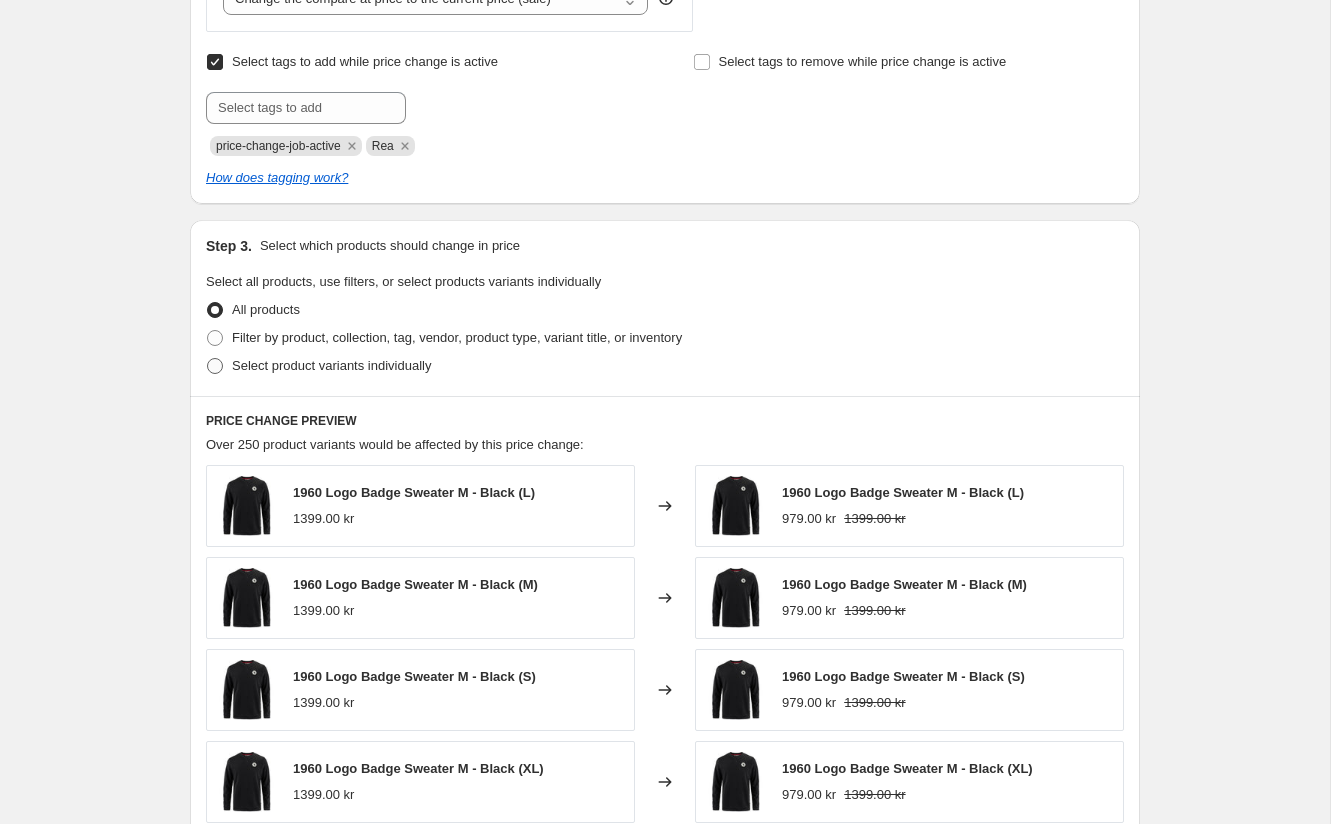click on "Select product variants individually" at bounding box center (331, 365) 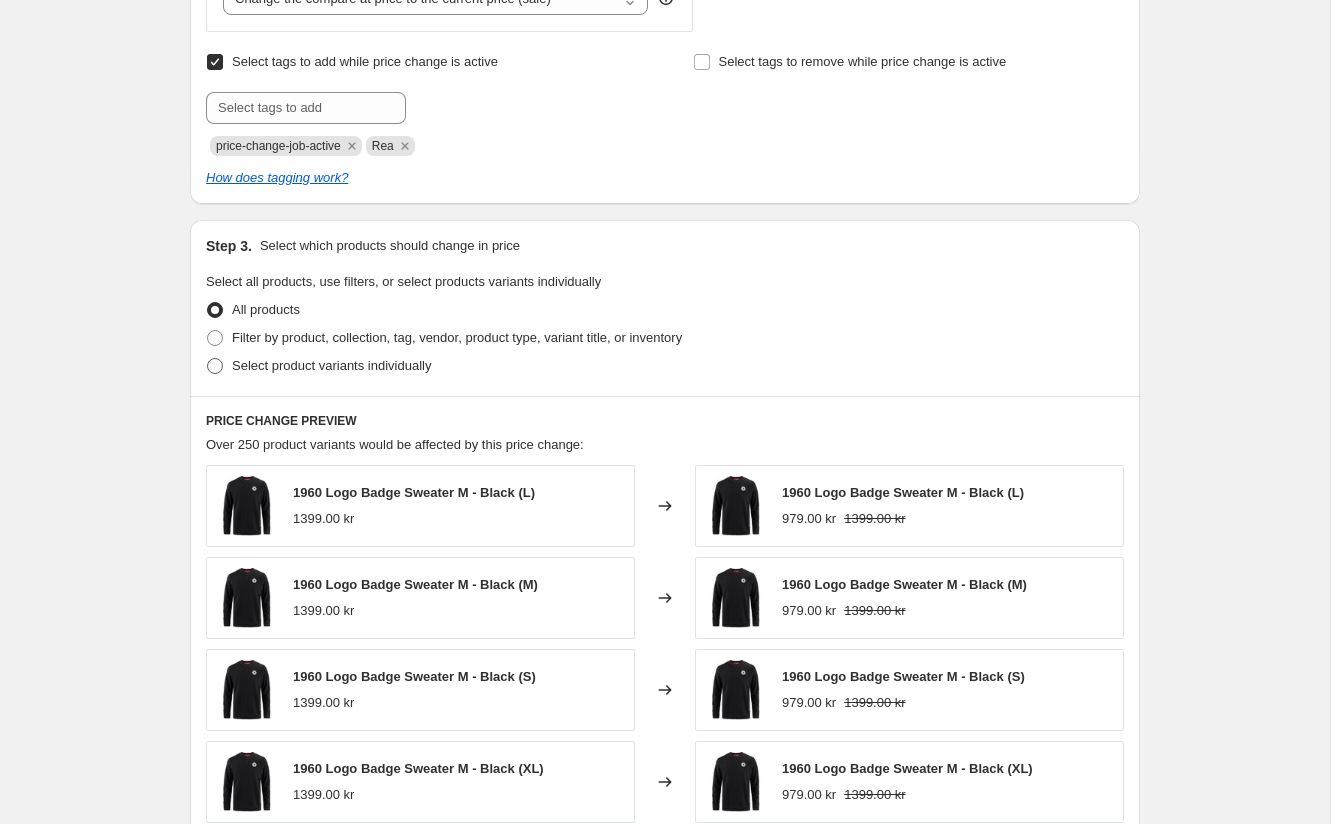radio on "true" 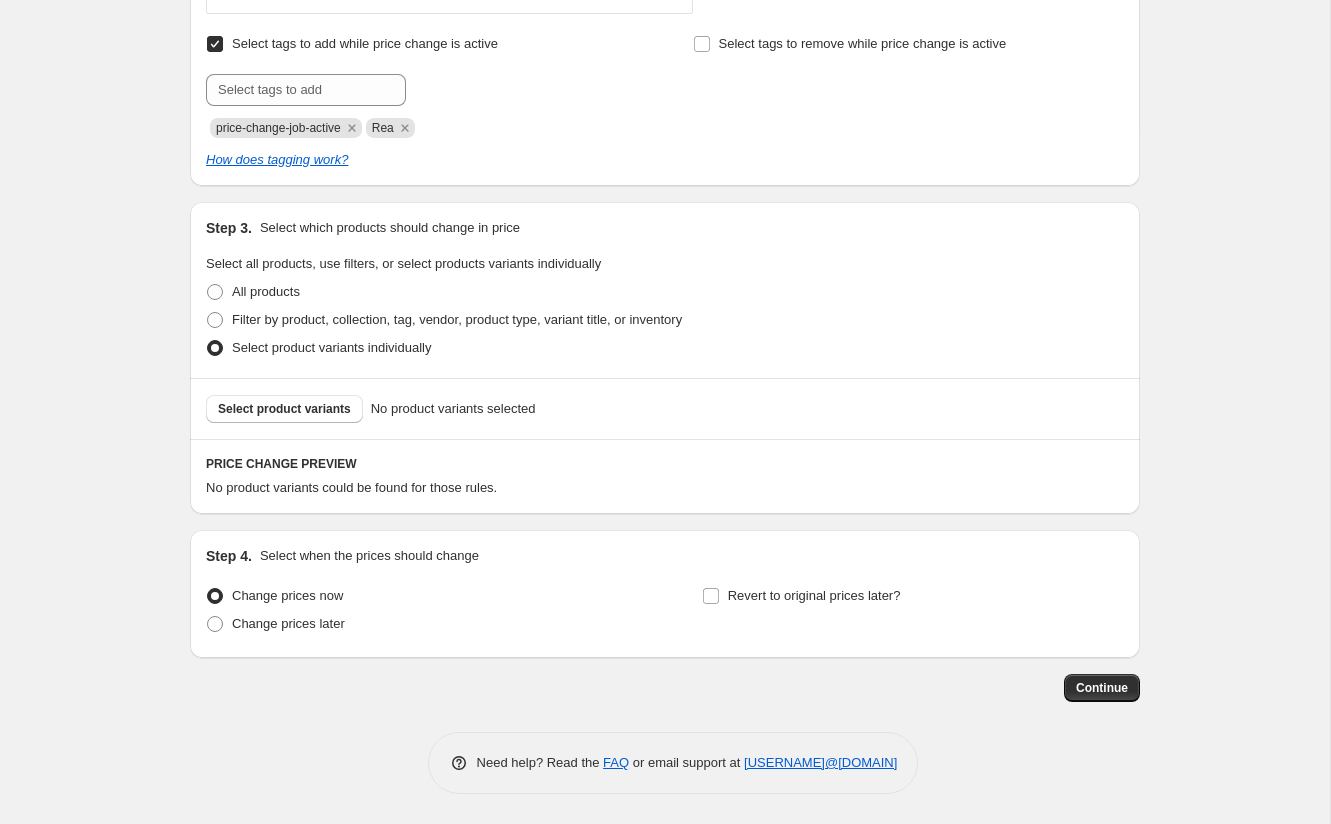 scroll, scrollTop: 844, scrollLeft: 0, axis: vertical 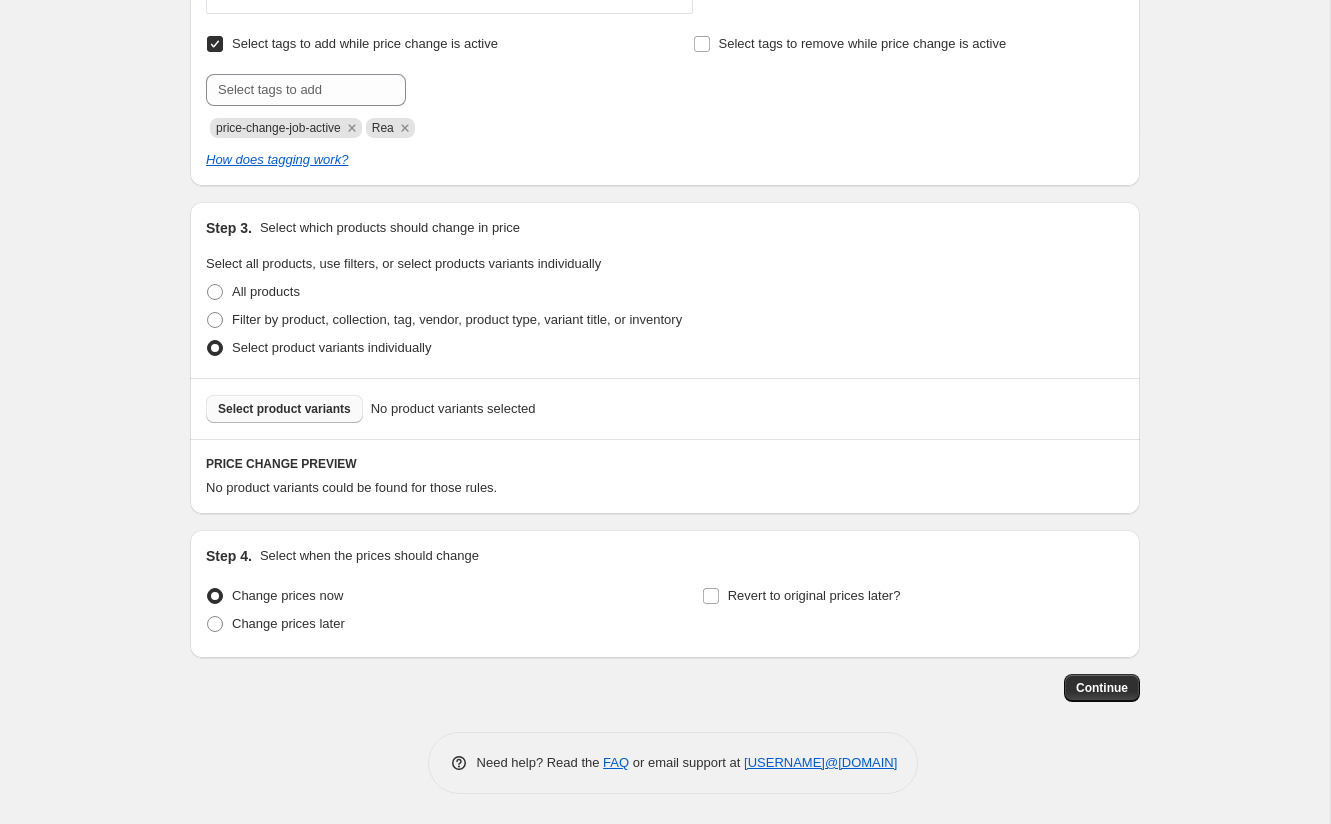 click on "Select product variants" at bounding box center (284, 409) 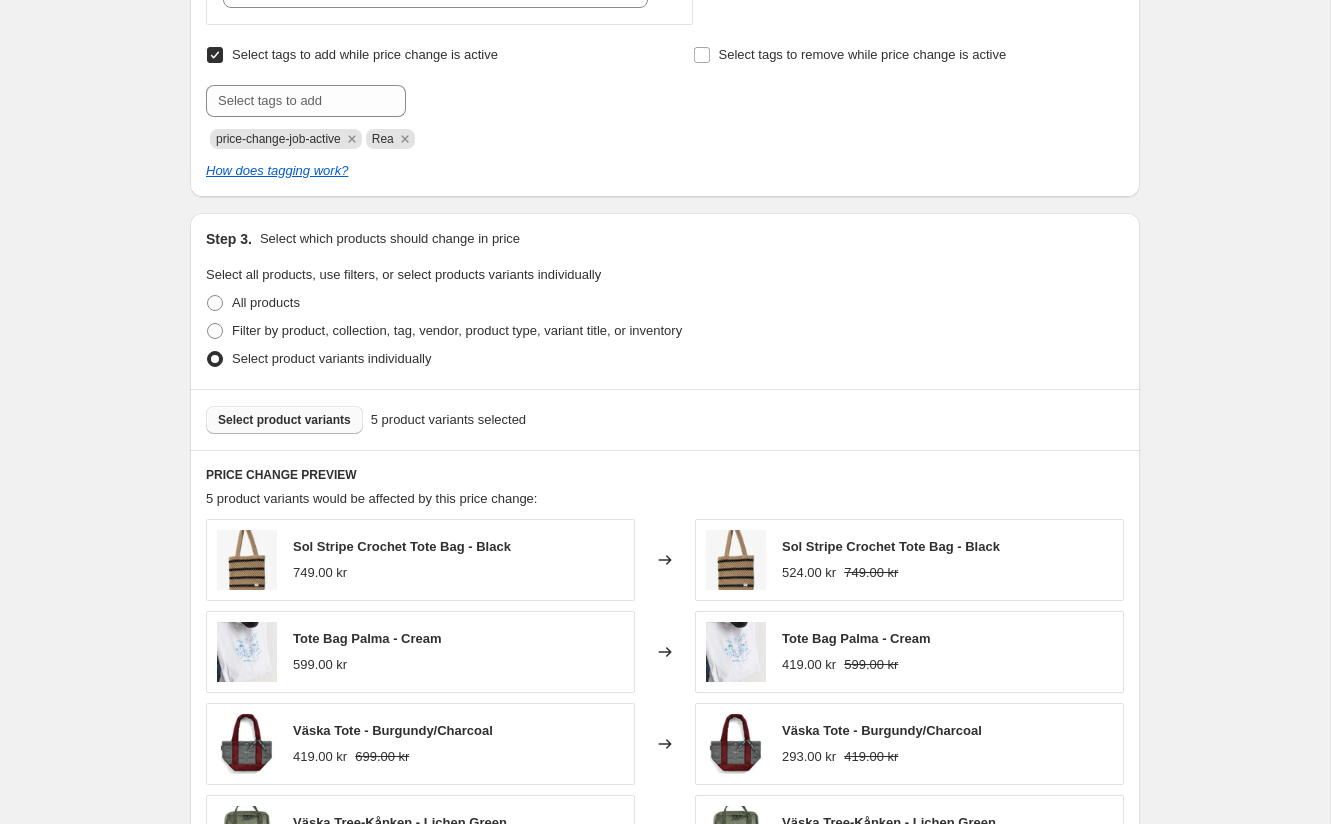 scroll, scrollTop: 914, scrollLeft: 0, axis: vertical 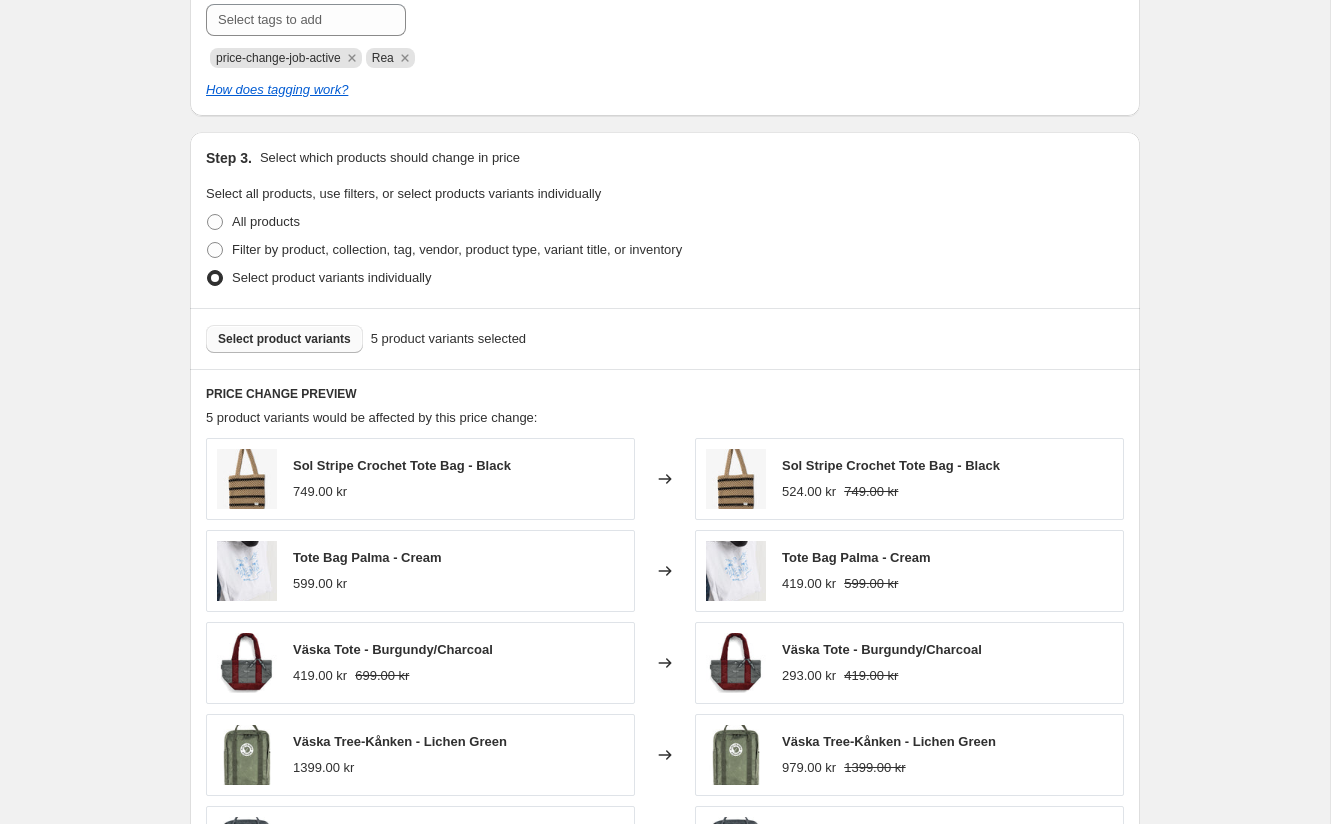 click on "Select product variants" at bounding box center [284, 339] 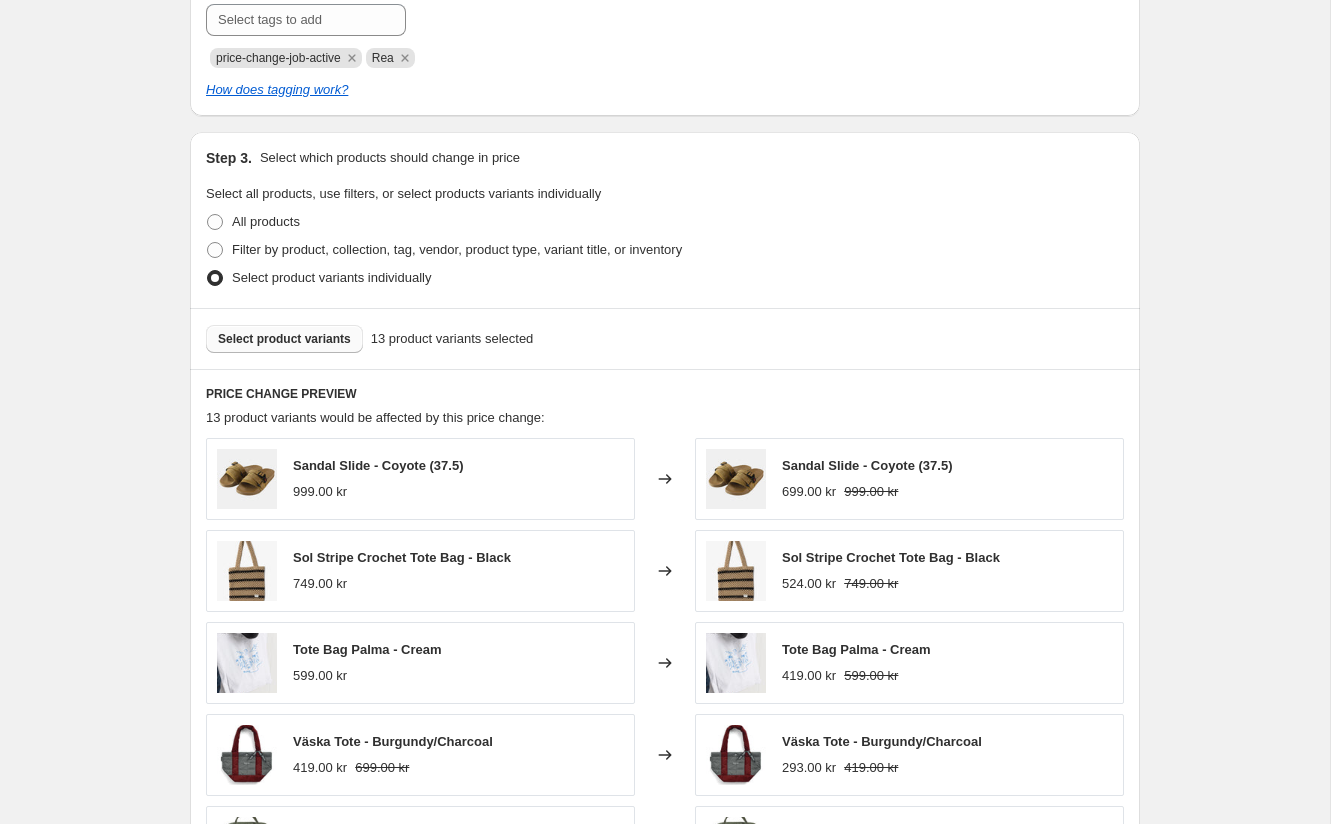 click on "Select product variants" at bounding box center [284, 339] 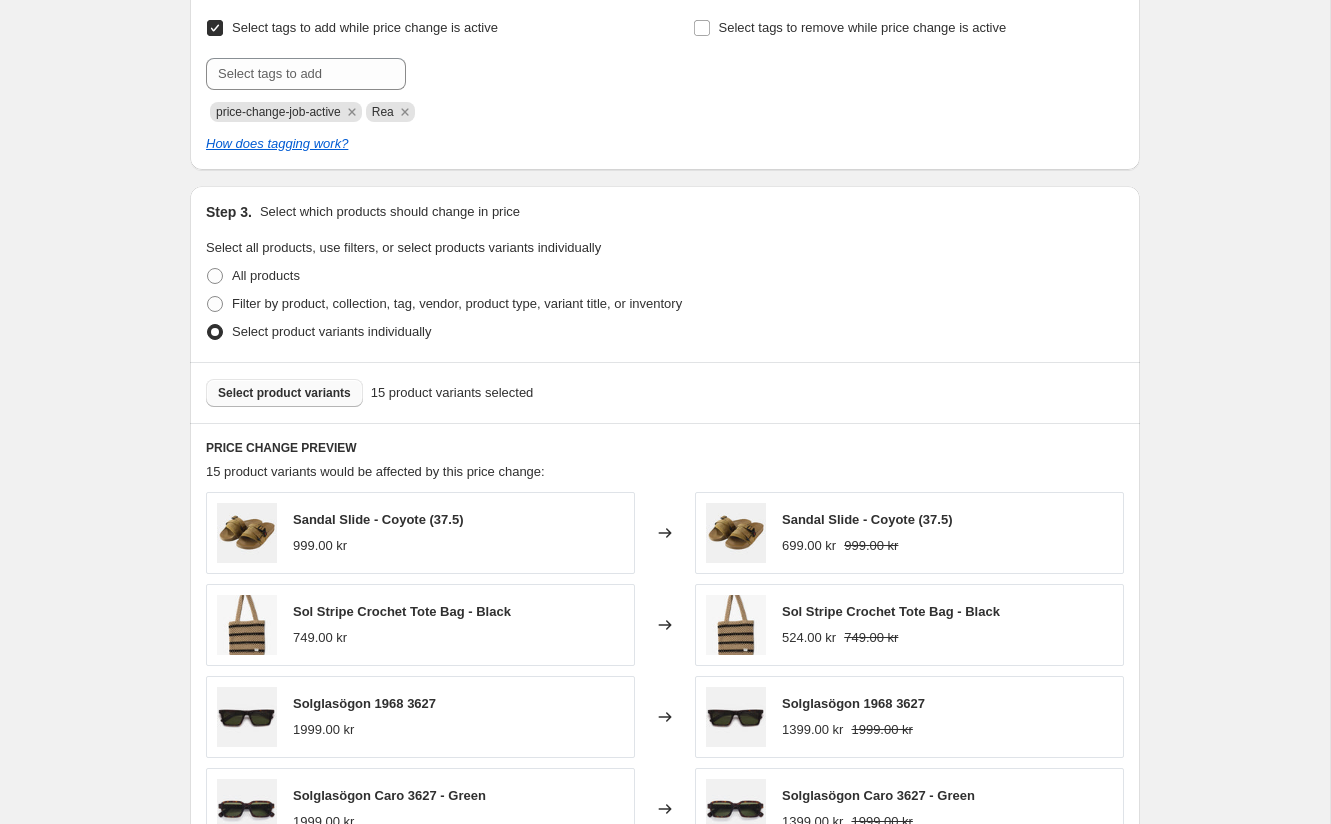 scroll, scrollTop: 745, scrollLeft: 0, axis: vertical 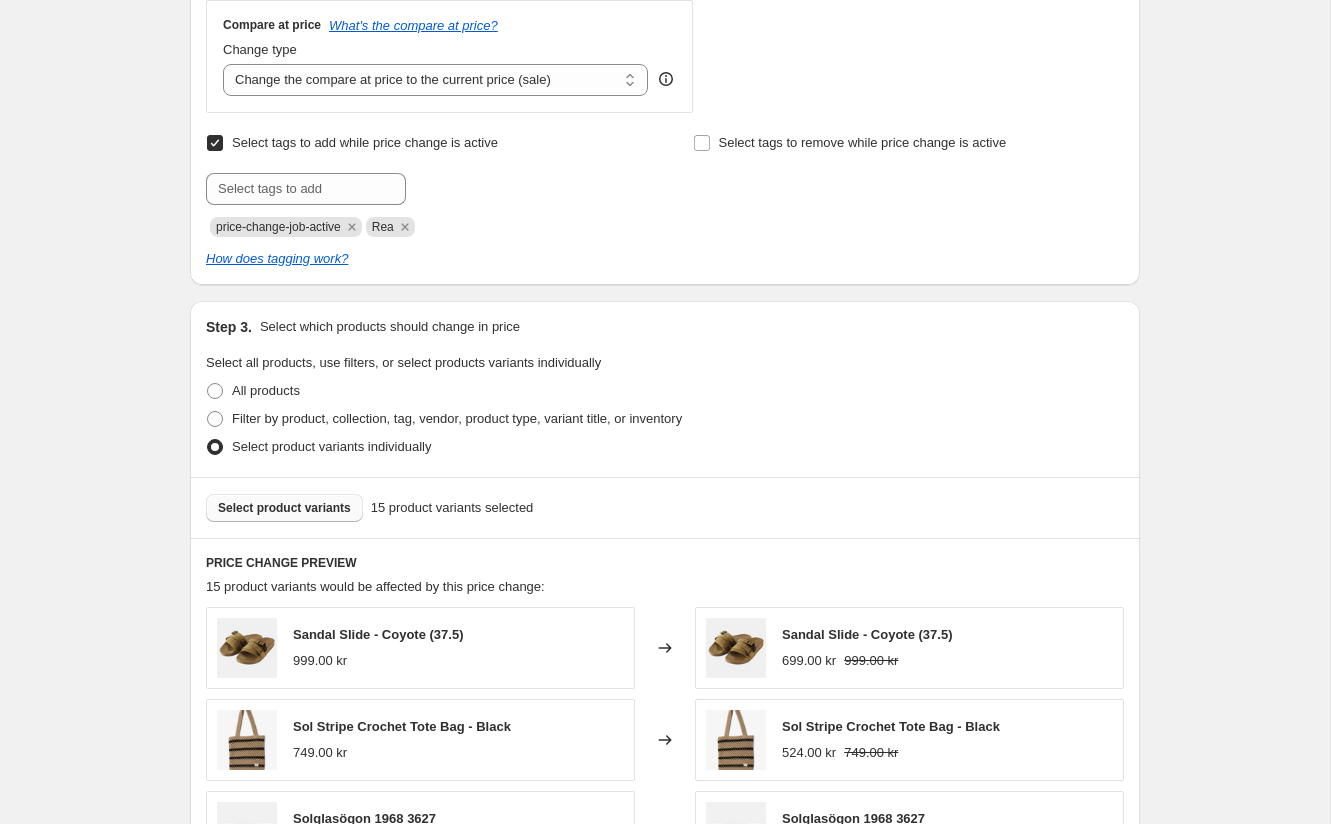 click on "Select product variants" at bounding box center (284, 508) 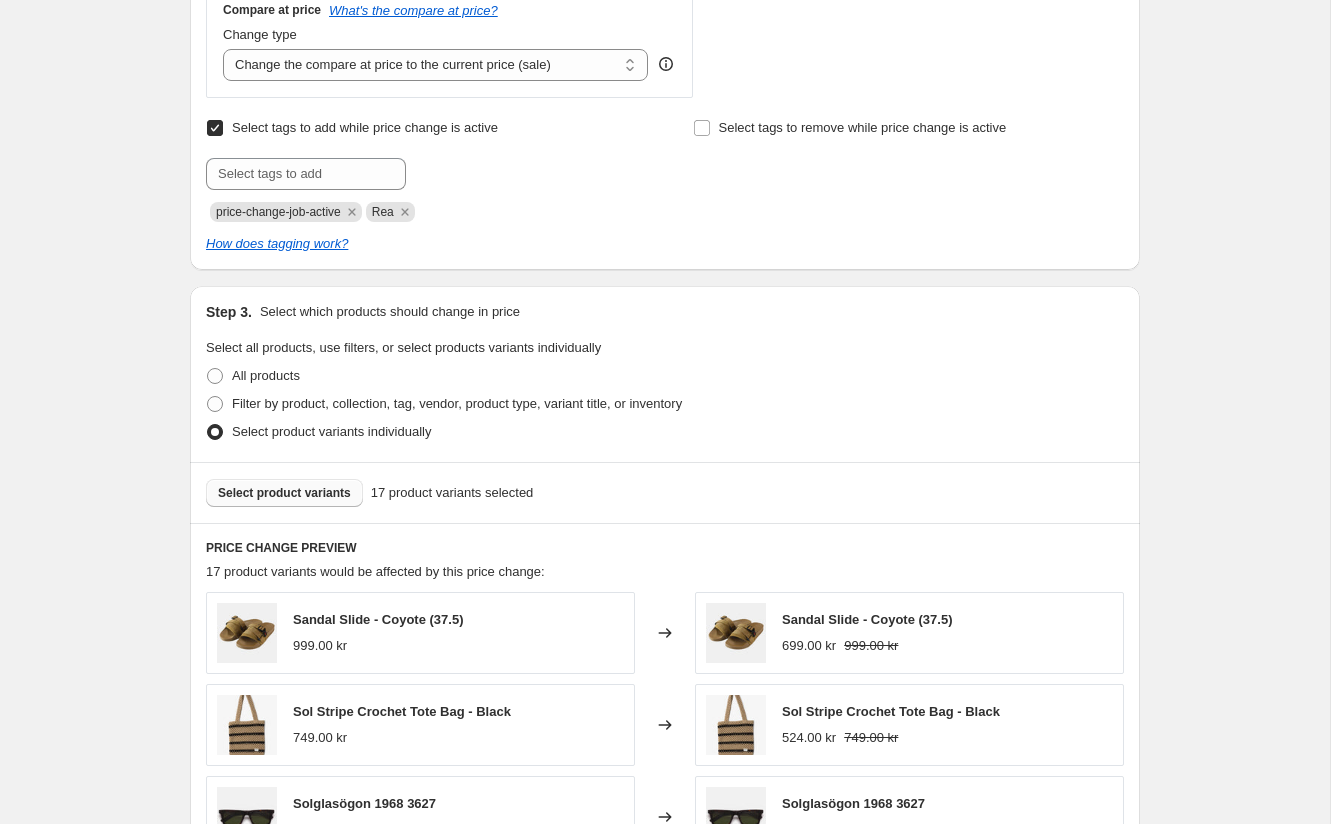 scroll, scrollTop: 988, scrollLeft: 0, axis: vertical 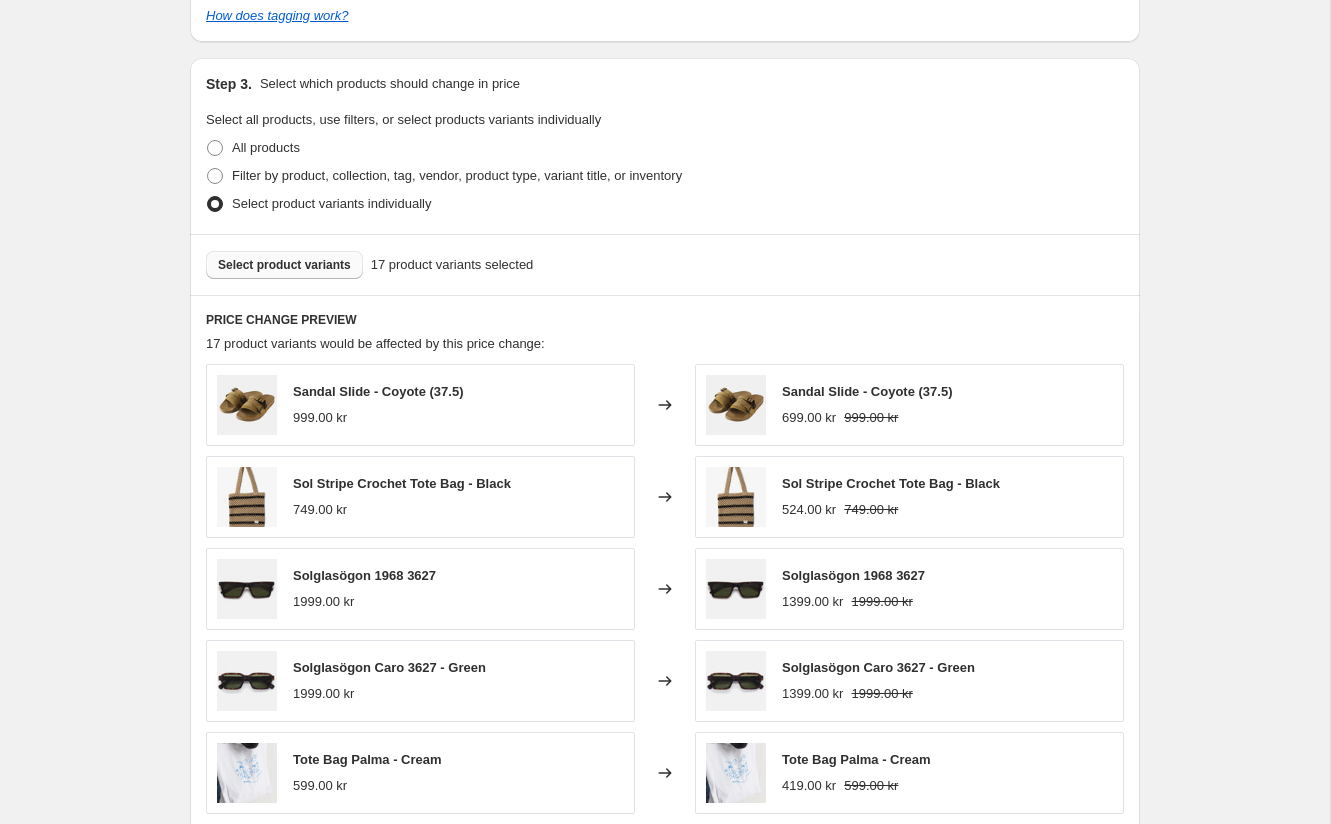 click on "Select product variants" at bounding box center [284, 265] 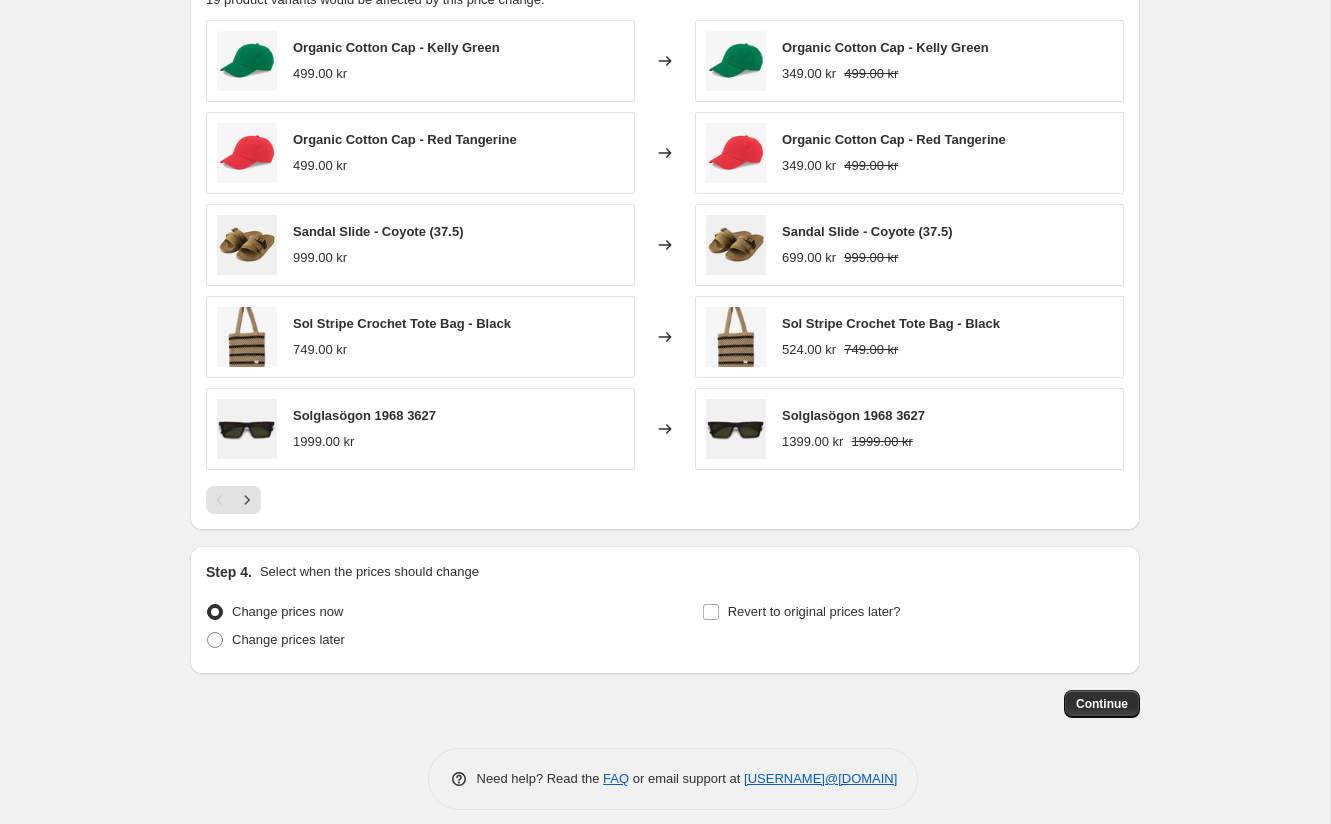 scroll, scrollTop: 1348, scrollLeft: 0, axis: vertical 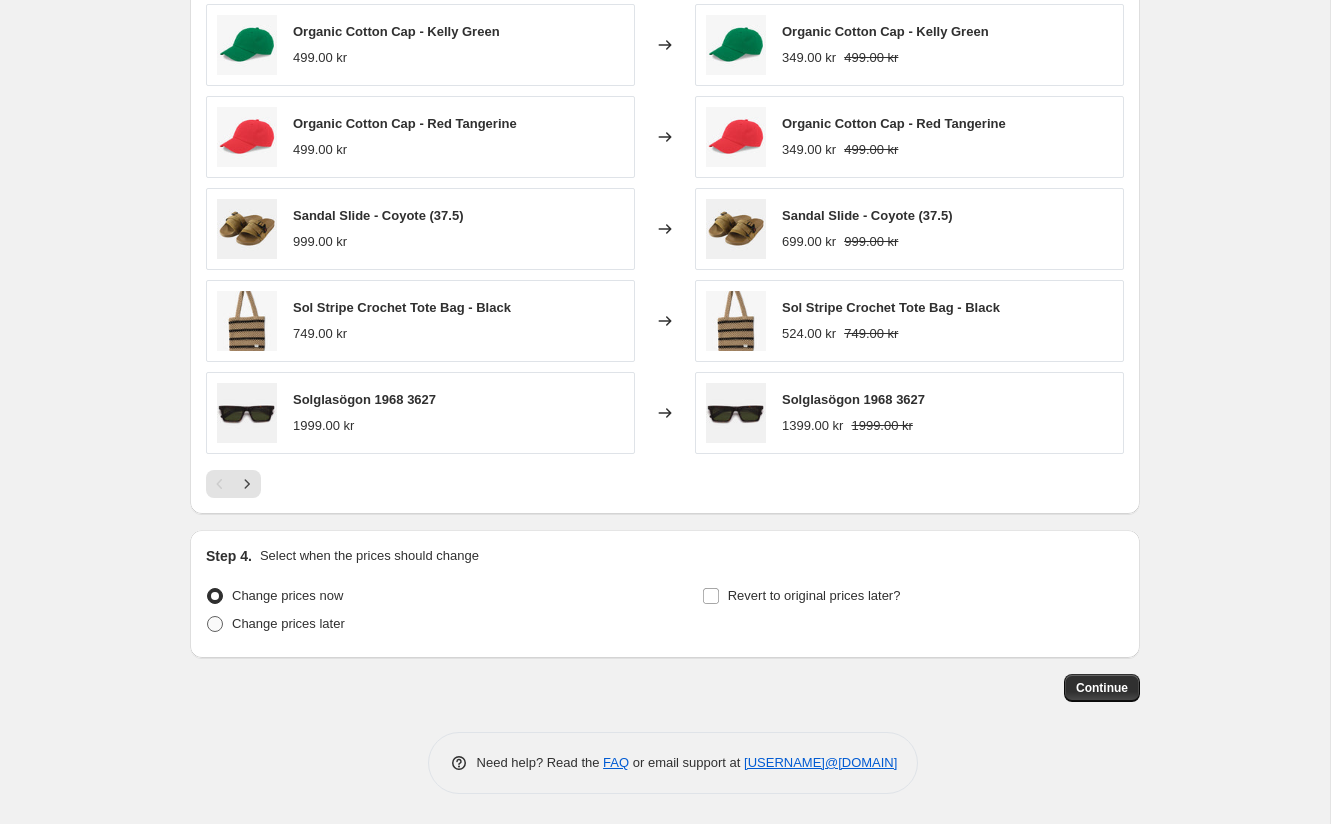 click on "Change prices later" at bounding box center (288, 623) 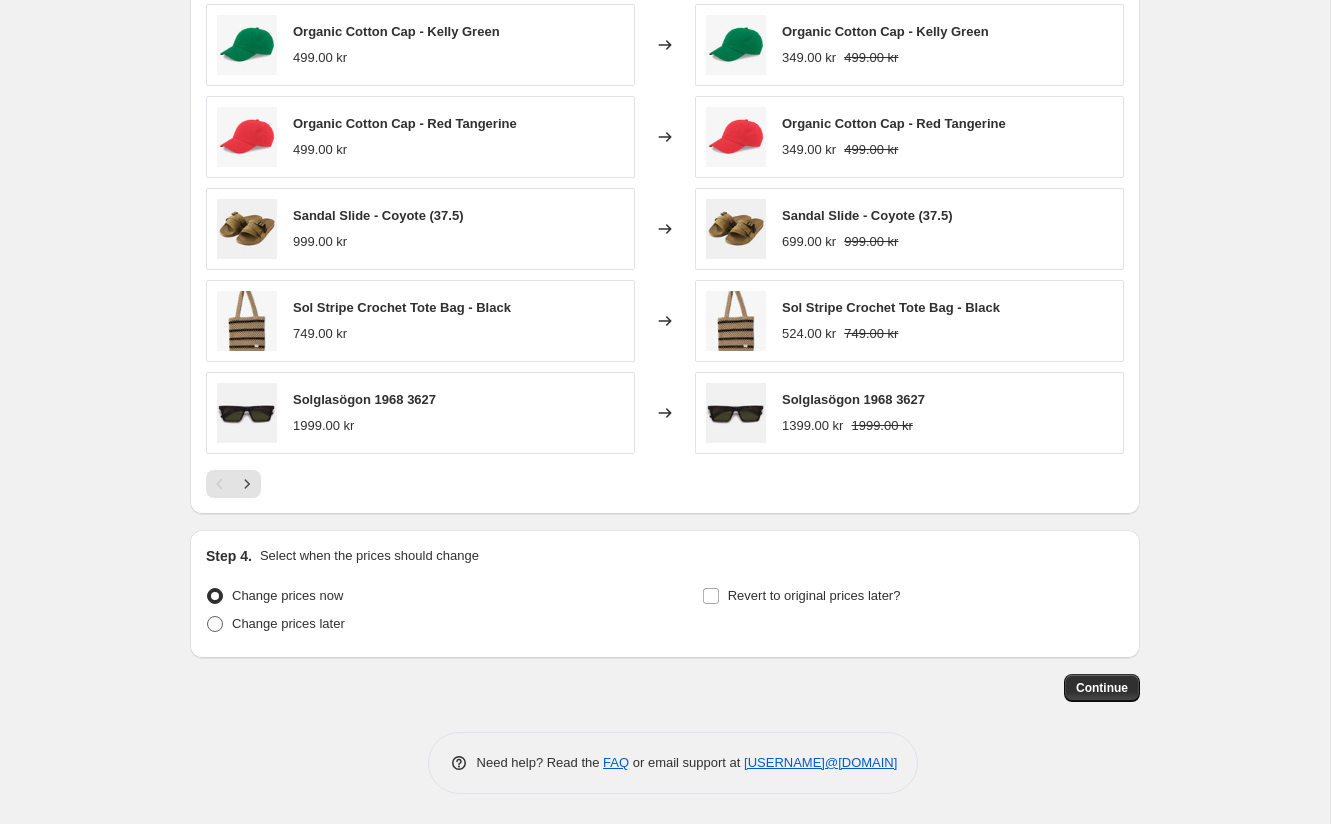 radio on "true" 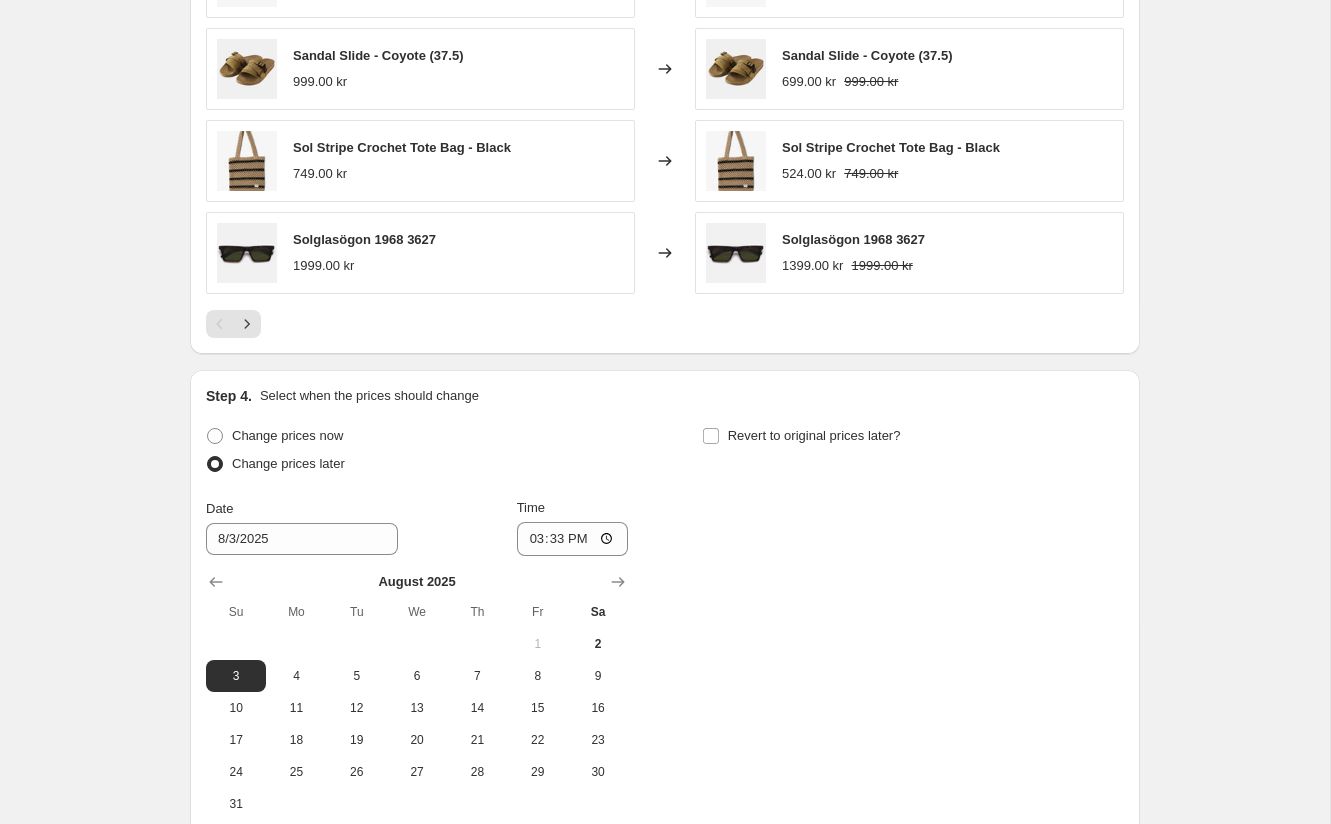 scroll, scrollTop: 1575, scrollLeft: 0, axis: vertical 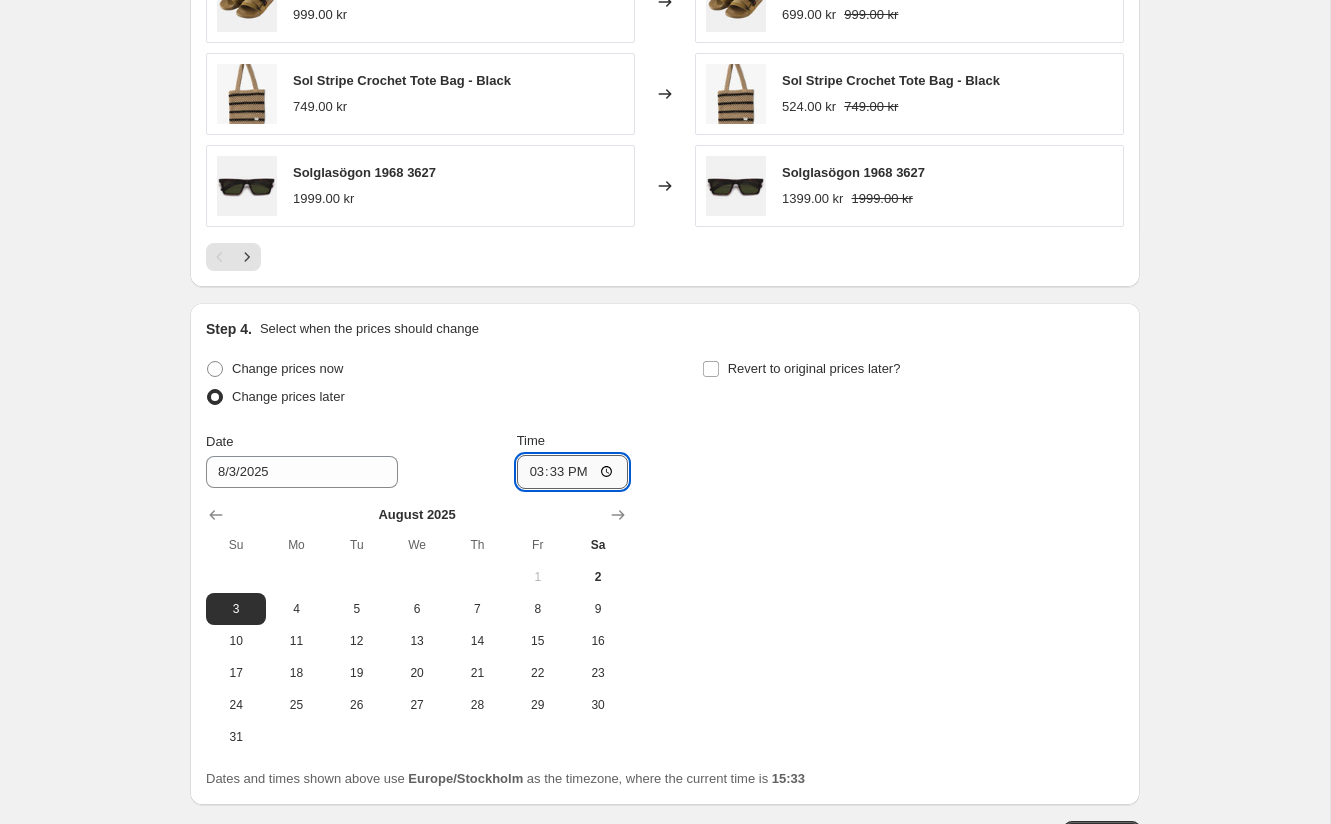 click on "15:33" at bounding box center (573, 472) 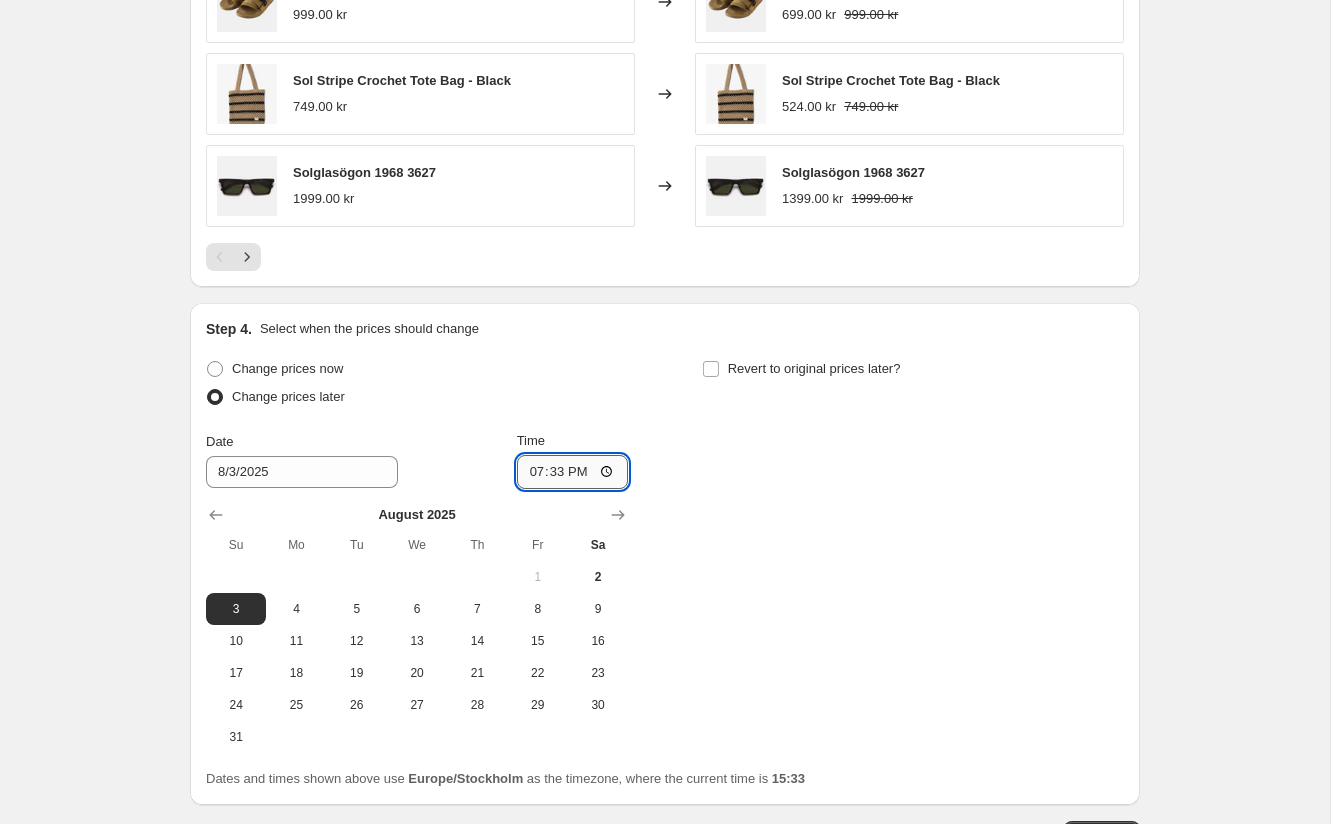 type on "19:00" 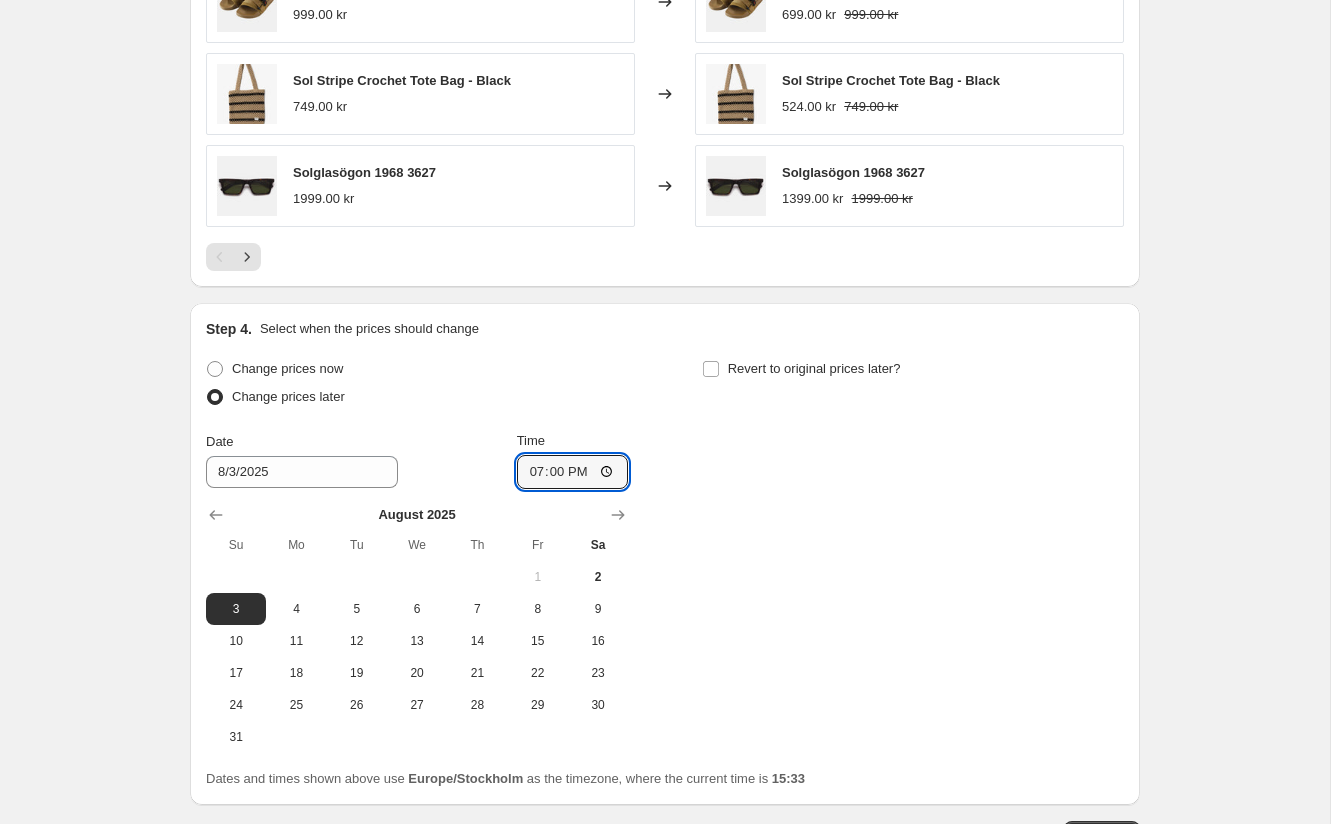 click on "Change prices now Change prices later Date [DATE] Time [TIME] August   2025 Su Mo Tu We Th Fr Sa 1 2 3 4 5 6 7 8 9 10 11 12 13 14 15 16 17 18 19 20 21 22 23 24 25 26 27 28 29 30 31 Revert to original prices later?" at bounding box center (665, 554) 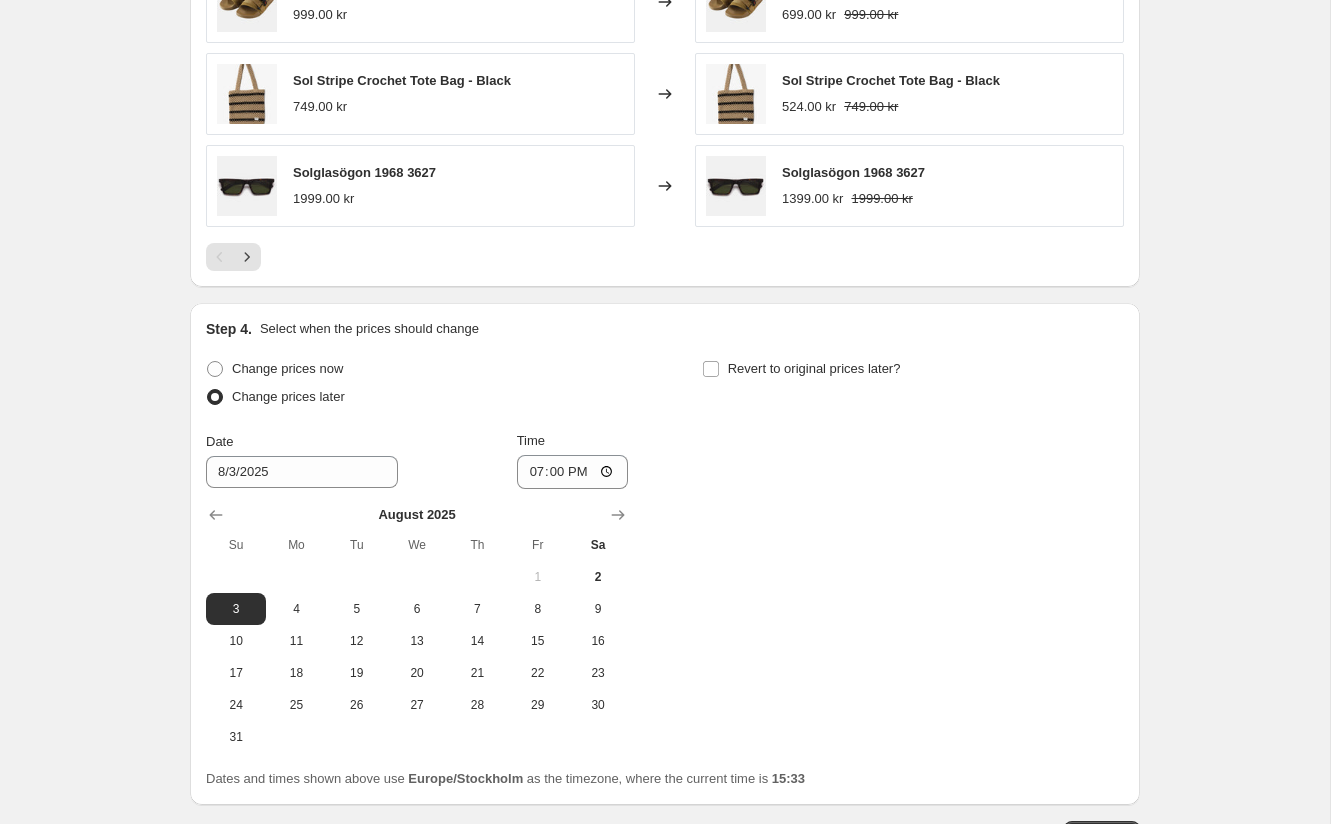 scroll, scrollTop: 1722, scrollLeft: 0, axis: vertical 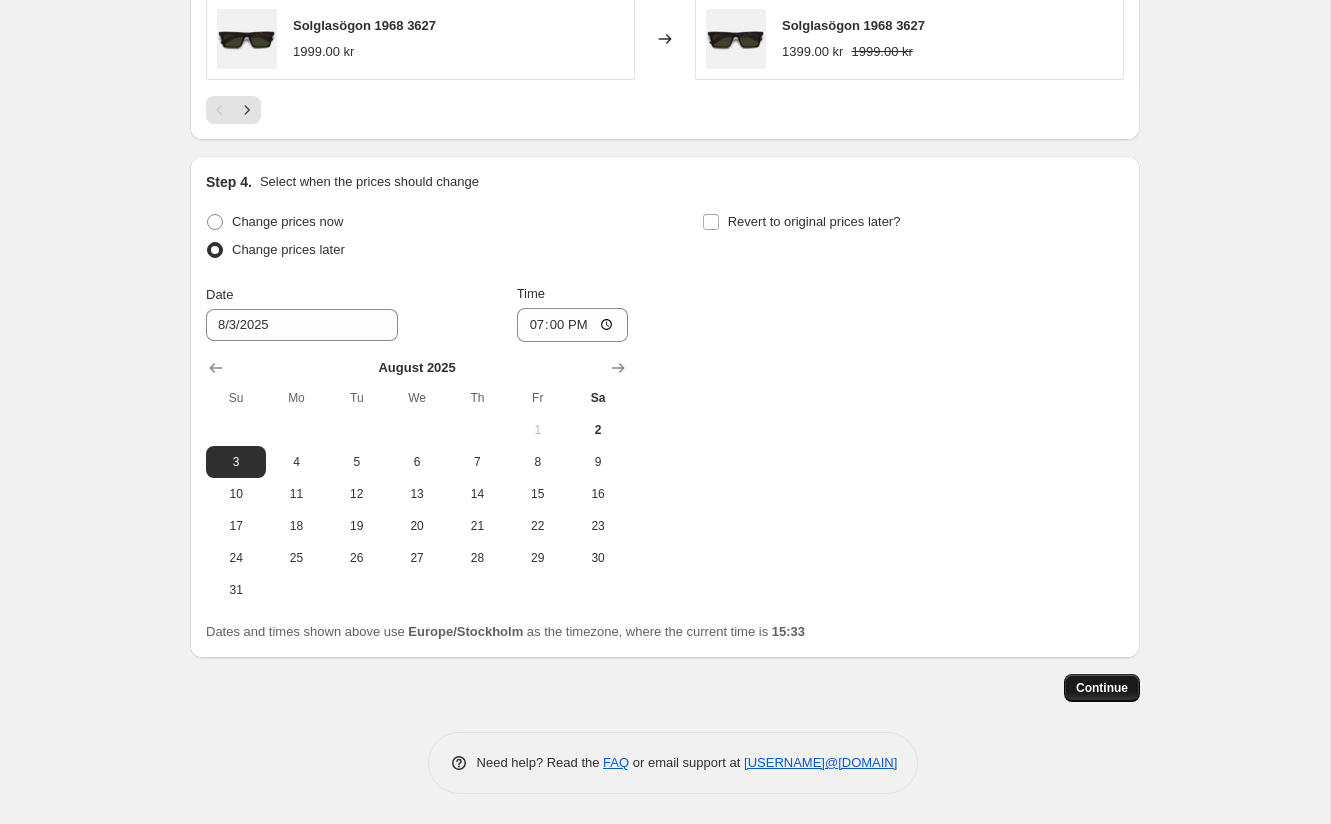 click on "Continue" at bounding box center (1102, 688) 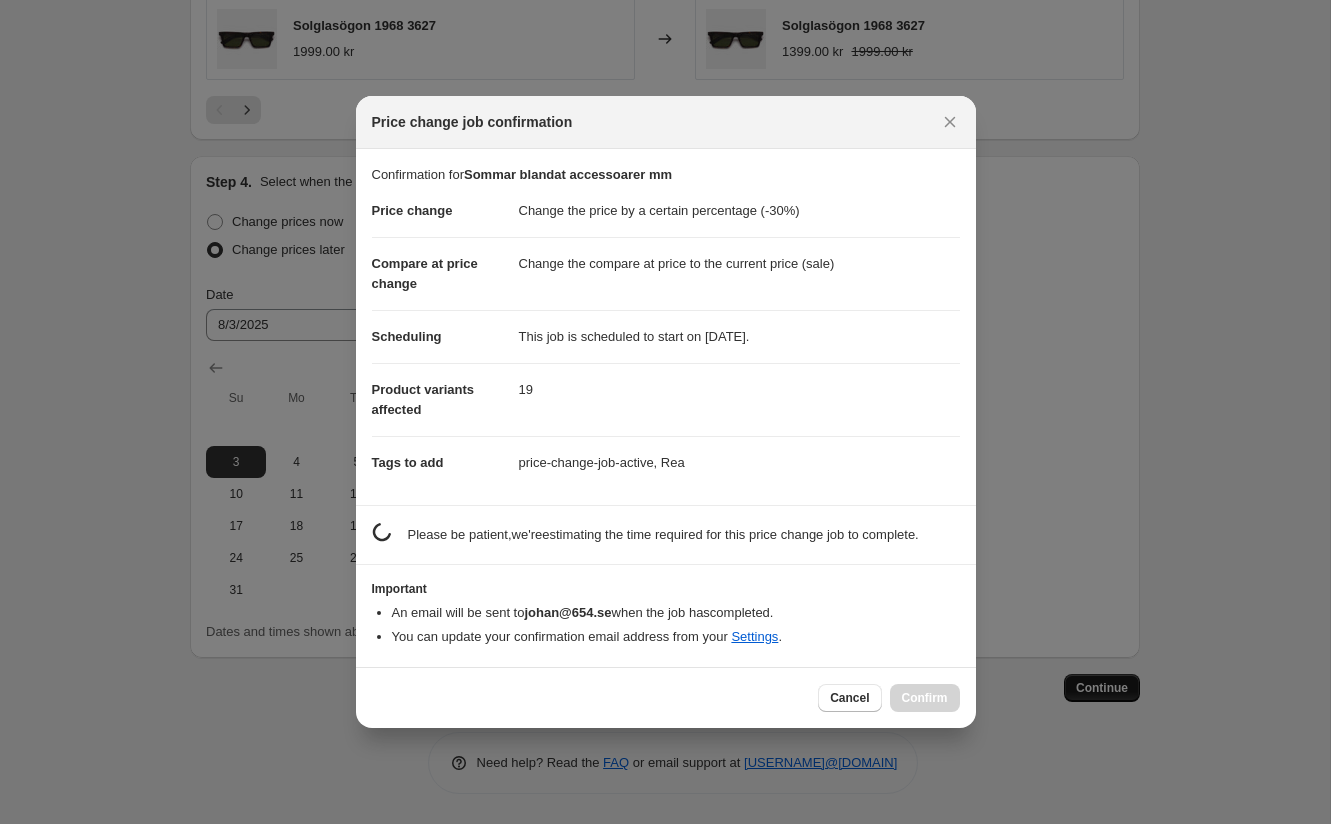 scroll, scrollTop: 0, scrollLeft: 0, axis: both 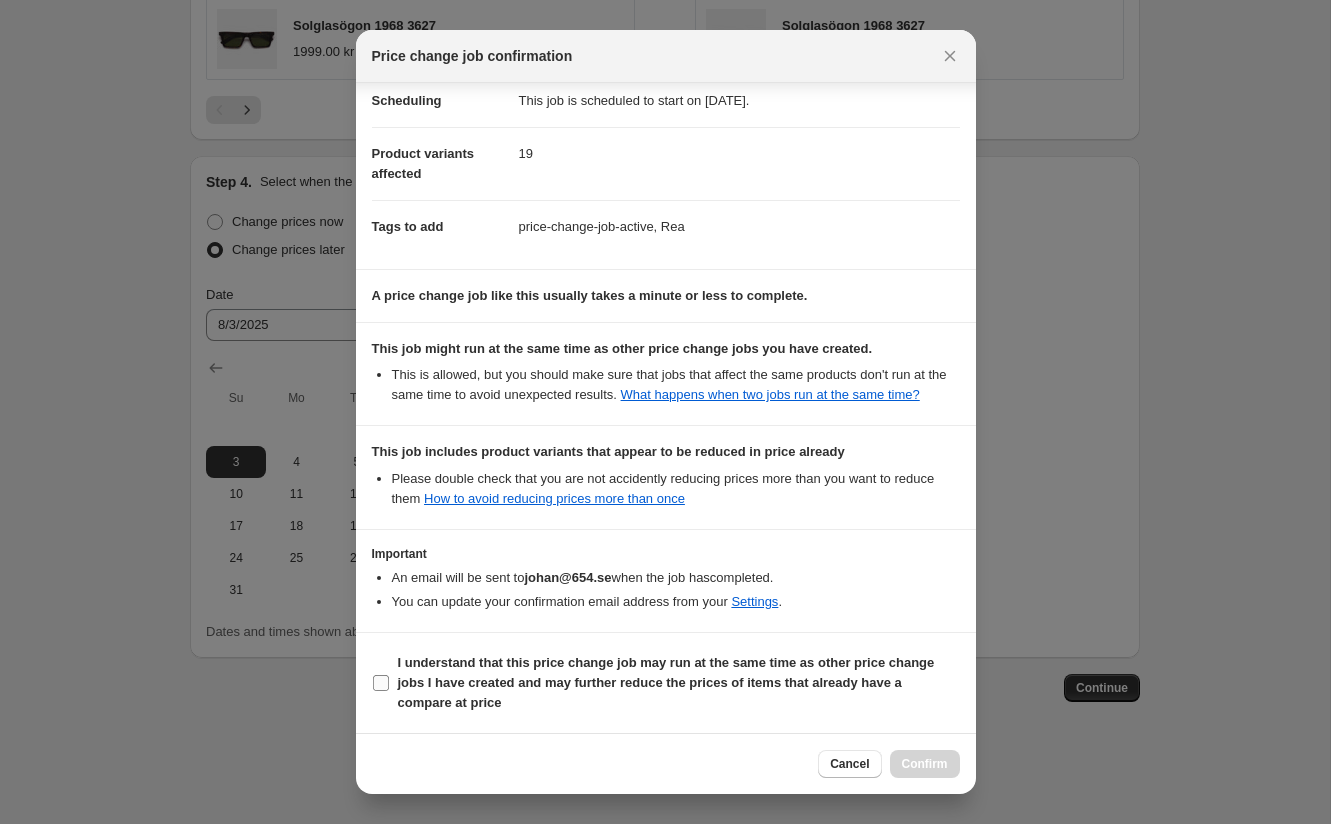 click on "I understand that this price change job may run at the same time as other price change jobs I have created and may further reduce the prices of items that already have a compare at price" at bounding box center [381, 683] 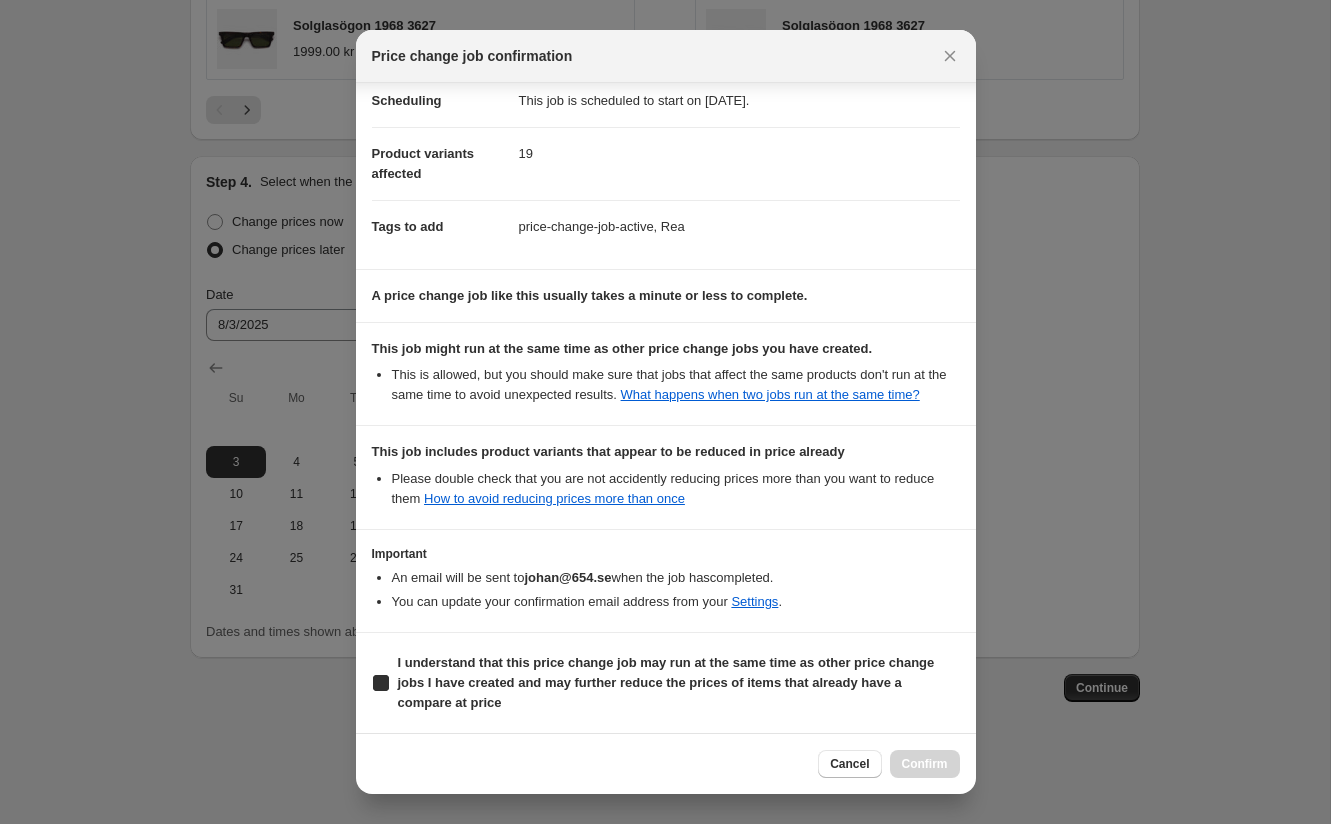 checkbox on "true" 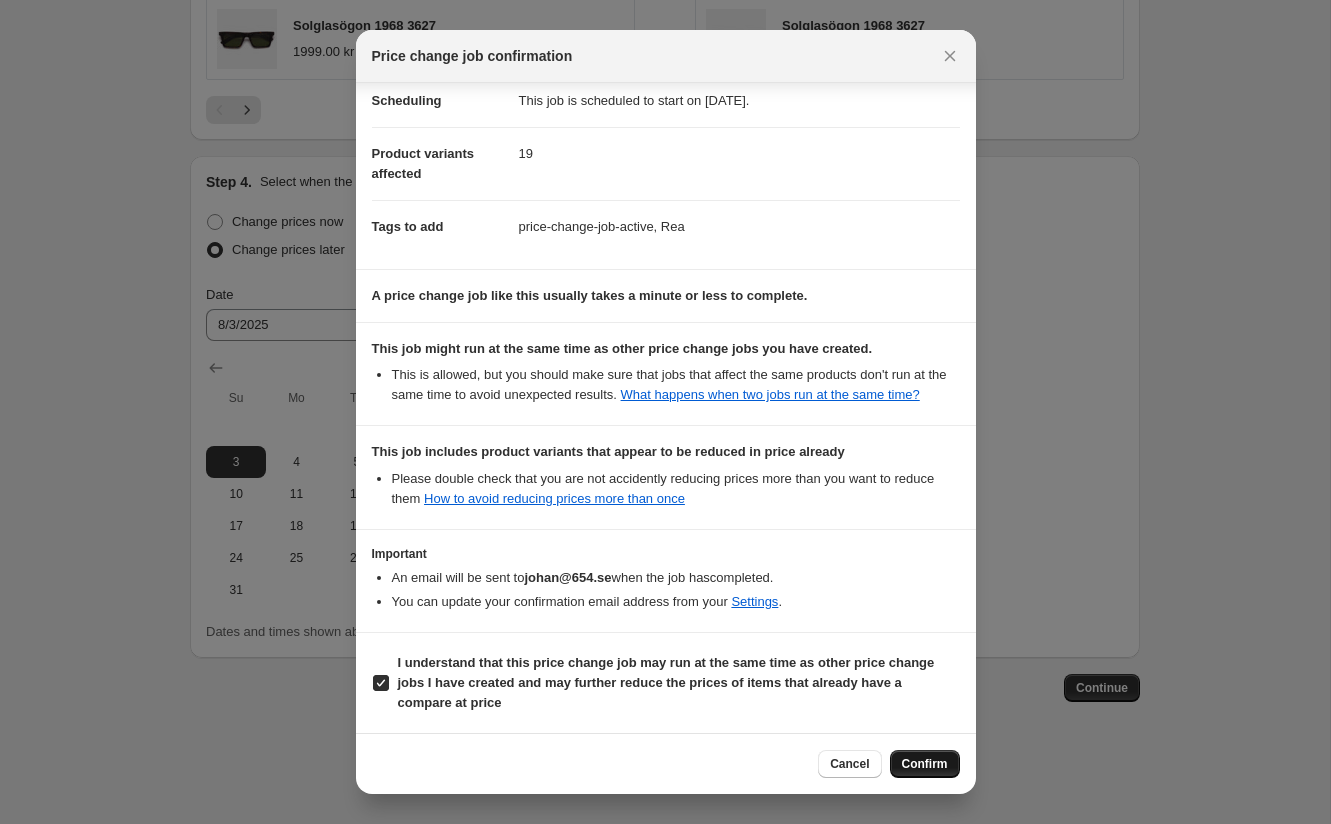 click on "Confirm" at bounding box center (925, 764) 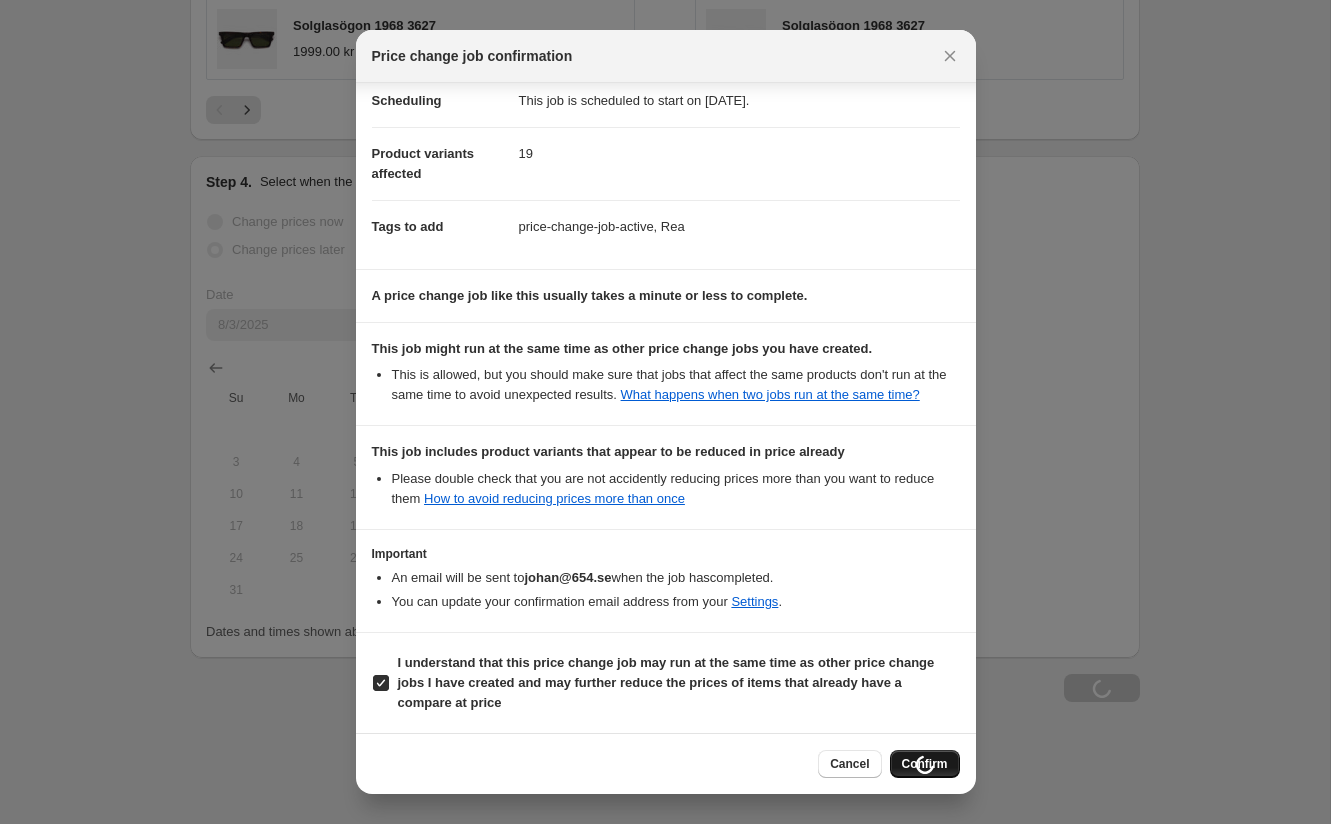 type on "Sommar blandat accessoarer mm" 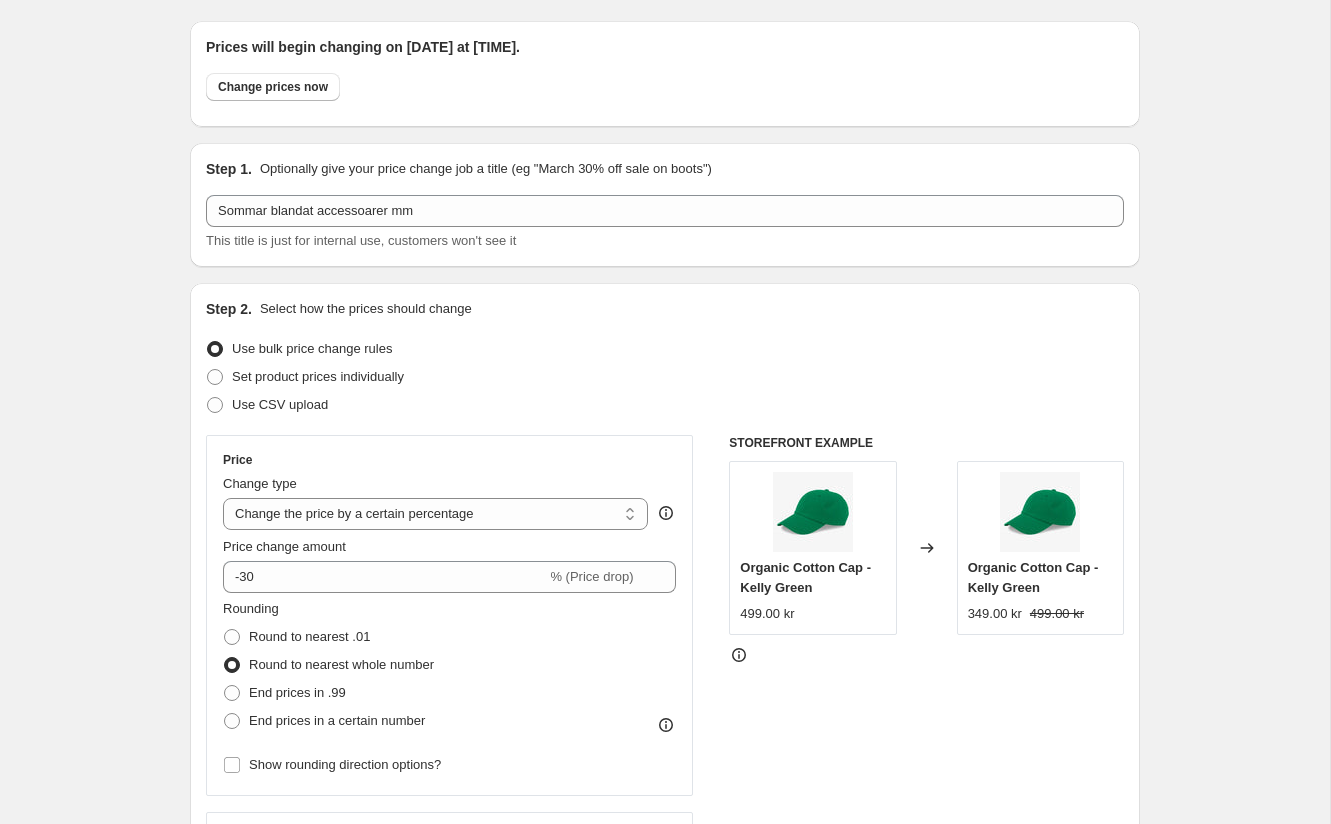 scroll, scrollTop: 0, scrollLeft: 0, axis: both 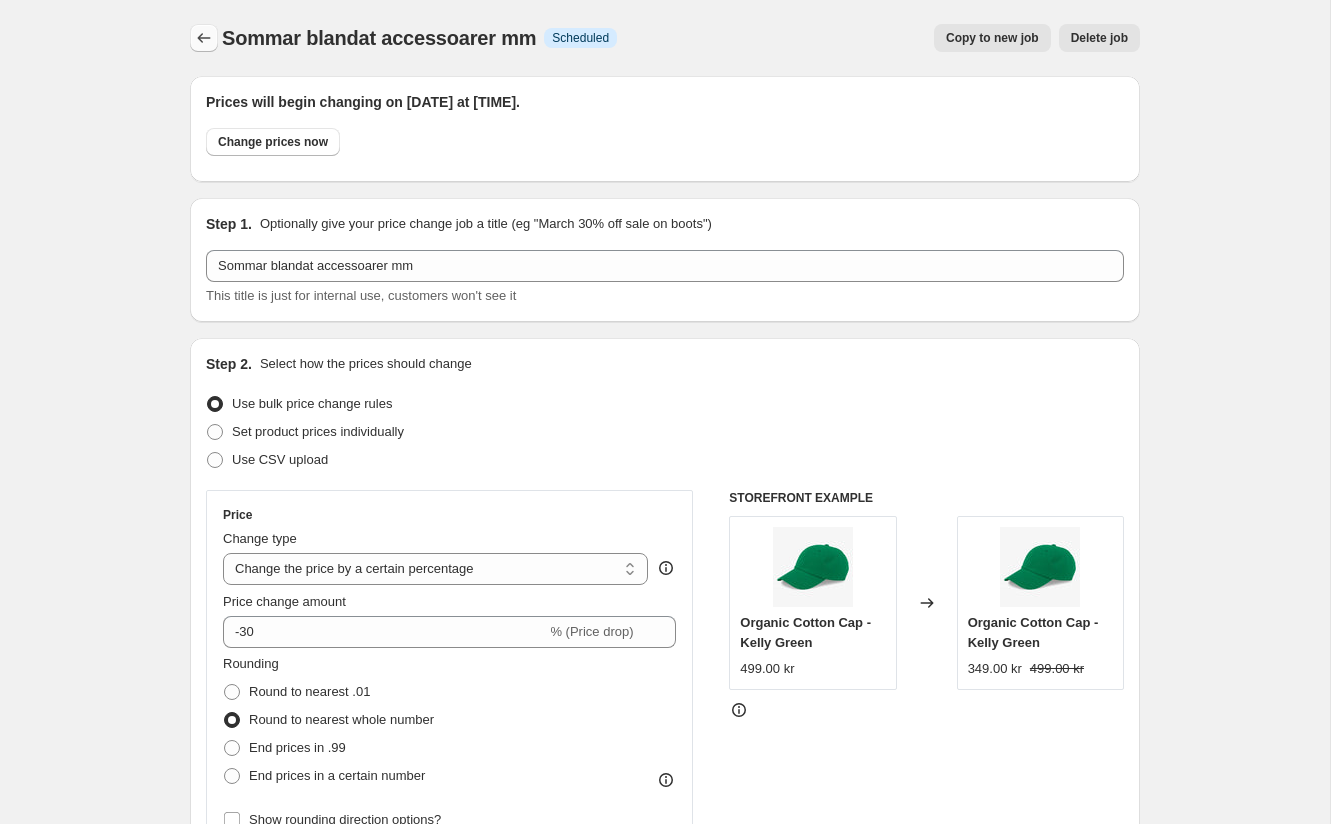 click 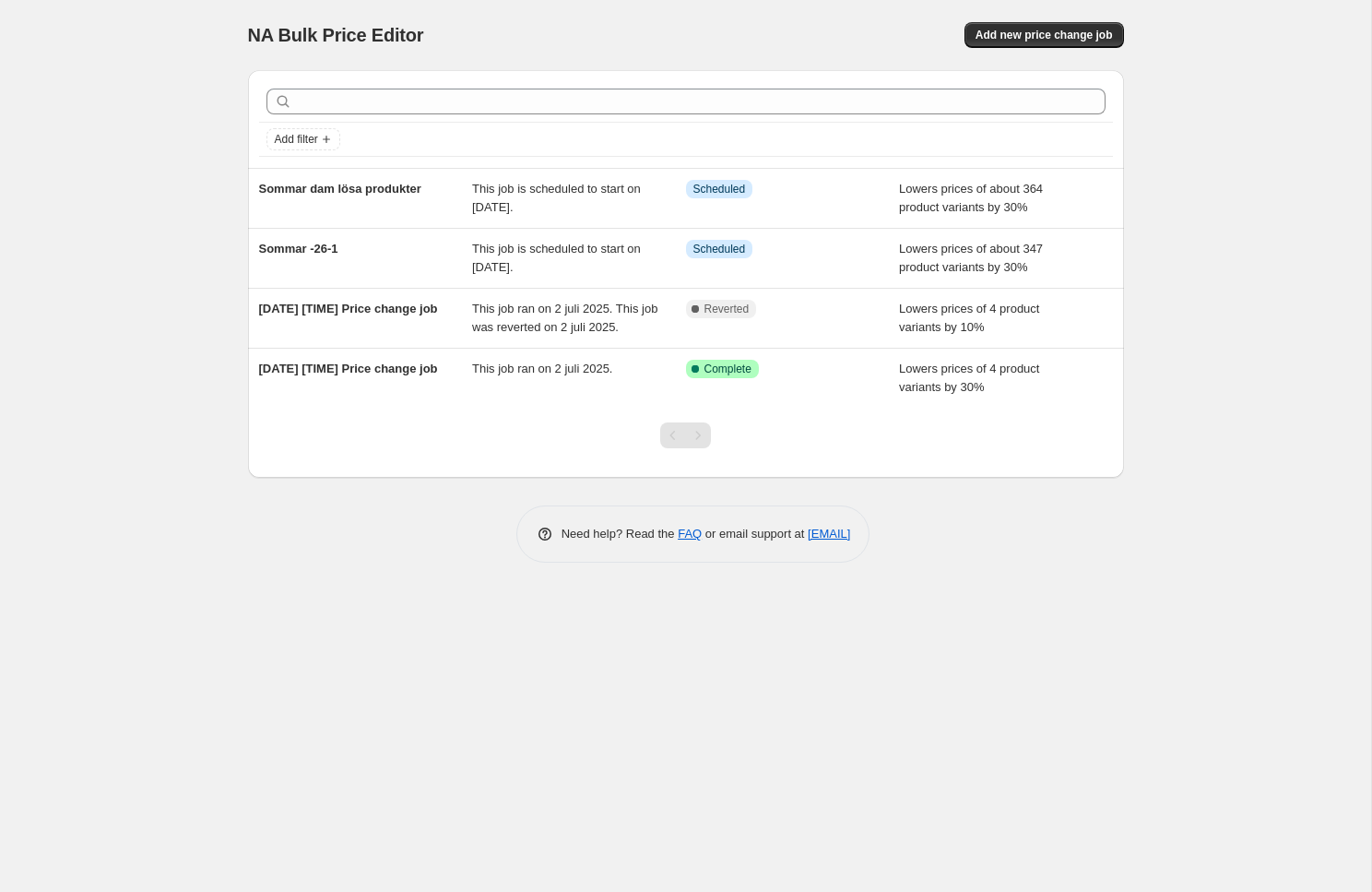 scroll, scrollTop: 0, scrollLeft: 0, axis: both 